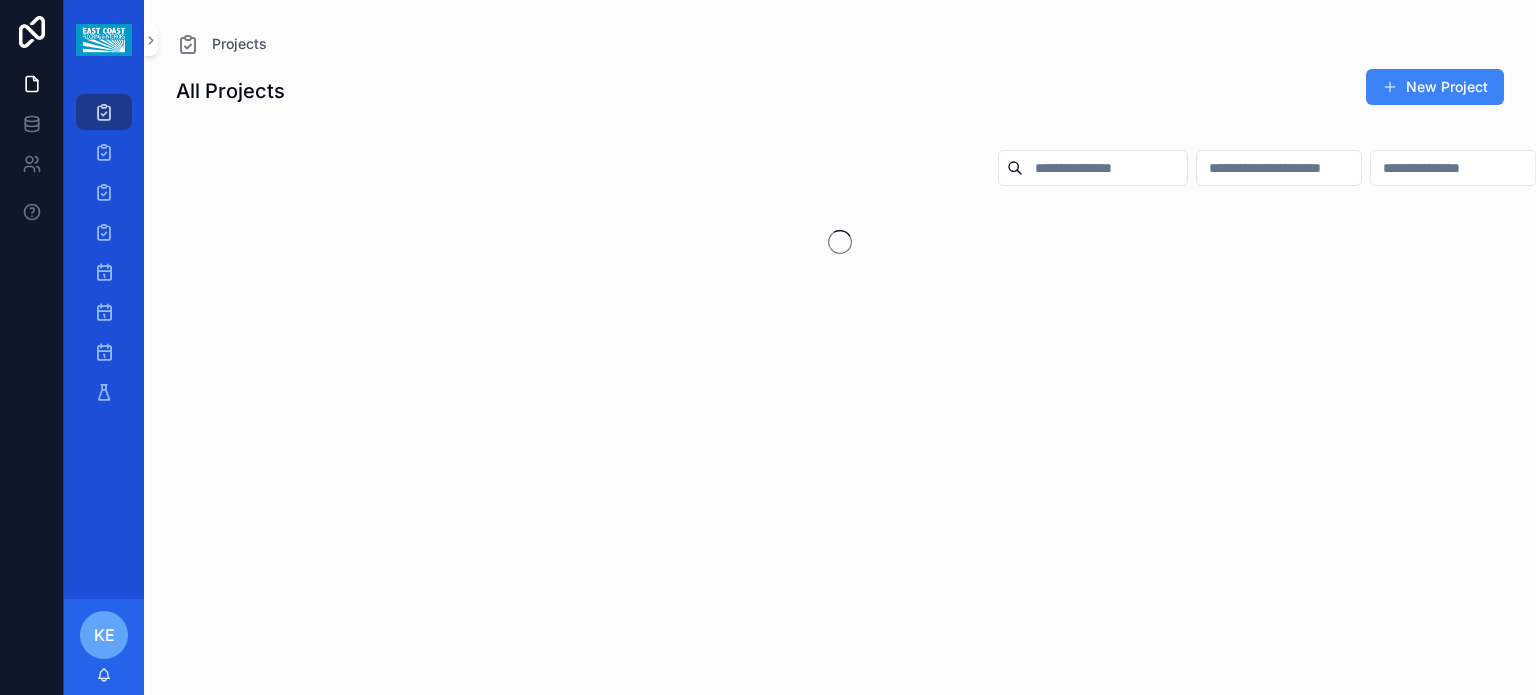 scroll, scrollTop: 0, scrollLeft: 0, axis: both 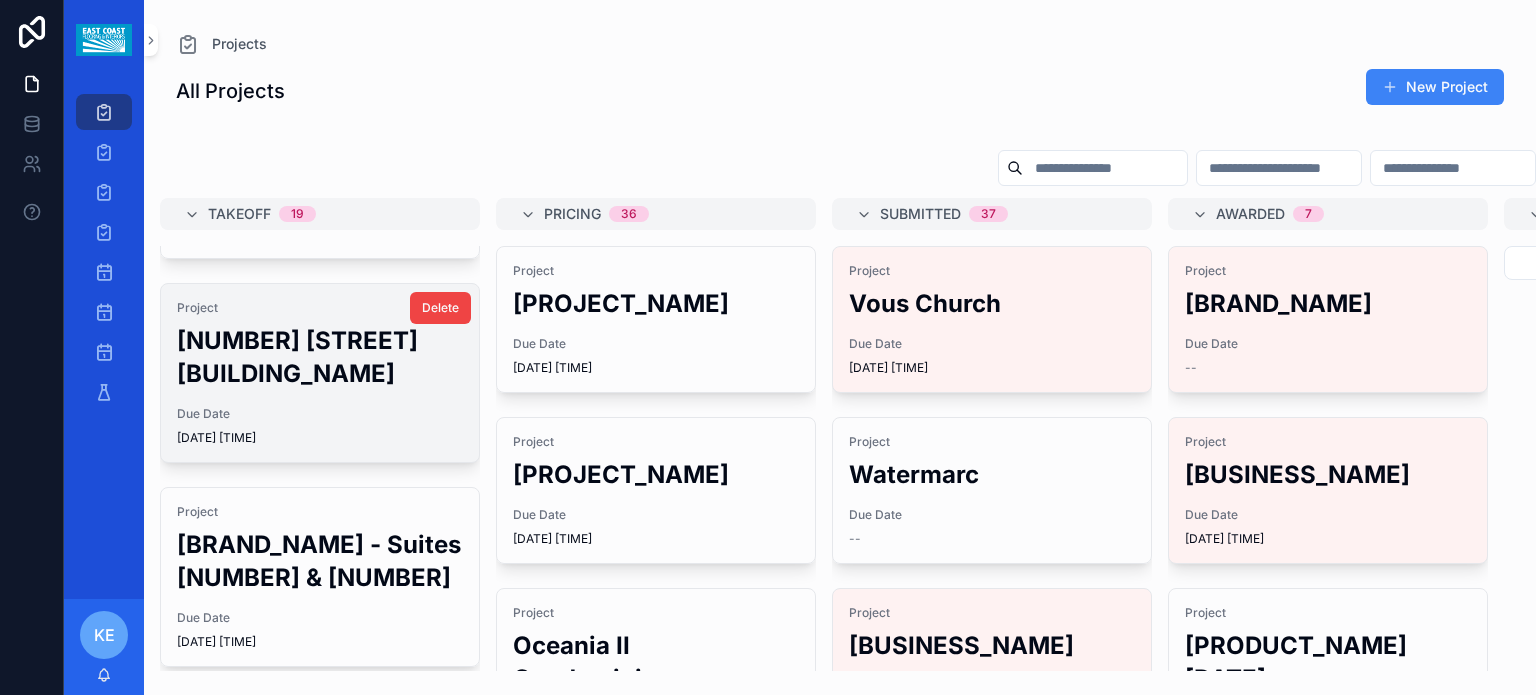 click on "[NUMBER] [STREET] [BUILDING_NAME]" at bounding box center [320, 357] 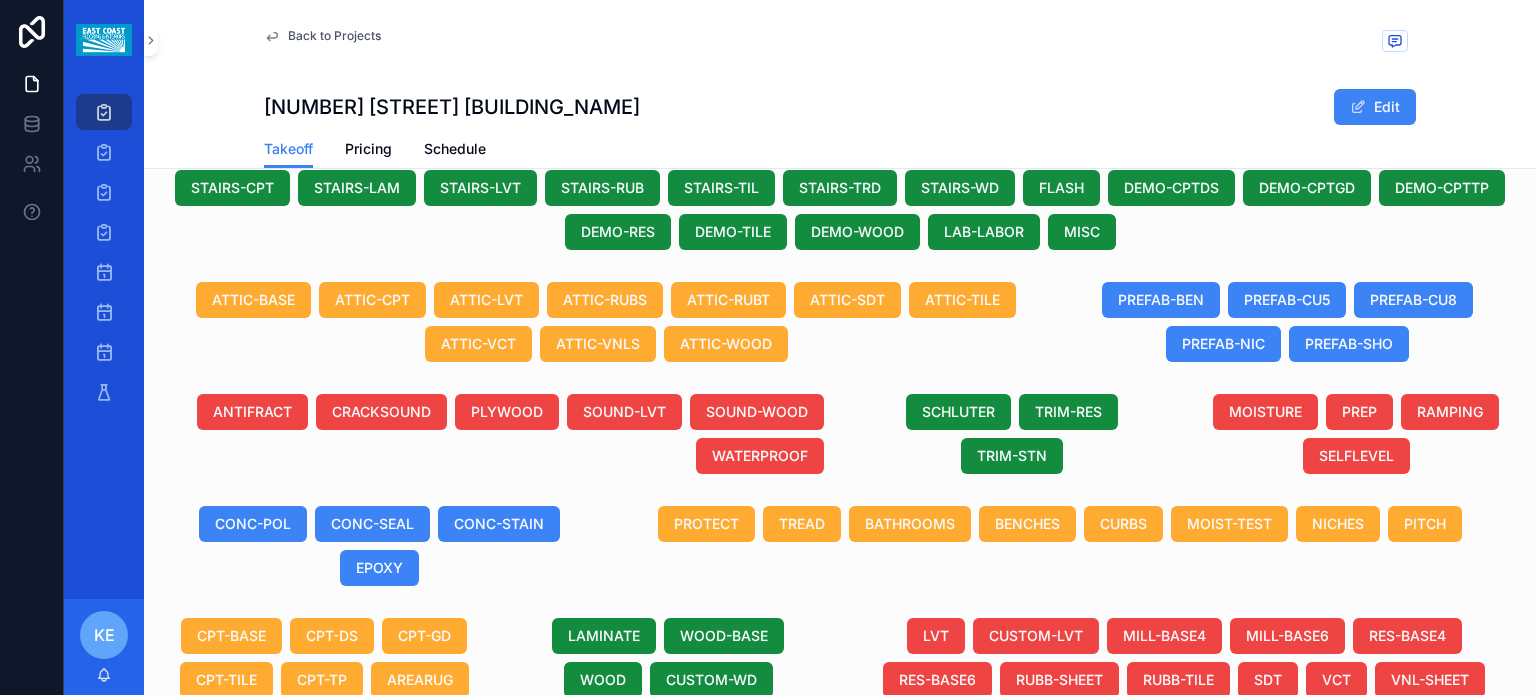 scroll, scrollTop: 1060, scrollLeft: 0, axis: vertical 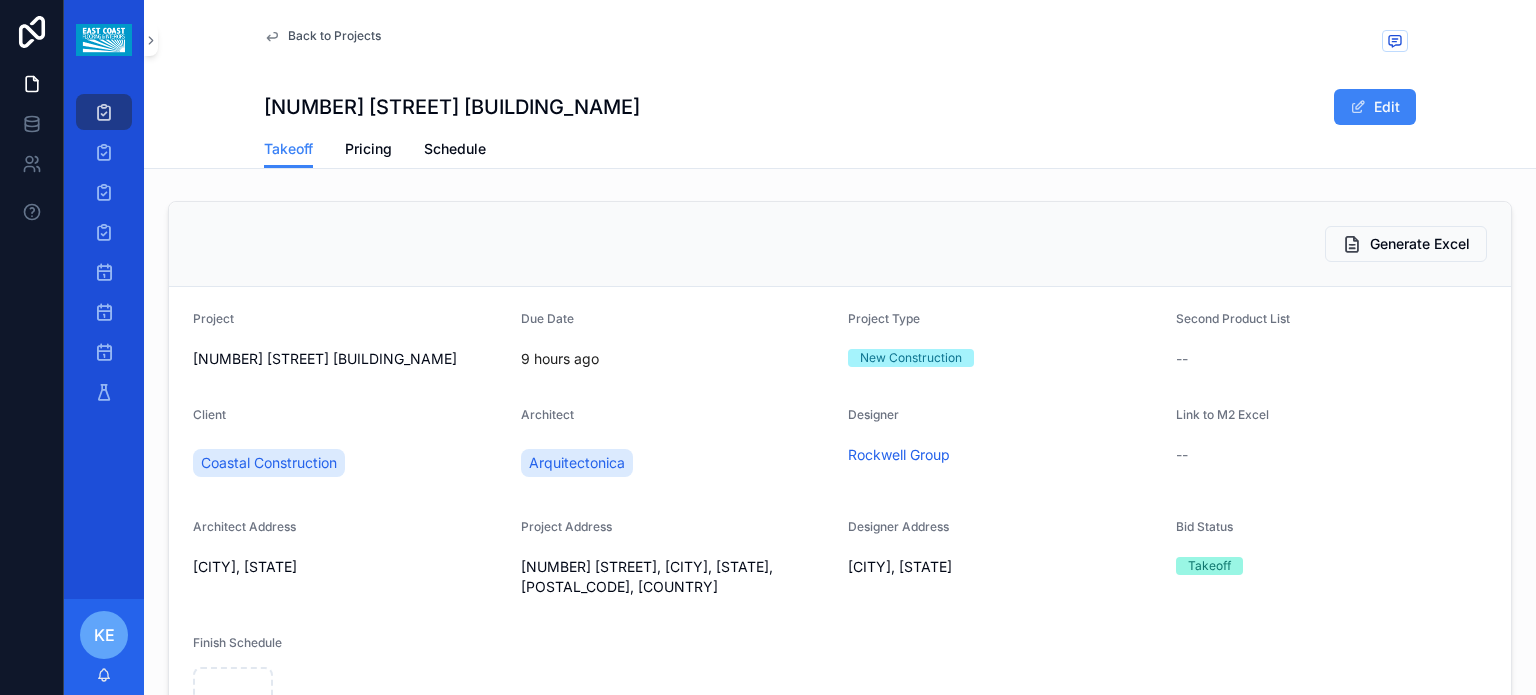 click on "Project [NUMBER] [STREET] [CITY] Due Date [HOURS] ago Project Type New Construction Second Product List -- Client [CLIENT_NAME] Architect [ARCHITECT_NAME] Designer [DESIGNER_NAME] Link to M2 Excel -- Architect Address [CITY], [STATE] Project Address [NUMBER] [STREET], [CITY], [STATE], [POSTAL_CODE], [COUNTRY] Designer Address [CITY], [STATE] Bid Status Takeoff Finish Schedule" at bounding box center [840, 529] 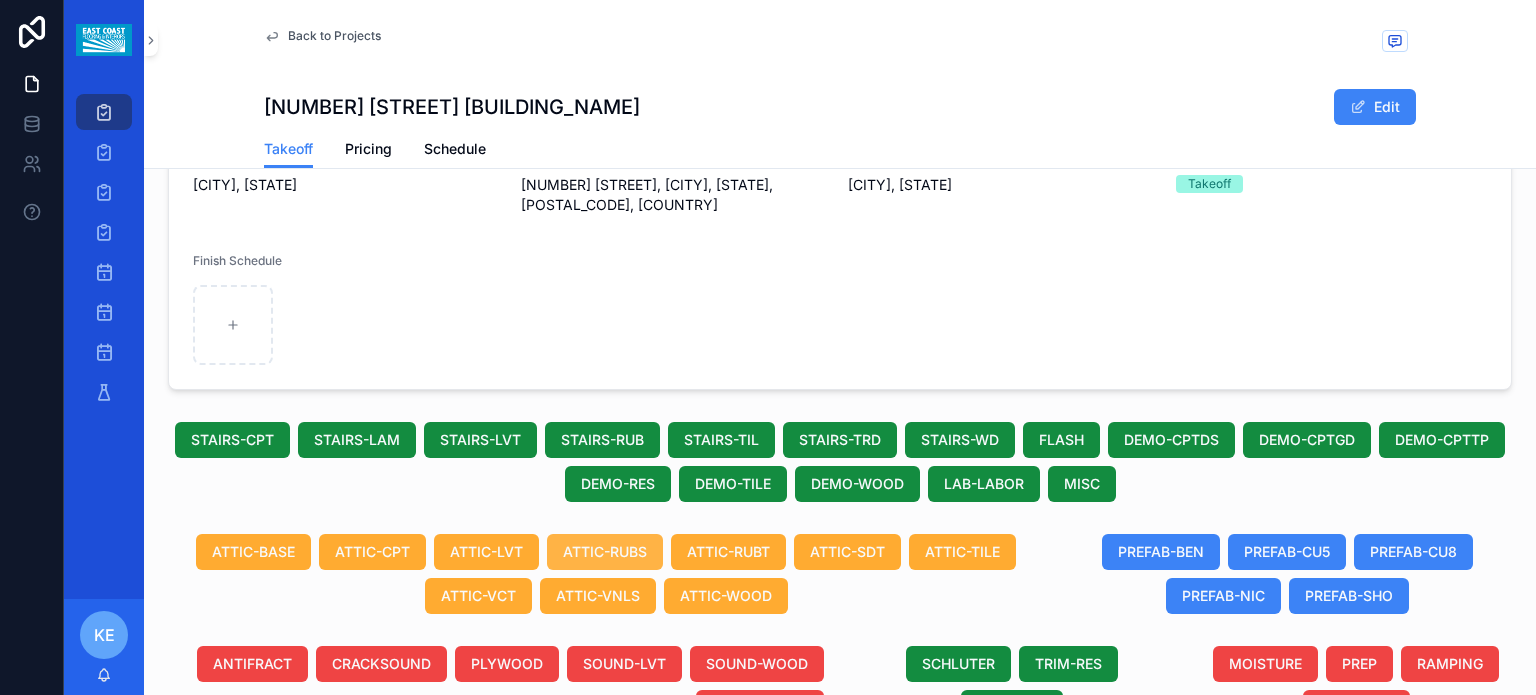 scroll, scrollTop: 400, scrollLeft: 0, axis: vertical 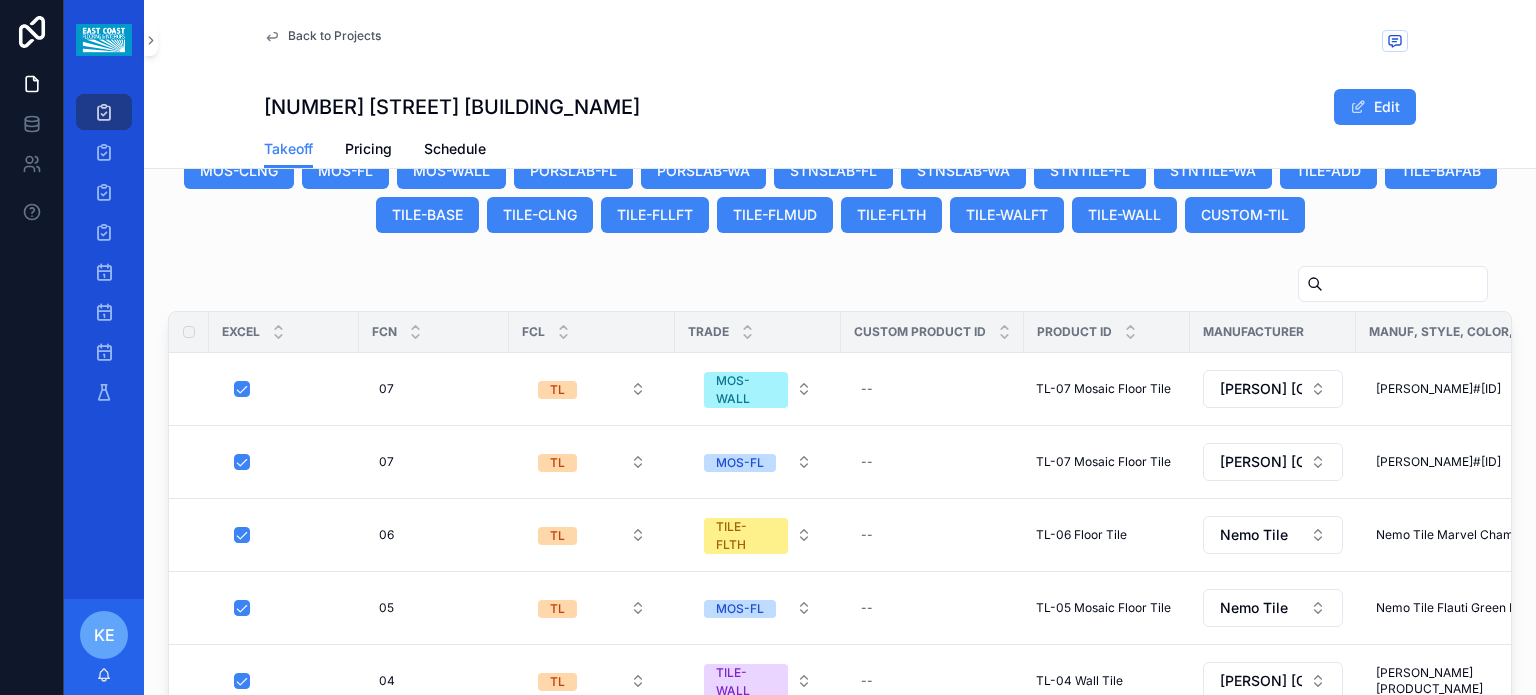 click at bounding box center [840, 288] 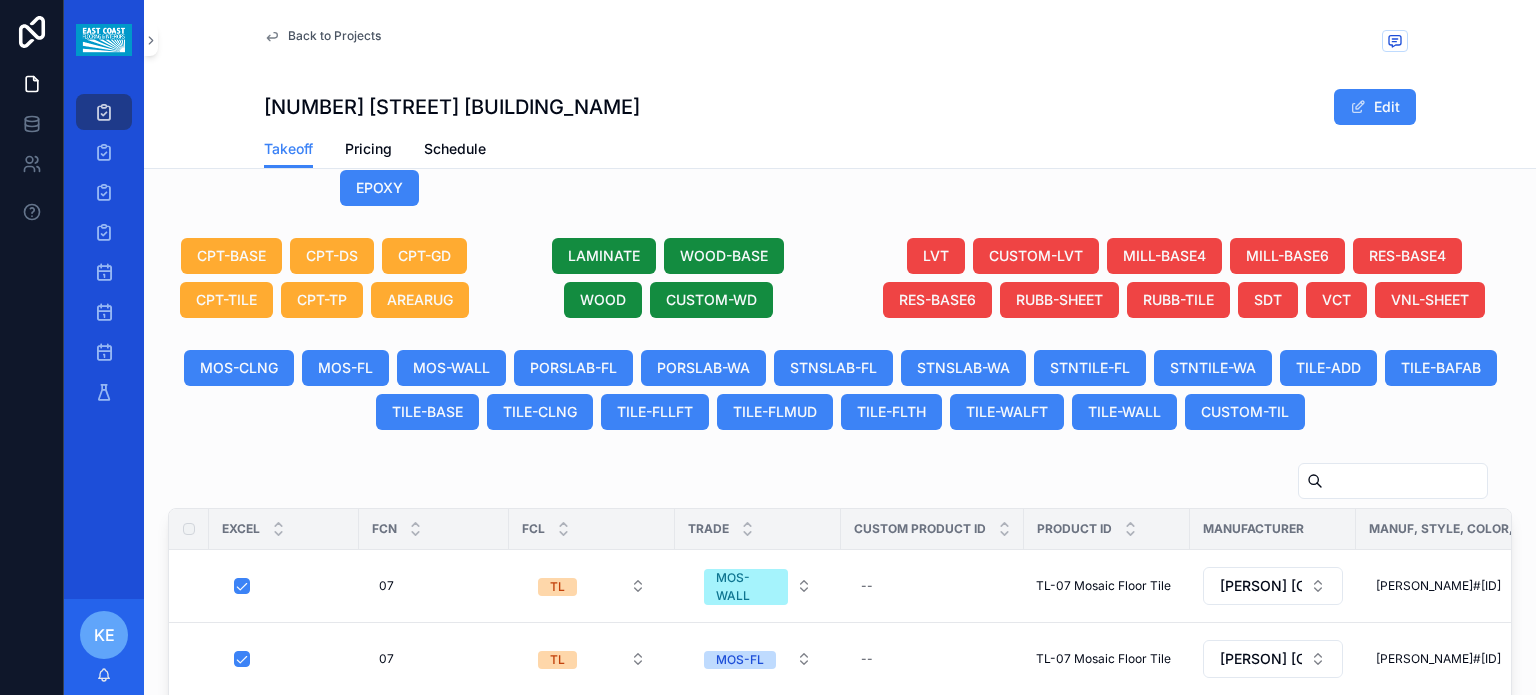 scroll, scrollTop: 1011, scrollLeft: 0, axis: vertical 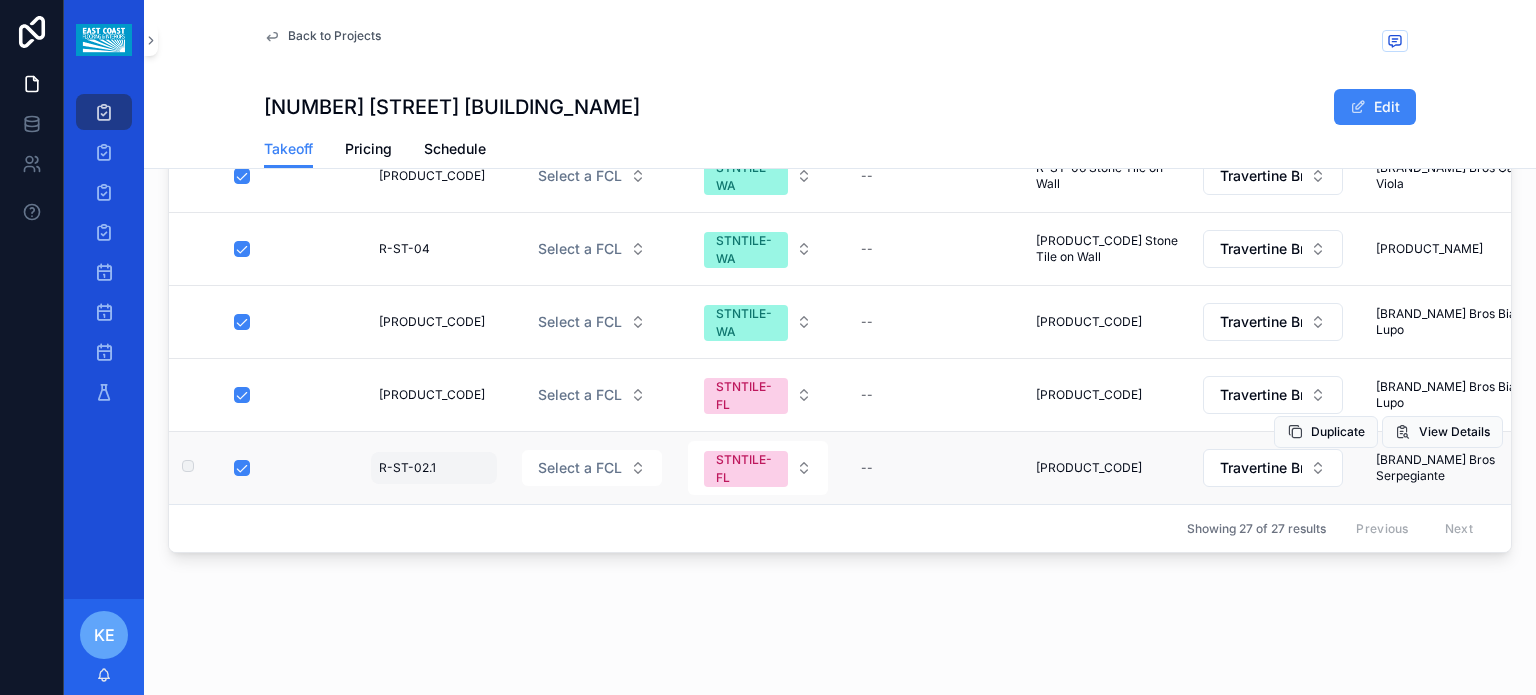 click on "[PRODUCT_CODE]" at bounding box center [434, 468] 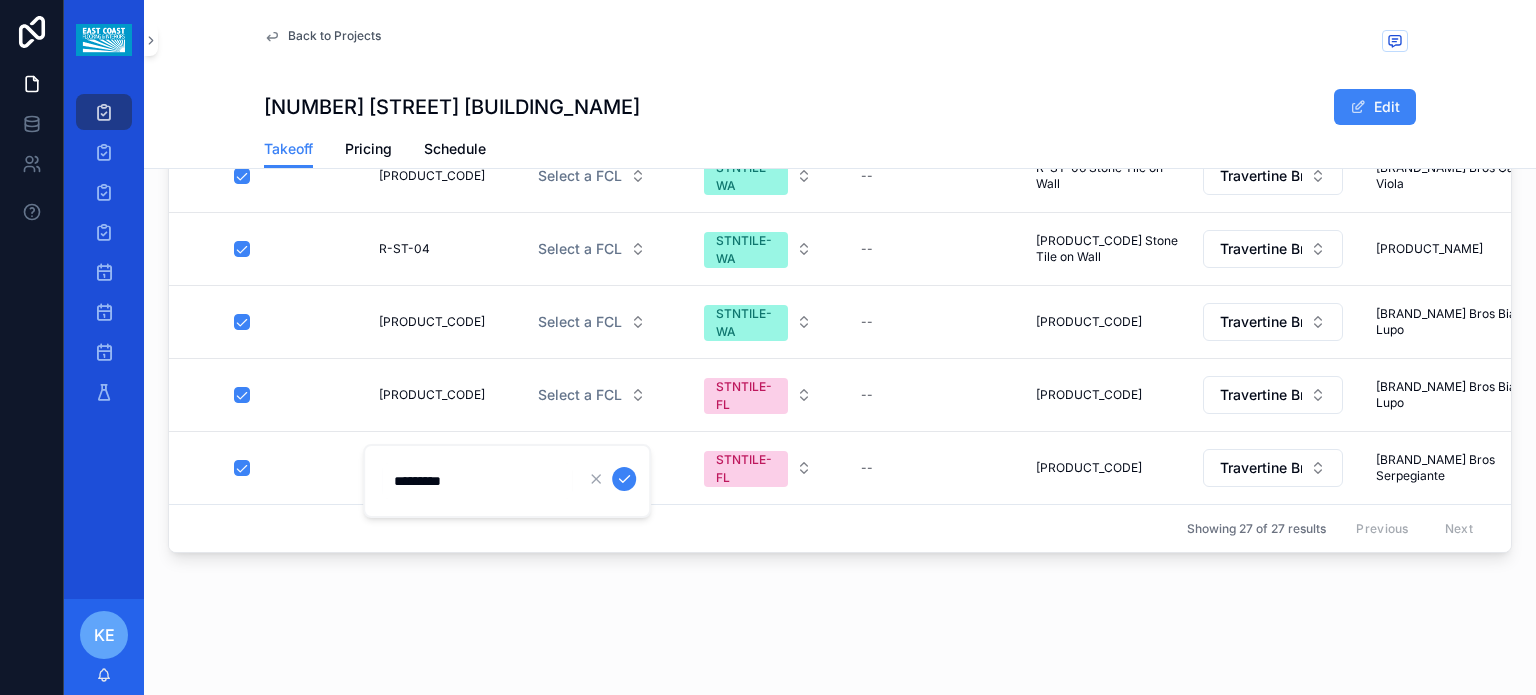 drag, startPoint x: 750, startPoint y: 659, endPoint x: 661, endPoint y: 638, distance: 91.44397 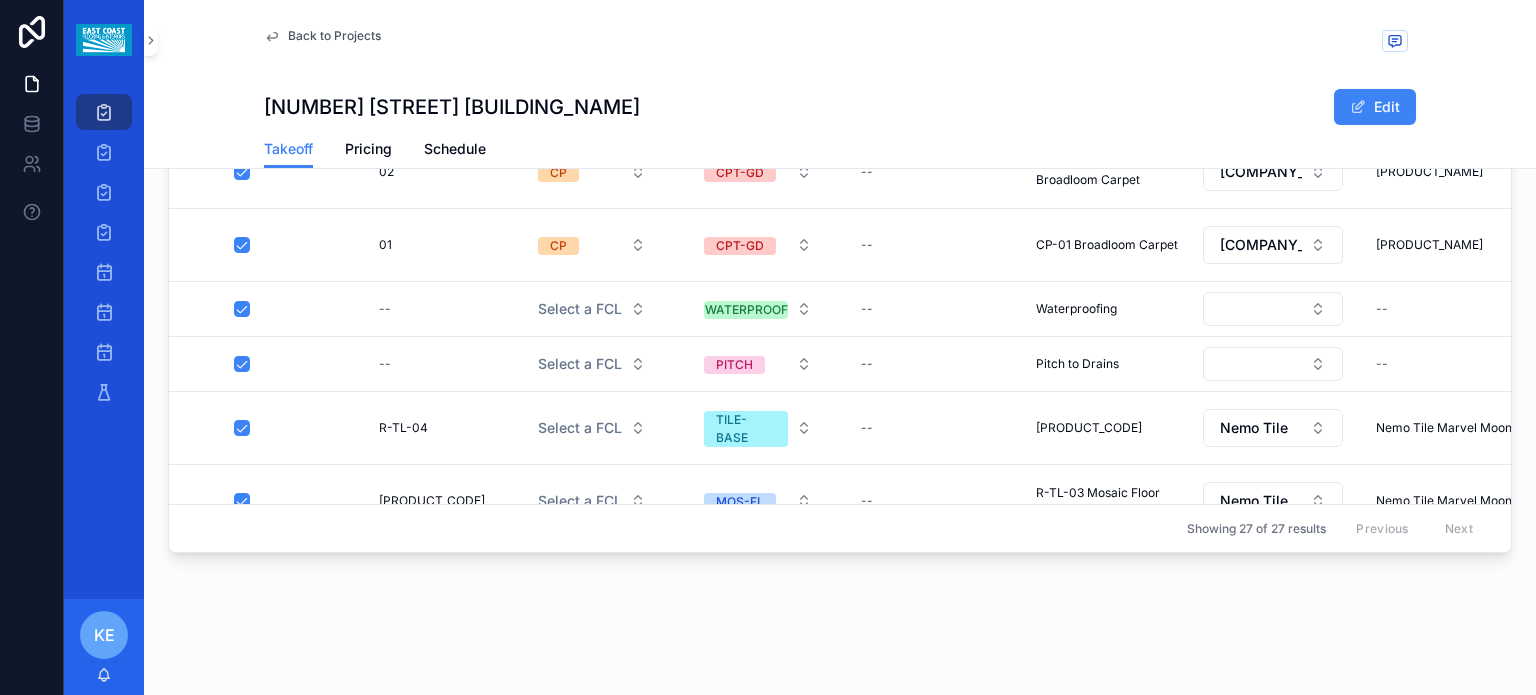 scroll, scrollTop: 855, scrollLeft: 0, axis: vertical 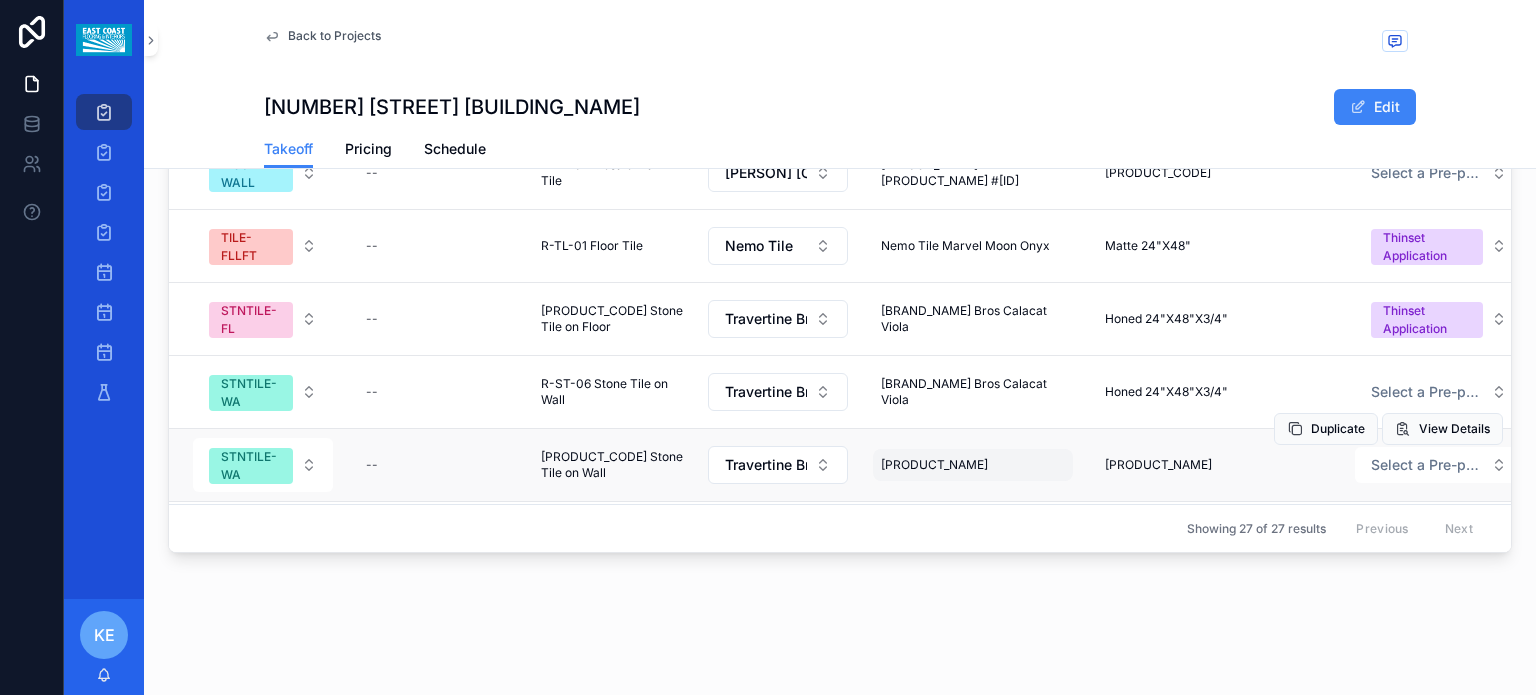 click on "[PRODUCT_NAME]" at bounding box center [973, 465] 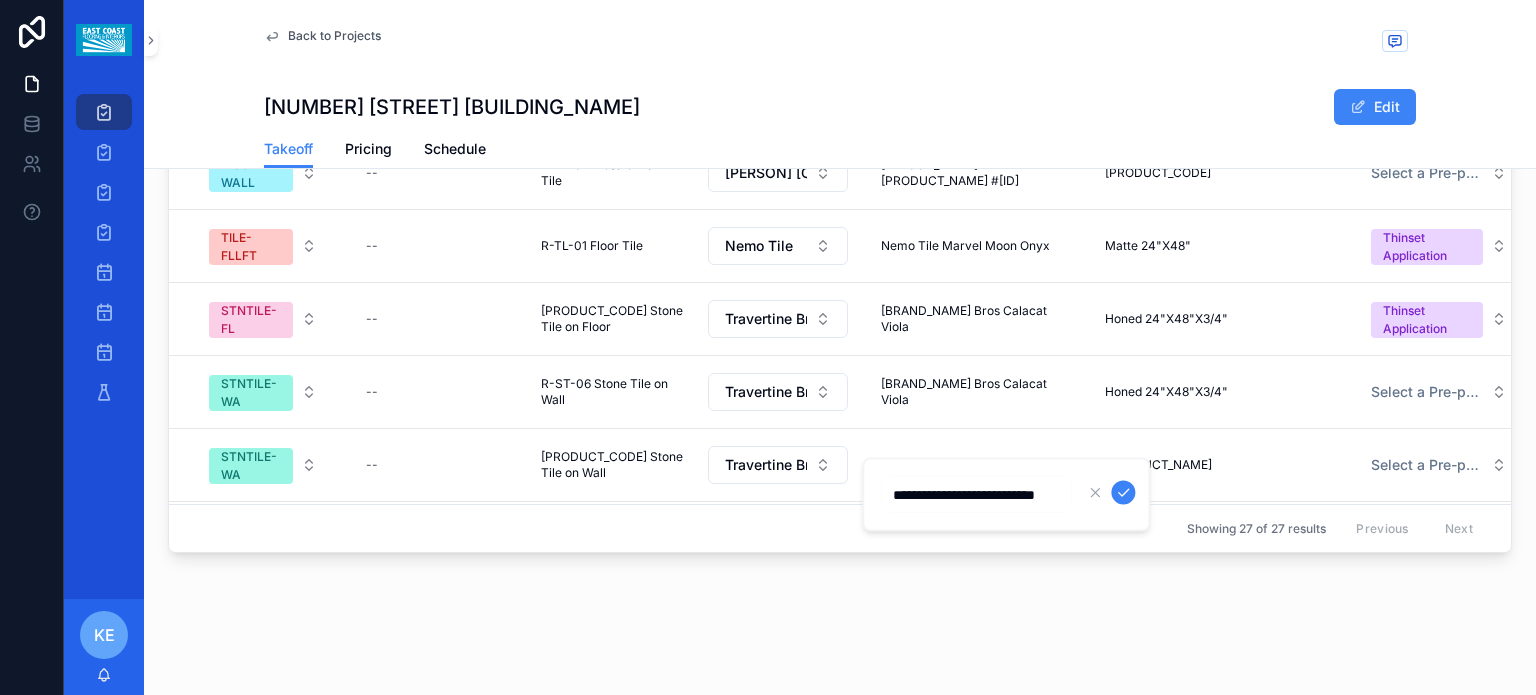 scroll, scrollTop: 0, scrollLeft: 28, axis: horizontal 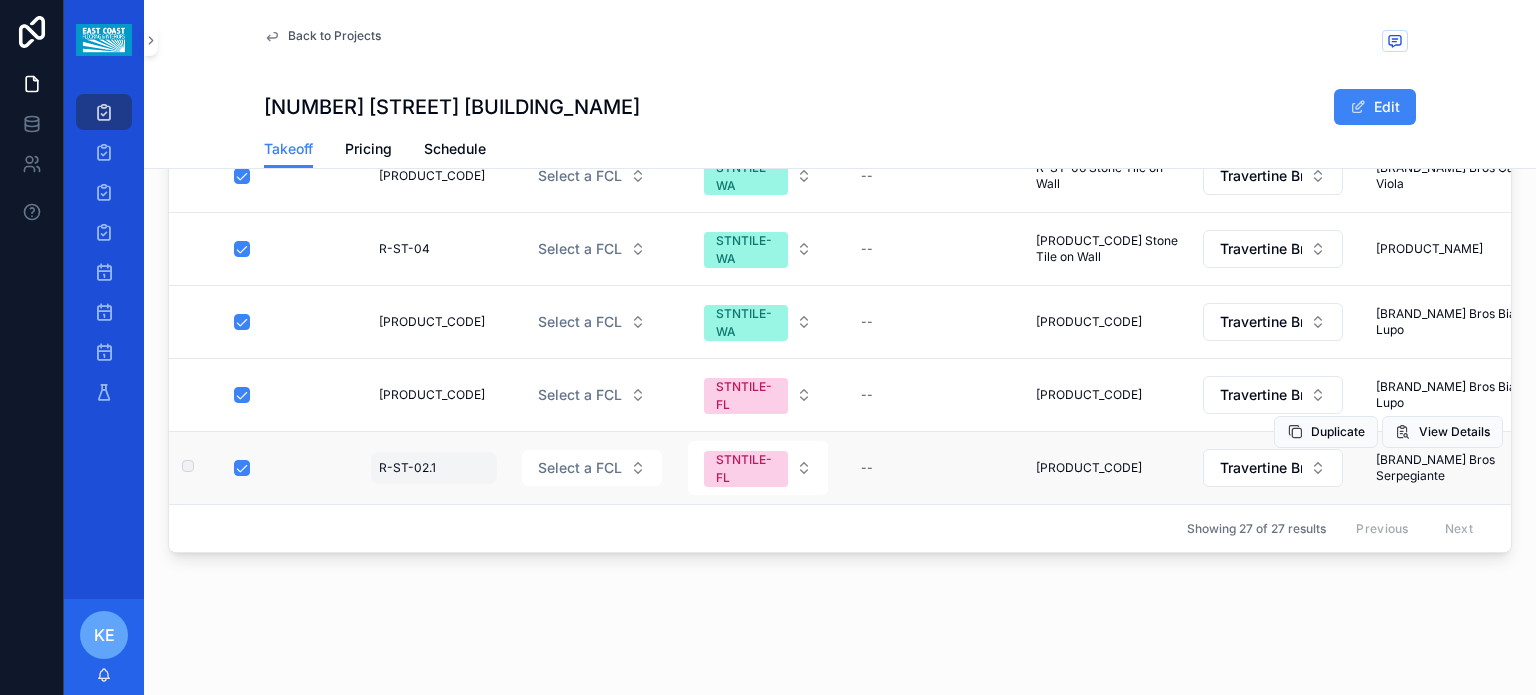 click on "R-ST-02.1" at bounding box center [407, 468] 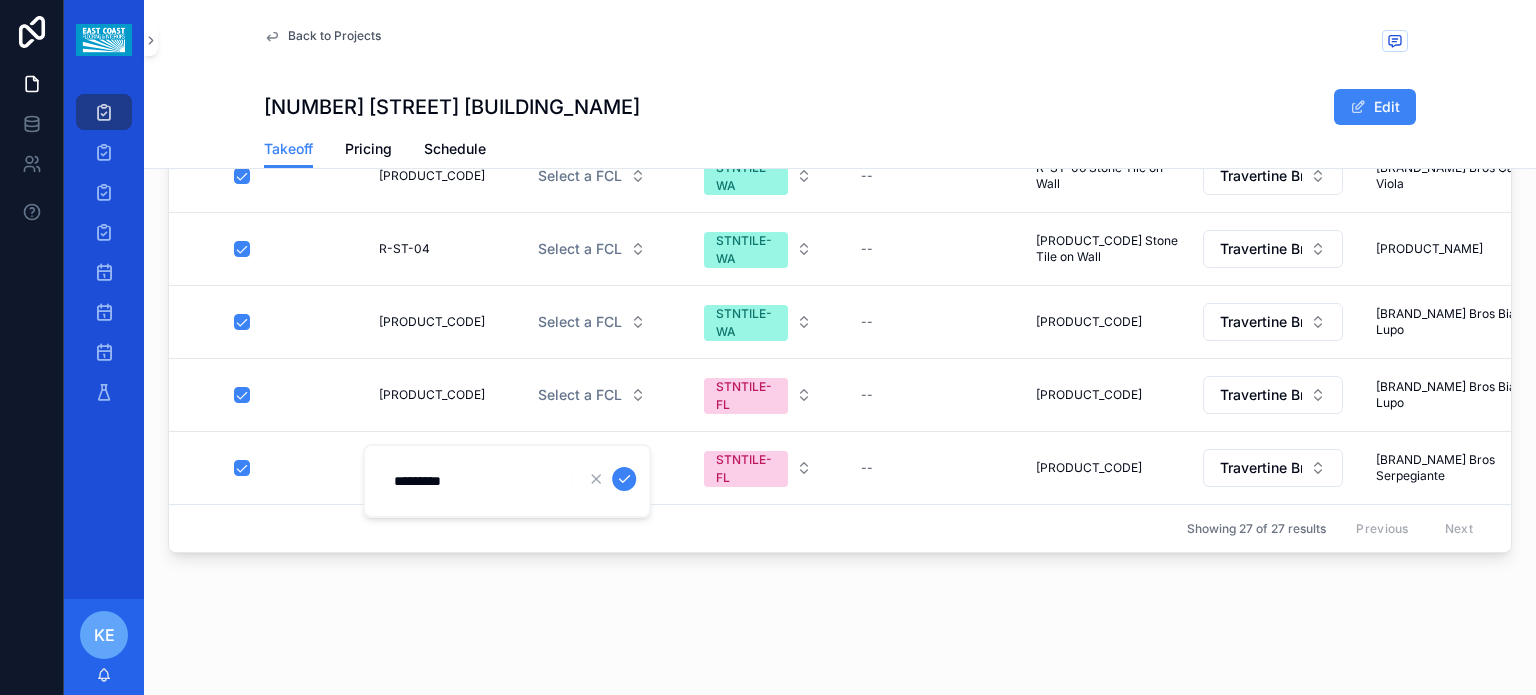 click on "Excel FCN FCL Trade Custom Product ID Product ID Manufacturer Manuf, Style, Color, Size Addl Manuf Style, Color, Size Installation Method Specialty Instructions M2 Color Width Length Unit Calc Method Product List SP-[NUMBER] SP-[NUMBER] Select a FCL TILE-WALL -- SP-[NUMBER] Wall Tile SP-[NUMBER] Wall Tile [BRAND_NAME] [BRAND_NAME] [BRAND_NAME] [BRAND_NAME] [BRAND_NAME] [BRAND_NAME] [BRAND_NAME] [BRAND_NAME] Select a Pre-populated Installation Method Repeat: approx. [NUMBER]"X[NUMBER]"W Repeat: approx. [NUMBER]"X[NUMBER]"W Magenta [NUMBER]" [NUMBER]" [NUMBER]" [NUMBER]" SF Cut and Fit List 1 Duplicate View Details 01 01 RF RUBB-TILE -- RF-[NUMBER] Rubber Tile RF-[NUMBER] Rubber Tile [BRAND_NAME] [BRAND_NAME] [BRAND_NAME] [BRAND_NAME] [BRAND_NAME] [BRAND_NAME] [BRAND_NAME] [BRAND_NAME] Gluedown Installation Stagger Stagger Brown [NUMBER]" [NUMBER]" [NUMBER]" [NUMBER]" SF Cut and Fit List 1 Duplicate View Details 02 02 CP CPT-GD -- CP-[NUMBER] Broadloom Carpet CP-[NUMBER] Broadloom Carpet [BRAND_NAME] [BRAND_NAME] [BRAND_NAME] [BRAND_NAME] Custom [NUMBER]"X[NUMBER]" [BRAND_NAME] Custom [NUMBER]"X[NUMBER]" #[PROJECT_ID] #[PROJECT_ID] --" at bounding box center [840, 272] 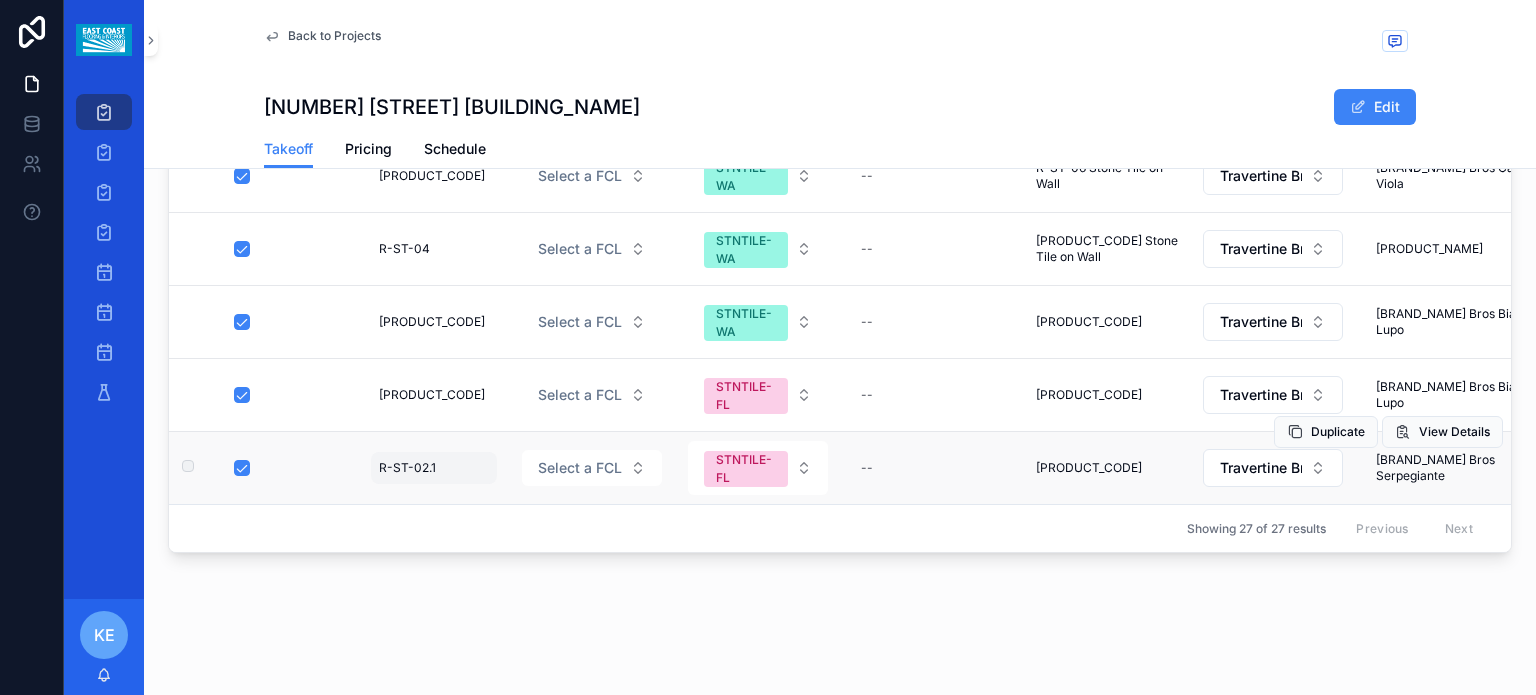 click on "R-ST-02.1" at bounding box center [407, 468] 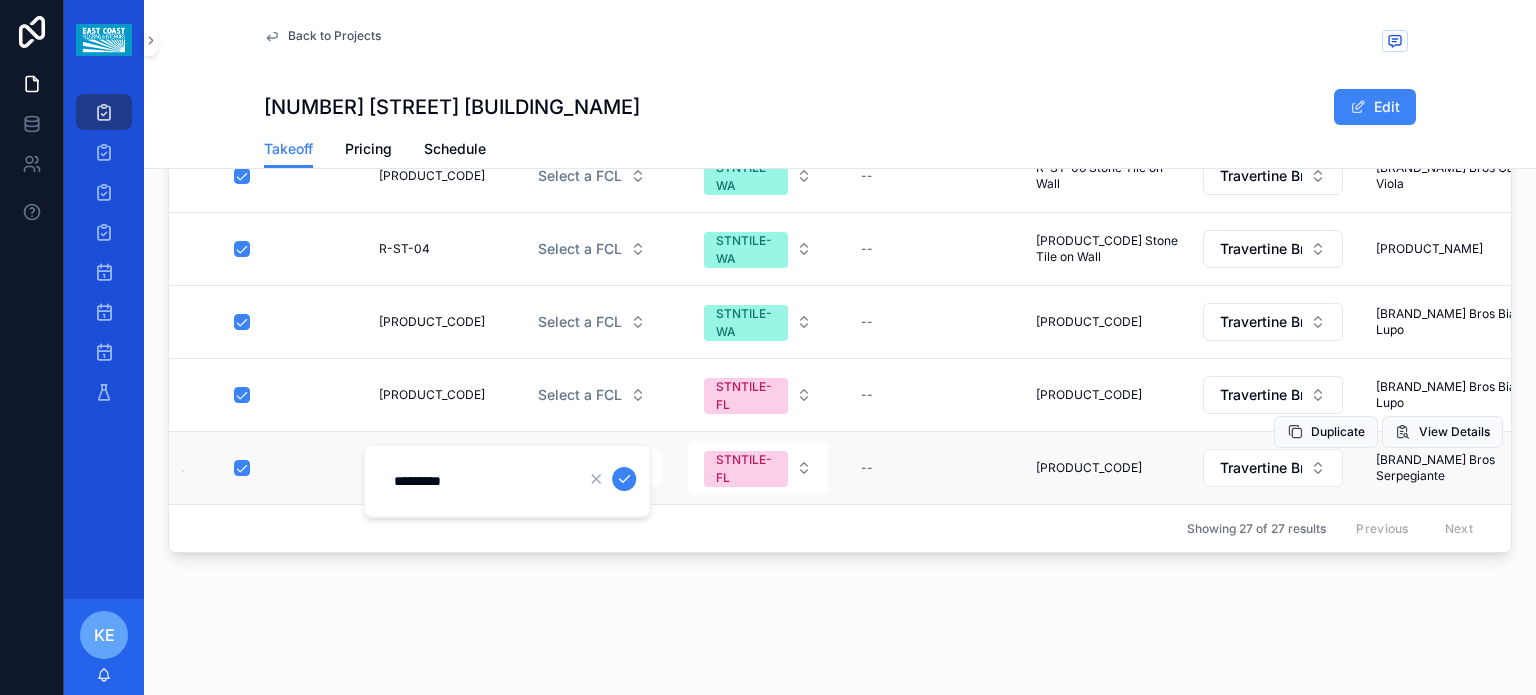 click on "Back to Projects [NUMBER] [STREET] [CITY] Edit Takeoff Takeoff Pricing Schedule Generate Excel Project [NUMBER] [STREET] [CITY] Due Date [HOURS] ago Project Type New Construction Second Product List -- Client [CLIENT_NAME] Architect [ARCHITECT_NAME] Designer [DESIGNER_NAME] Link to M2 Excel -- Architect Address [CITY], [STATE] Project Address [NUMBER] [STREET], [CITY], [STATE], [POSTAL_CODE], [COUNTRY] Designer Address [CITY], [STATE] Bid Status Takeoff Finish Schedule STAIRS-CPT STAIRS-LAM STAIRS-LVT STAIRS-RUB STAIRS-TIL STAIRS-TRD STAIRS-WD FLASH DEMO-CPTDS DEMO-CPTGD DEMO-CPTTP DEMO-RES DEMO-TILE DEMO-WOOD LAB-LABOR MISC ATTIC-BASE ATTIC-CPT ATTIC-LVT ATTIC-RUBS ATTIC-RUBT ATTIC-SDT ATTIC-TILE ATTIC-VCT ATTIC-VNLS ATTIC-WOOD PREFAB-BEN PREFAB-CU5 PREFAB-CU8 PREFAB-NIC PREFAB-SHO ANTIFRACT CRACKSOUND PLYWOOD SOUND-LVT SOUND-WOOD WATERPROOF SCHLUTER TRIM-RES TRIM-STN MOISTURE PREP RAMPING SELFLEVEL CONC-POL CONC-SEAL CONC-STAIN EPOXY PROTECT TREAD BATHROOMS BENCHES CURBS WOOD" at bounding box center [840, -398] 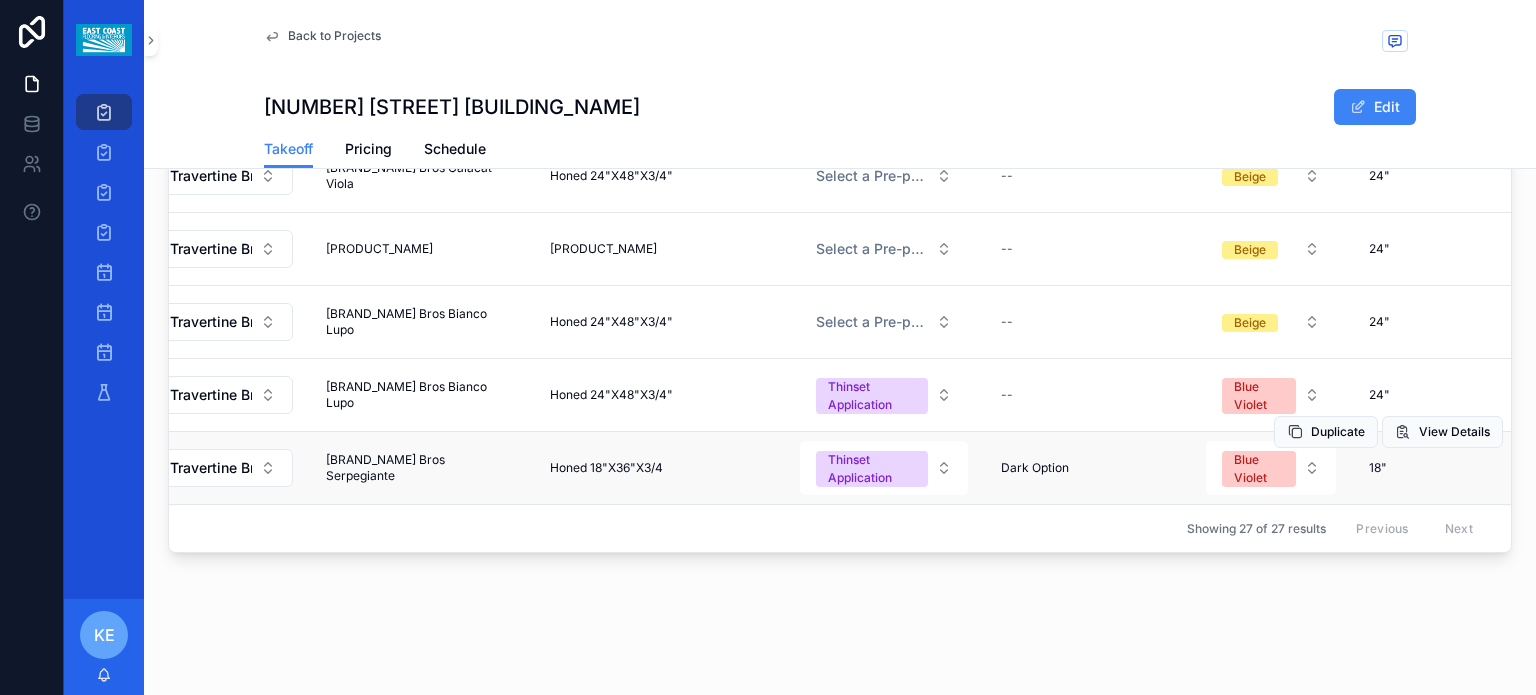 scroll, scrollTop: 1519, scrollLeft: 0, axis: vertical 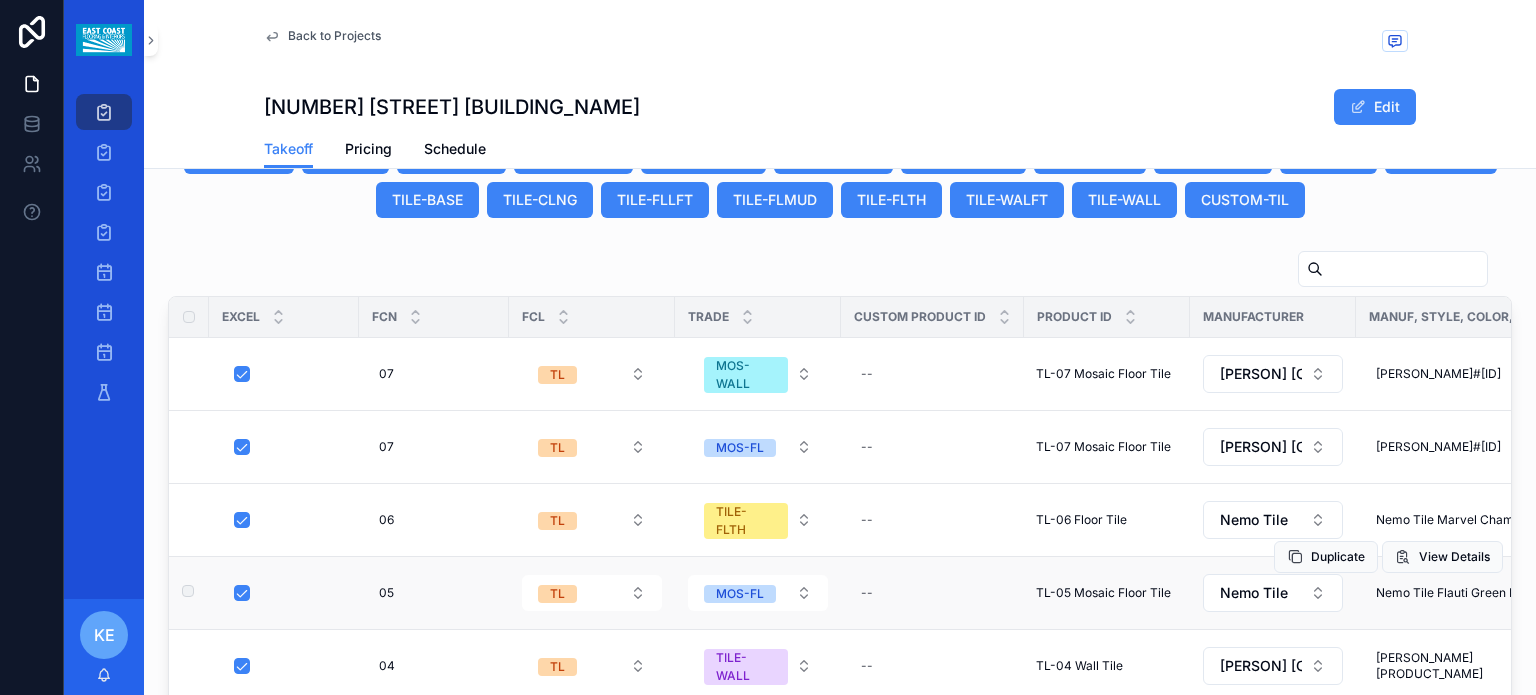 click on "05 05" at bounding box center [434, 593] 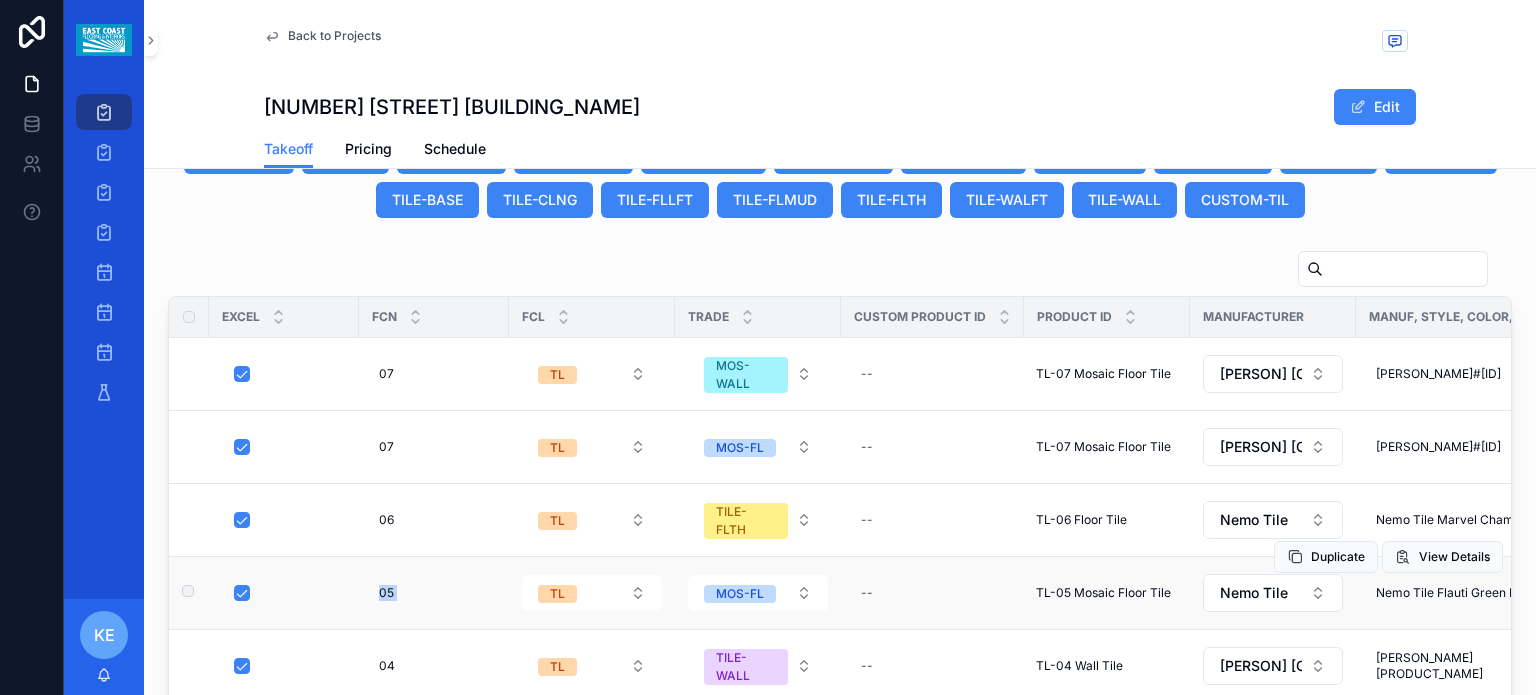 click on "05 05" at bounding box center [434, 593] 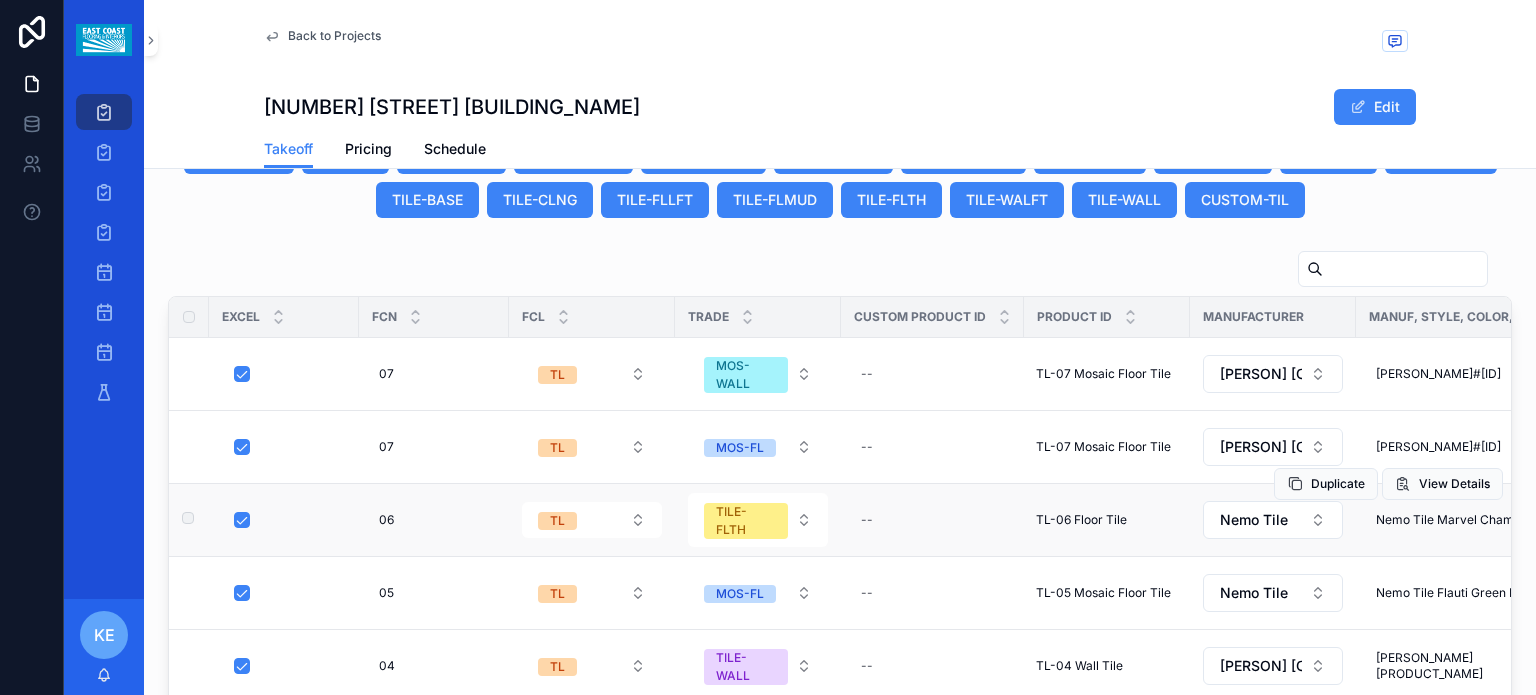 click at bounding box center [284, 520] 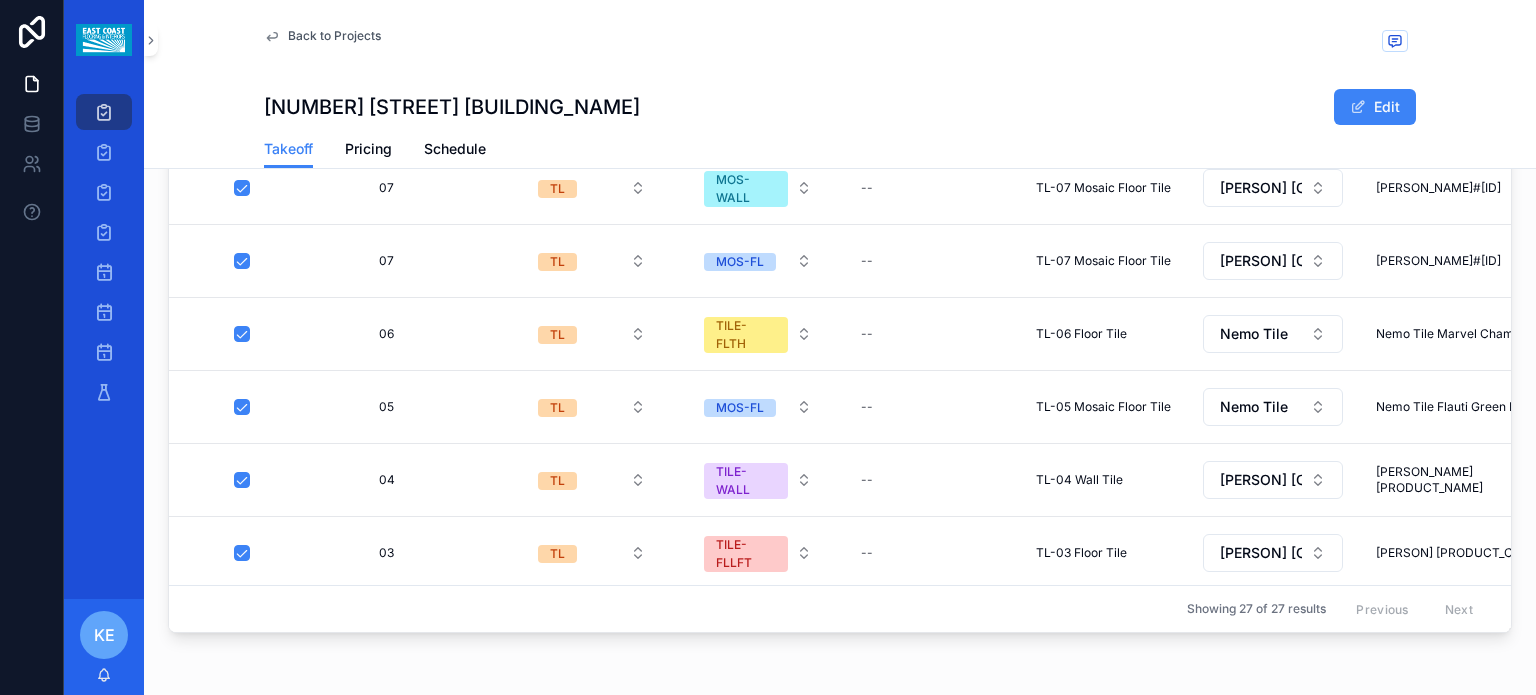 scroll, scrollTop: 1396, scrollLeft: 0, axis: vertical 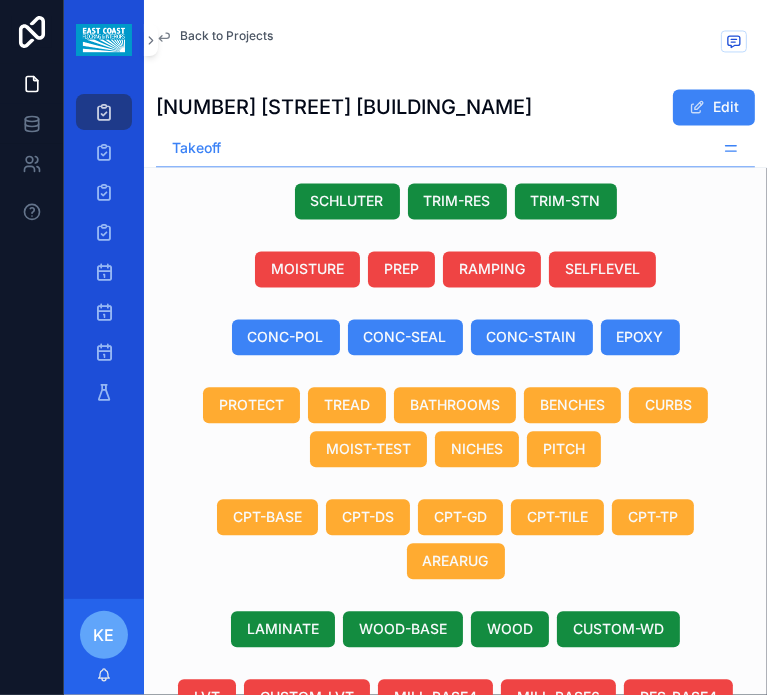 click on "MOS-WALL" at bounding box center (498, 853) 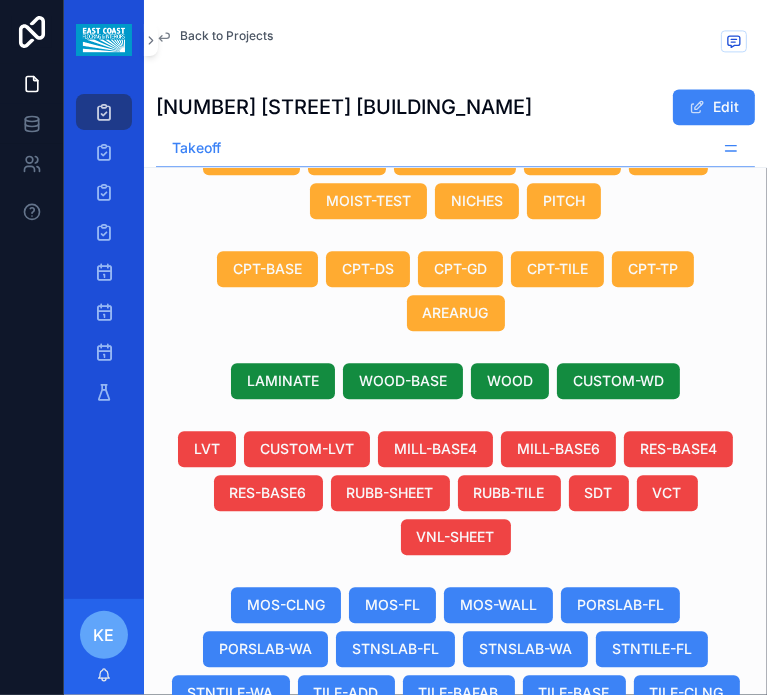 scroll, scrollTop: 2204, scrollLeft: 0, axis: vertical 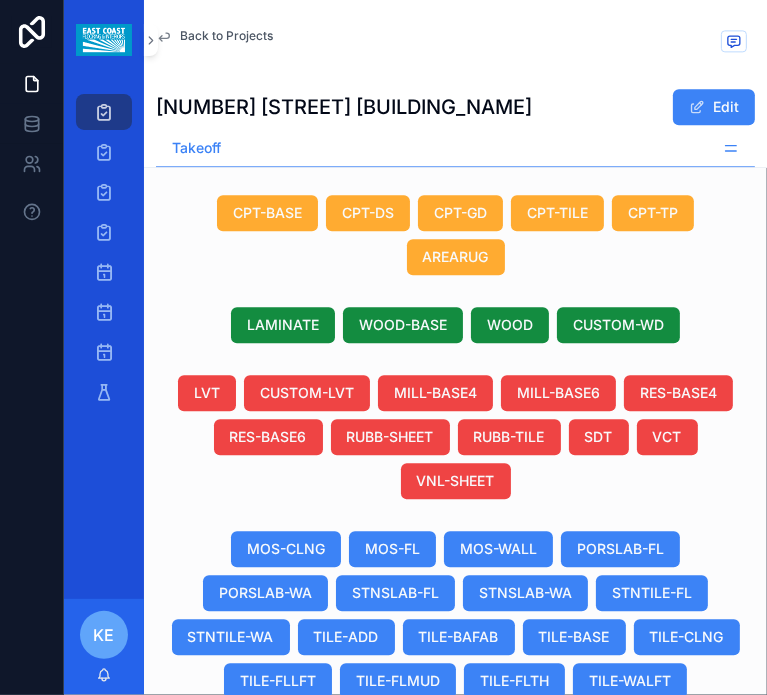 click on "MOS" at bounding box center (592, 899) 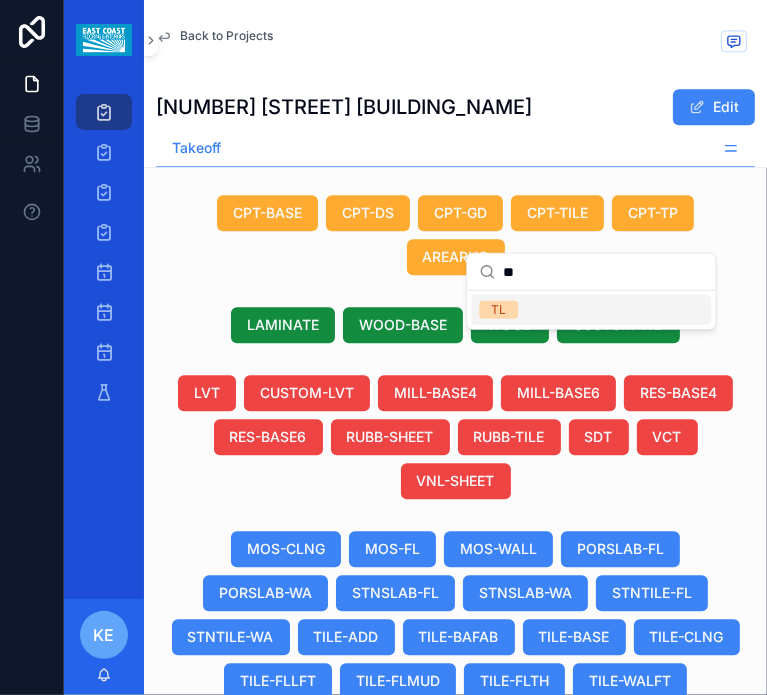 type on "**" 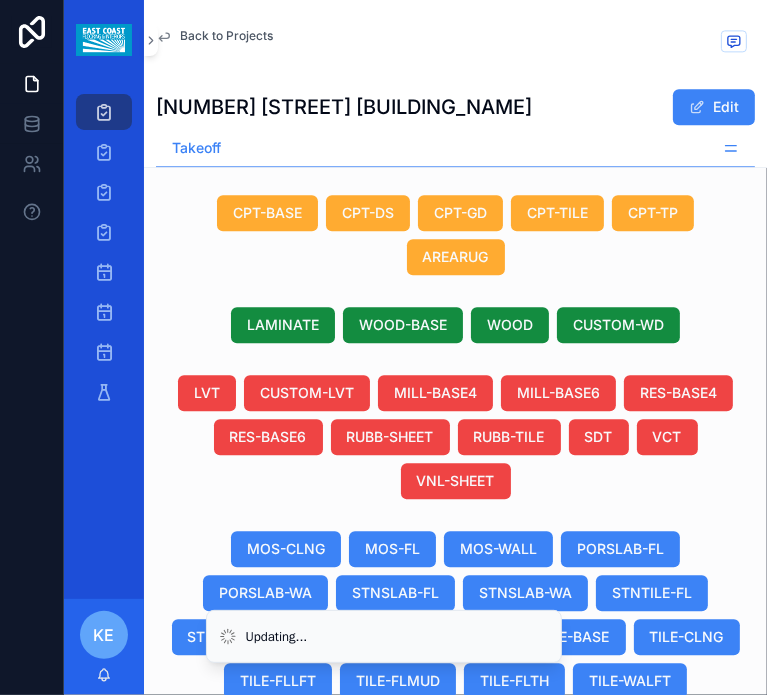 click on "1 1" at bounding box center (434, 899) 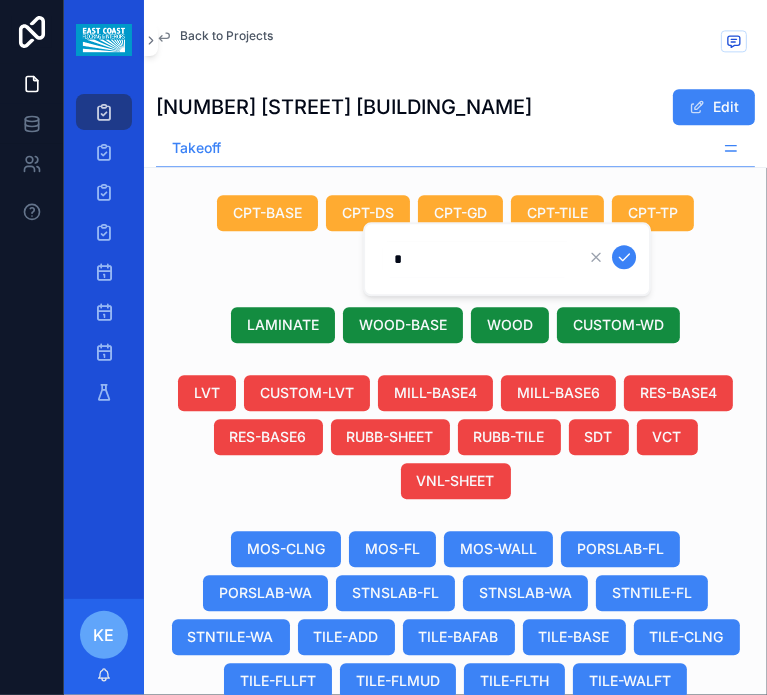 drag, startPoint x: 413, startPoint y: 239, endPoint x: 419, endPoint y: 259, distance: 20.880613 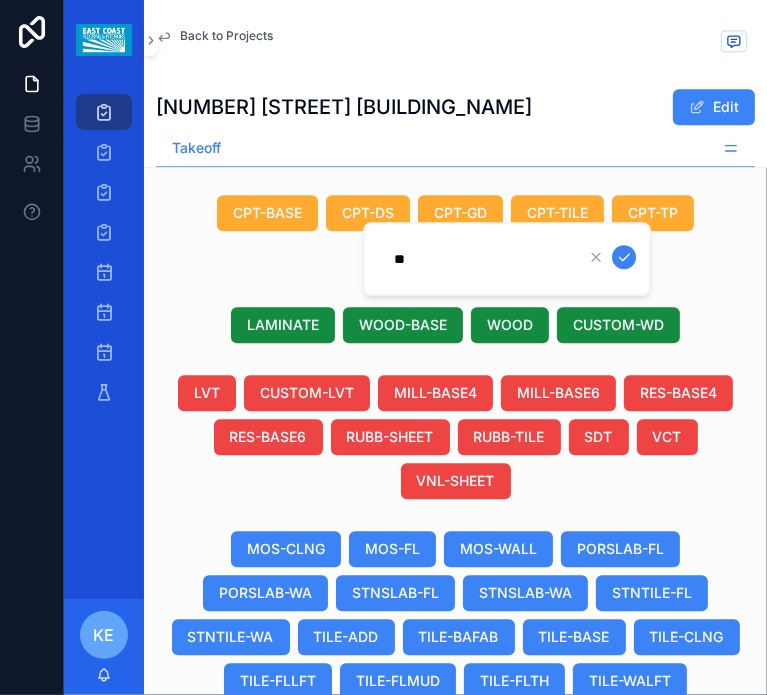 click at bounding box center [624, 257] 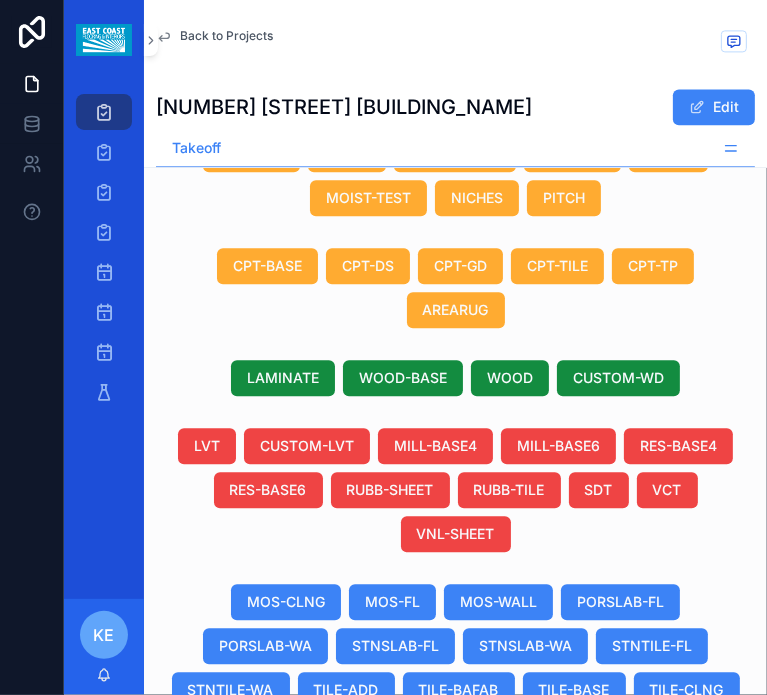 scroll, scrollTop: 2294, scrollLeft: 0, axis: vertical 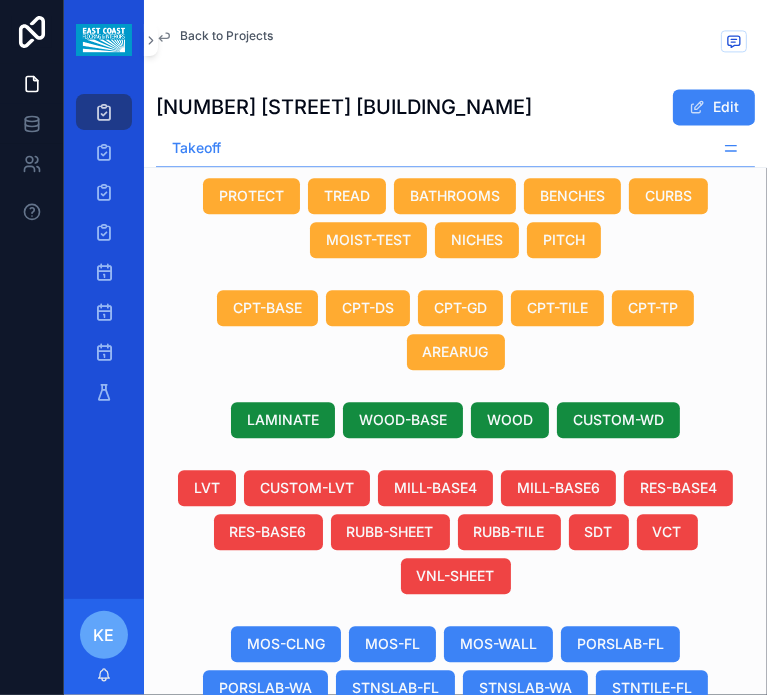 click at bounding box center (445, 994) 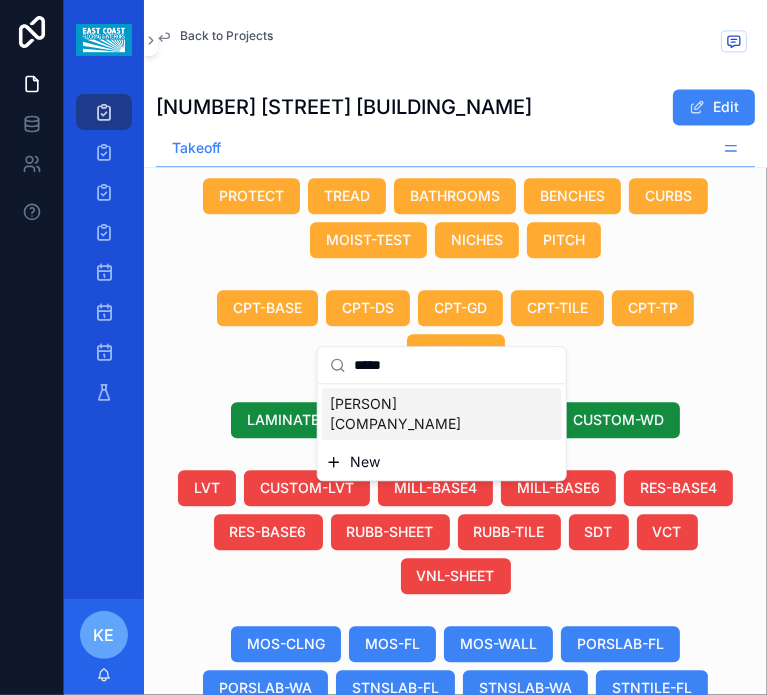 type on "*****" 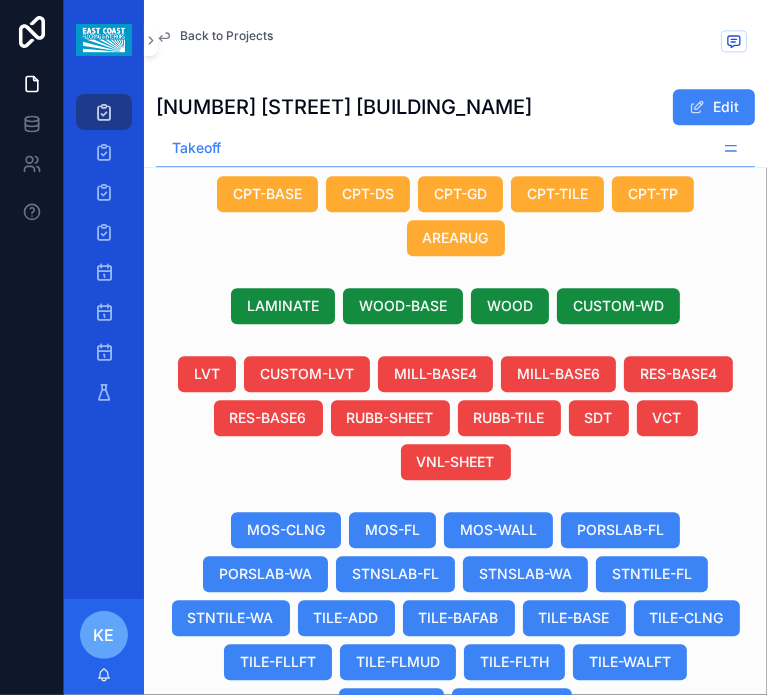 scroll, scrollTop: 2383, scrollLeft: 0, axis: vertical 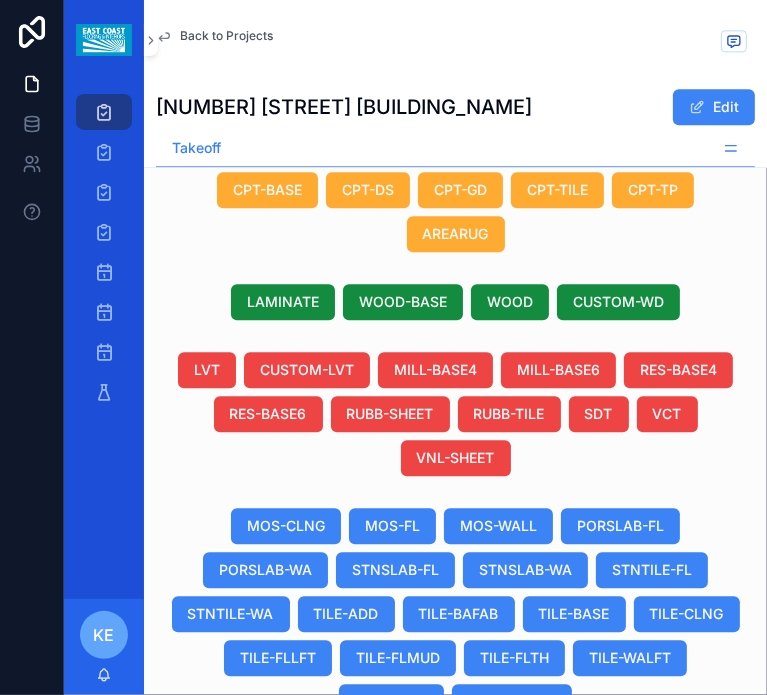 click on "[PERSON_NAME]" at bounding box center (596, 876) 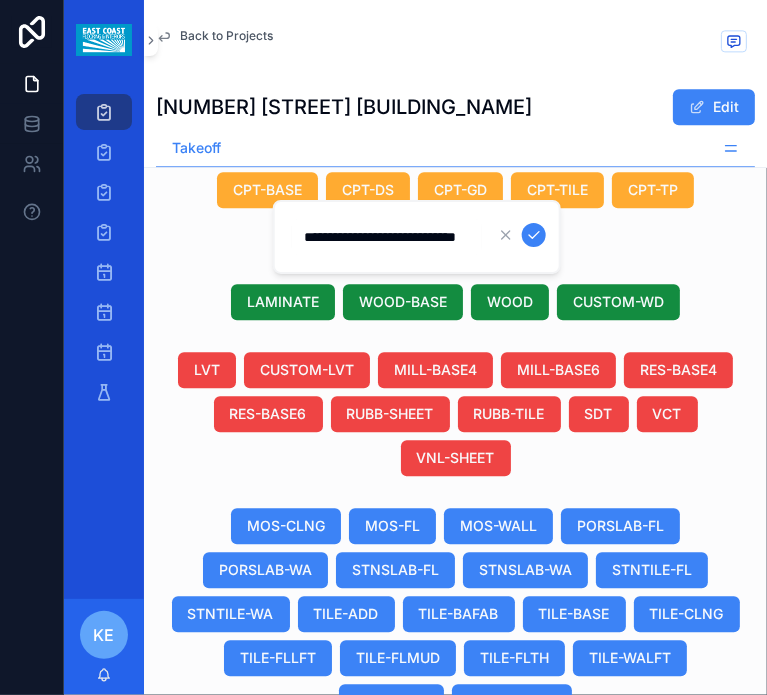 scroll, scrollTop: 0, scrollLeft: 44, axis: horizontal 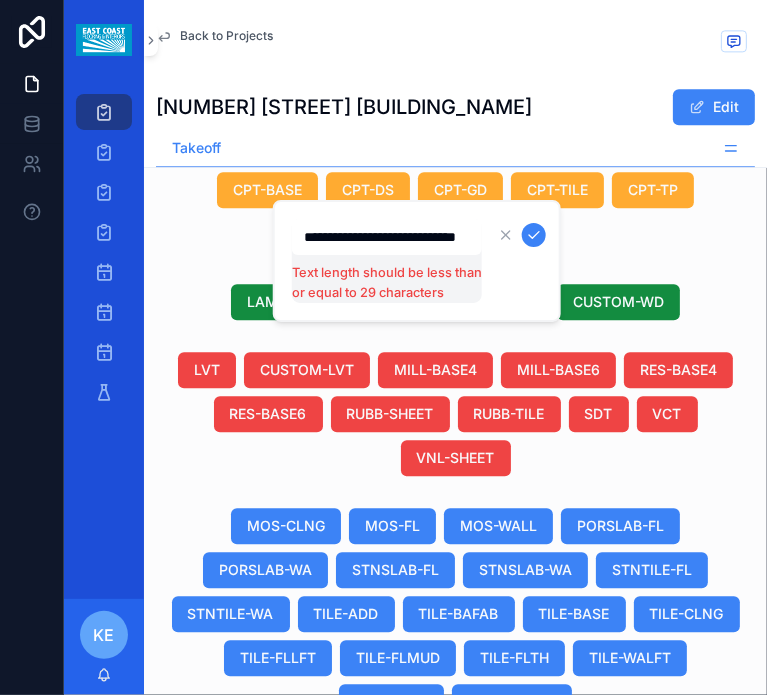 click on "**********" at bounding box center (387, 237) 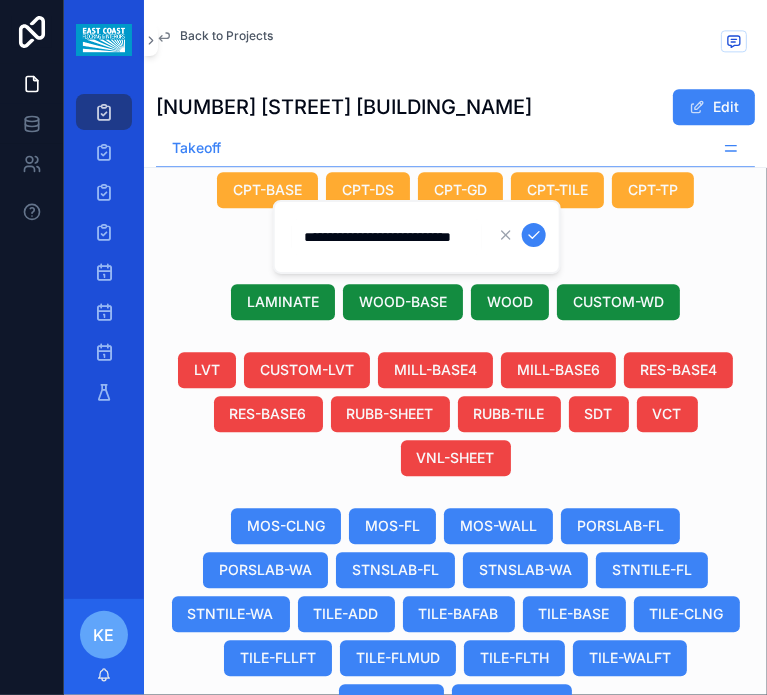 scroll, scrollTop: 0, scrollLeft: 40, axis: horizontal 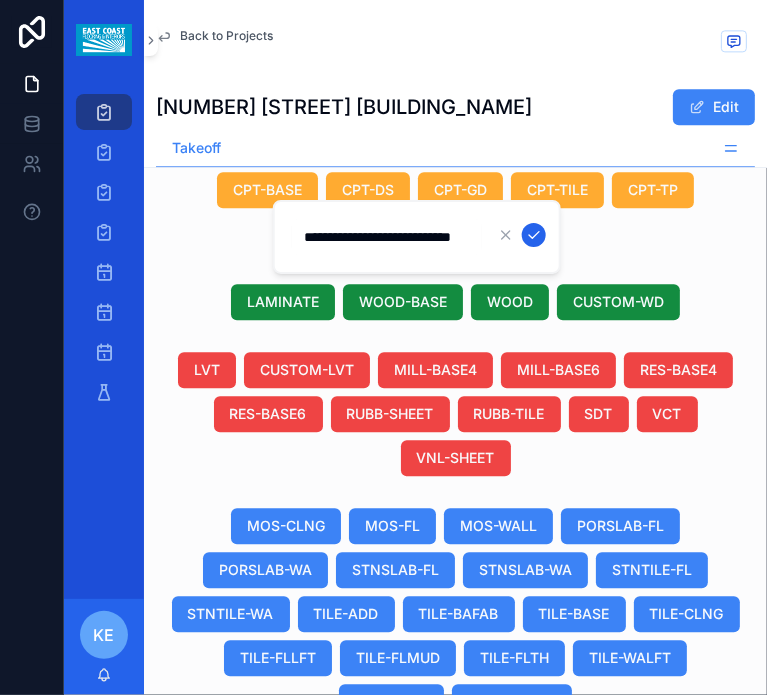 type on "**********" 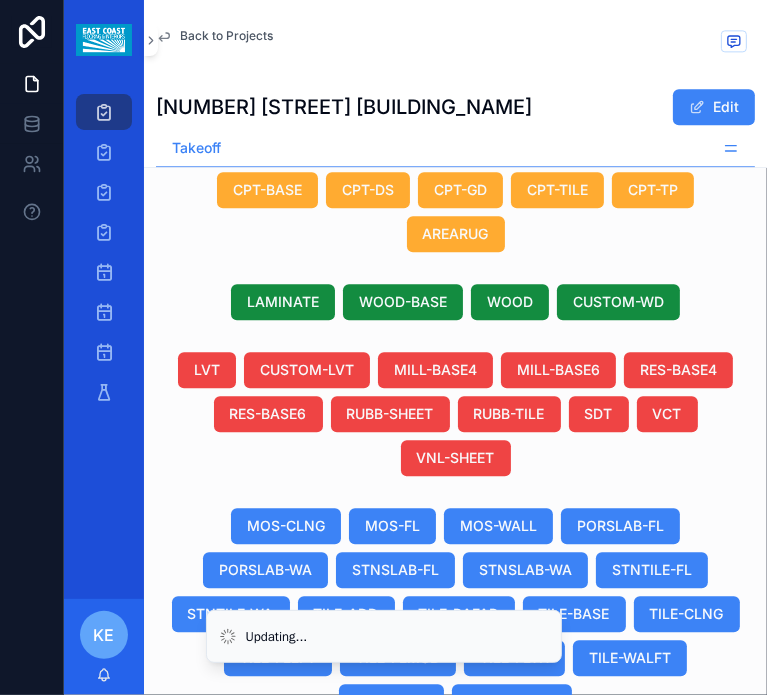 drag, startPoint x: 393, startPoint y: 639, endPoint x: 420, endPoint y: 637, distance: 27.073973 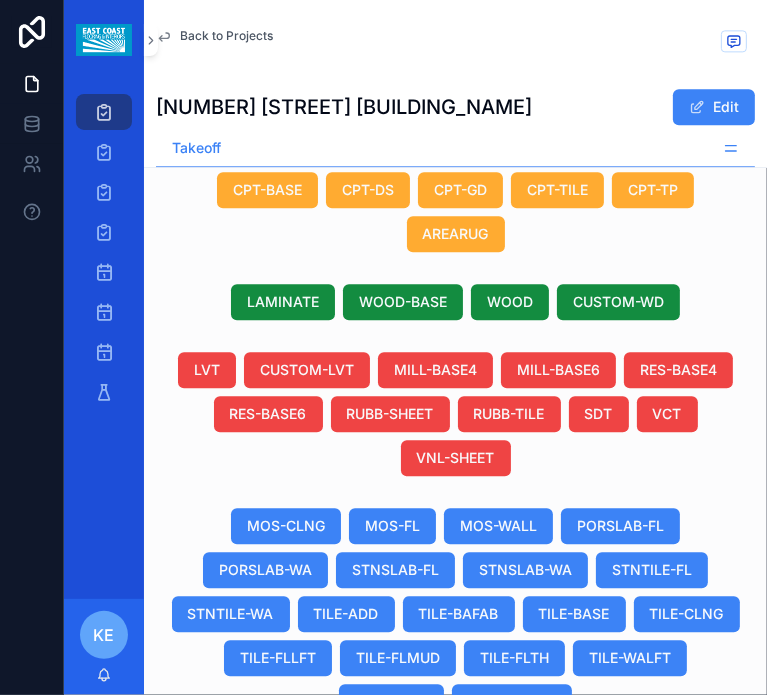 scroll, scrollTop: 0, scrollLeft: 1167, axis: horizontal 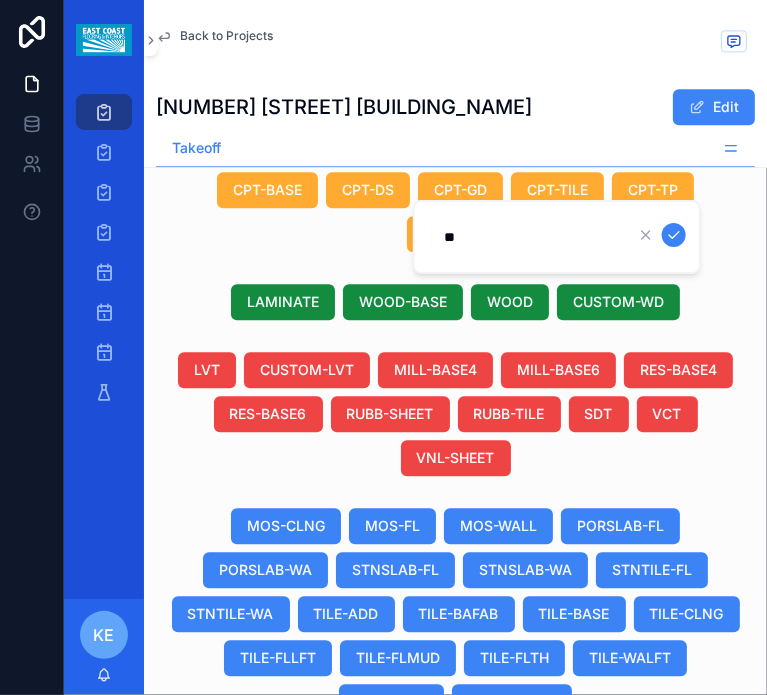 type on "*" 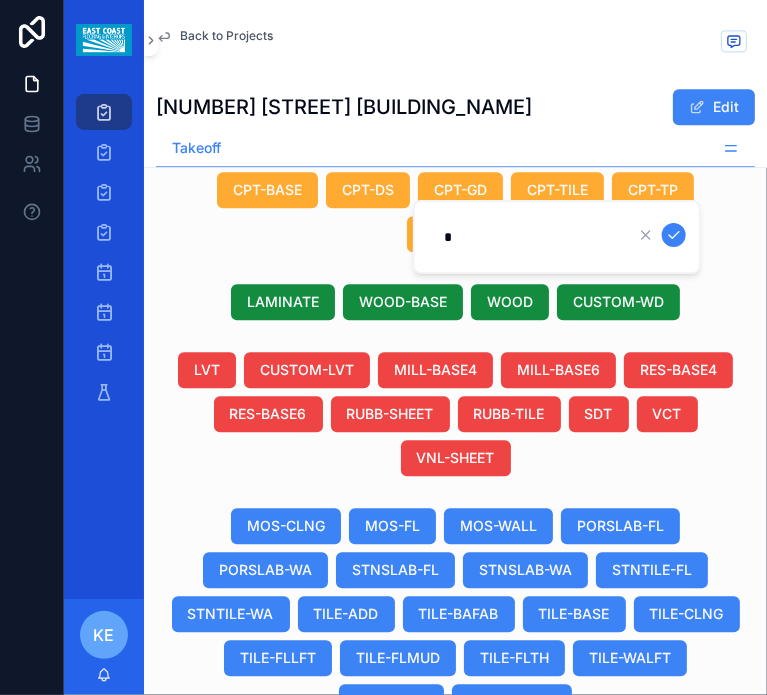 type on "**" 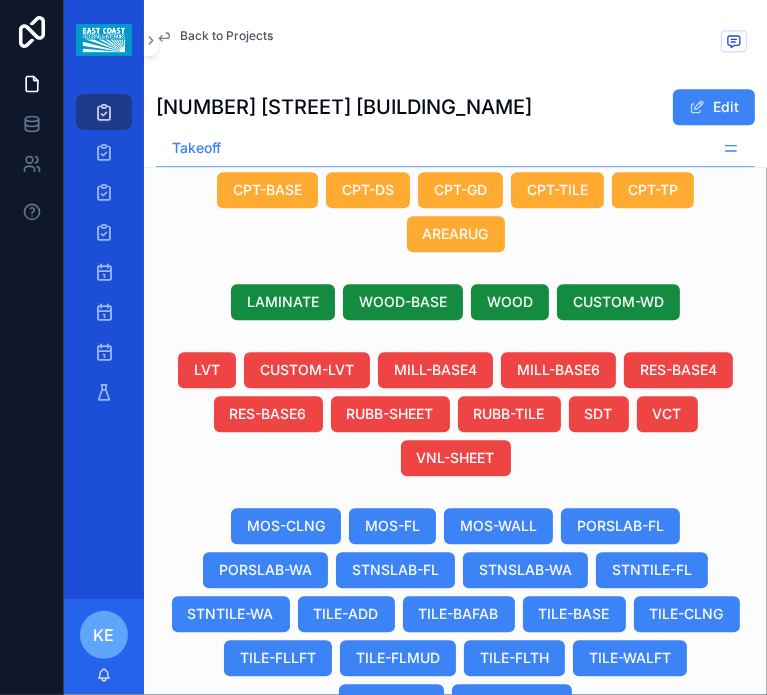 scroll, scrollTop: 0, scrollLeft: 1167, axis: horizontal 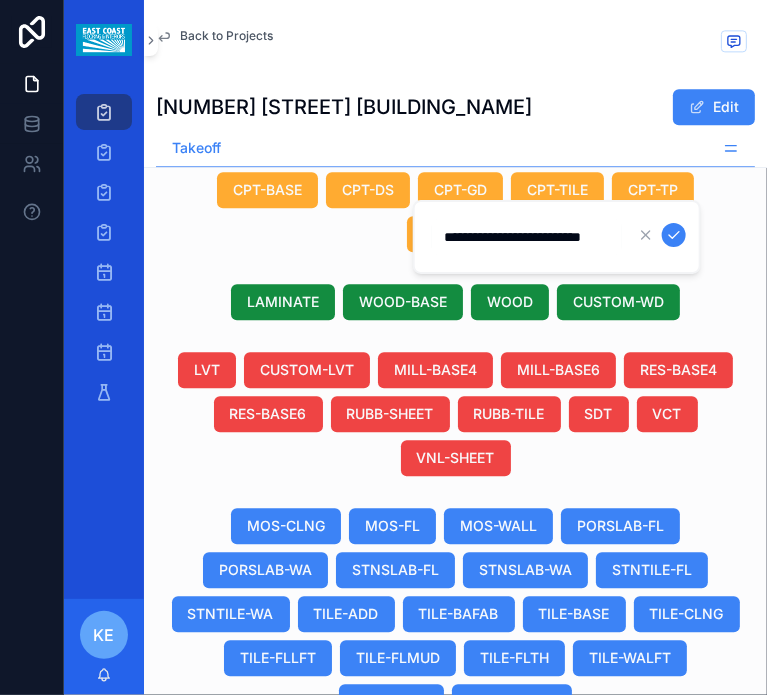 type on "**********" 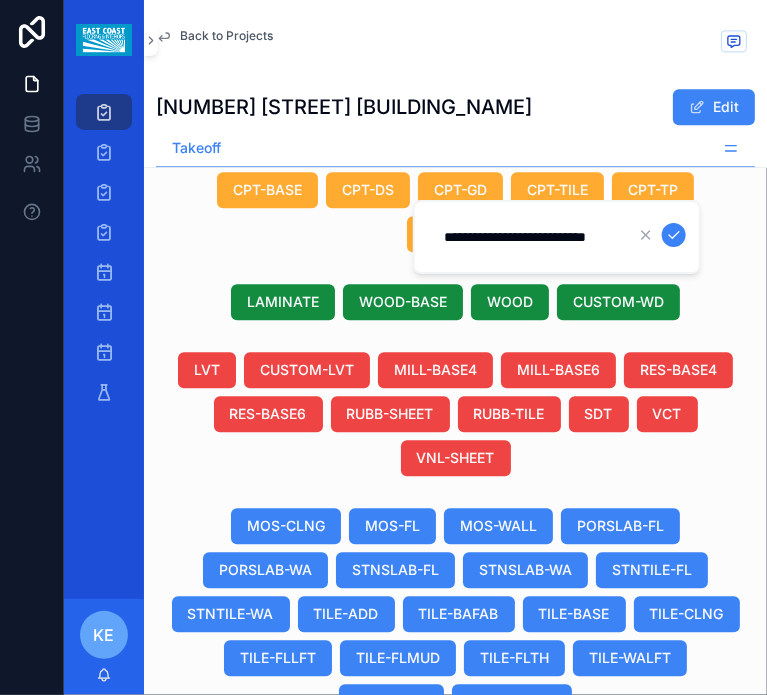 click at bounding box center [674, 235] 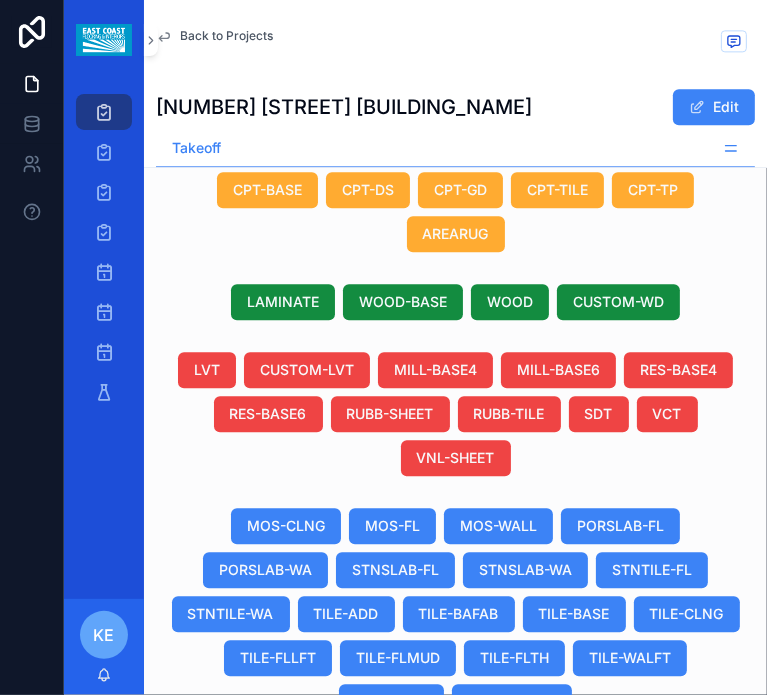 scroll, scrollTop: 0, scrollLeft: 1294, axis: horizontal 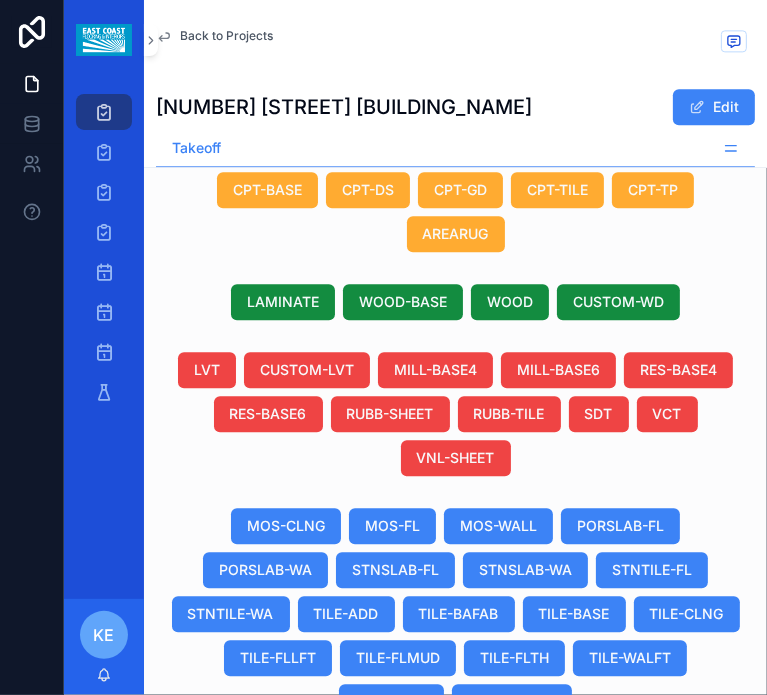 click on "12"" at bounding box center [447, 876] 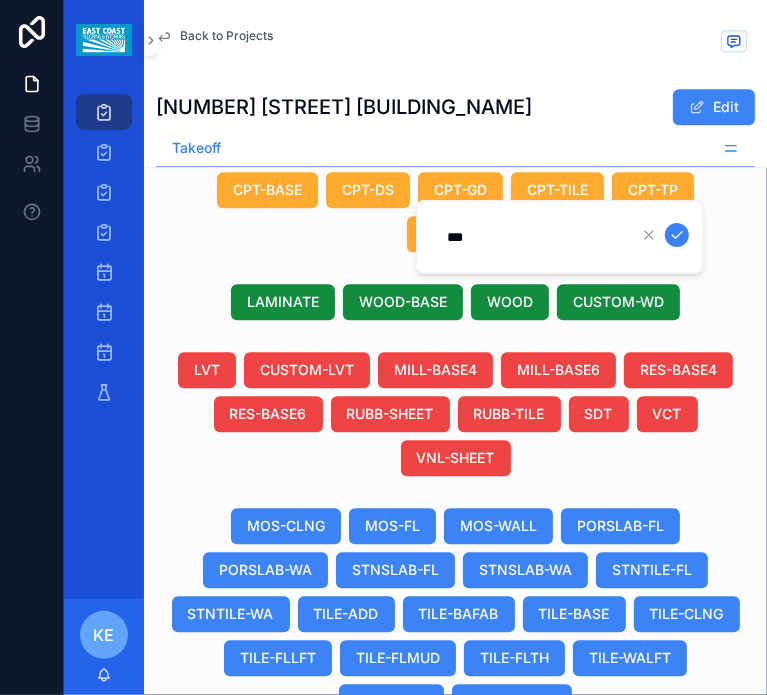 drag, startPoint x: 472, startPoint y: 239, endPoint x: 432, endPoint y: 235, distance: 40.1995 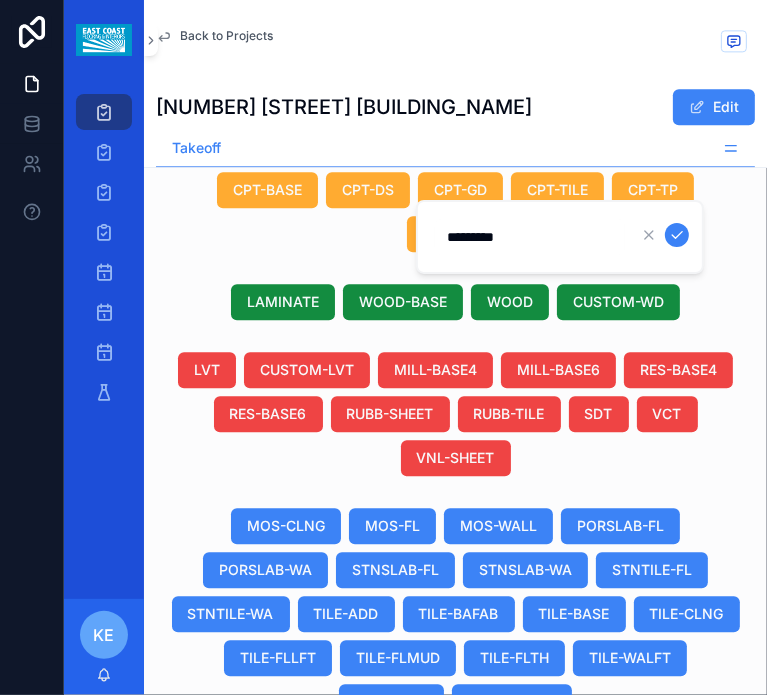 click at bounding box center [677, 235] 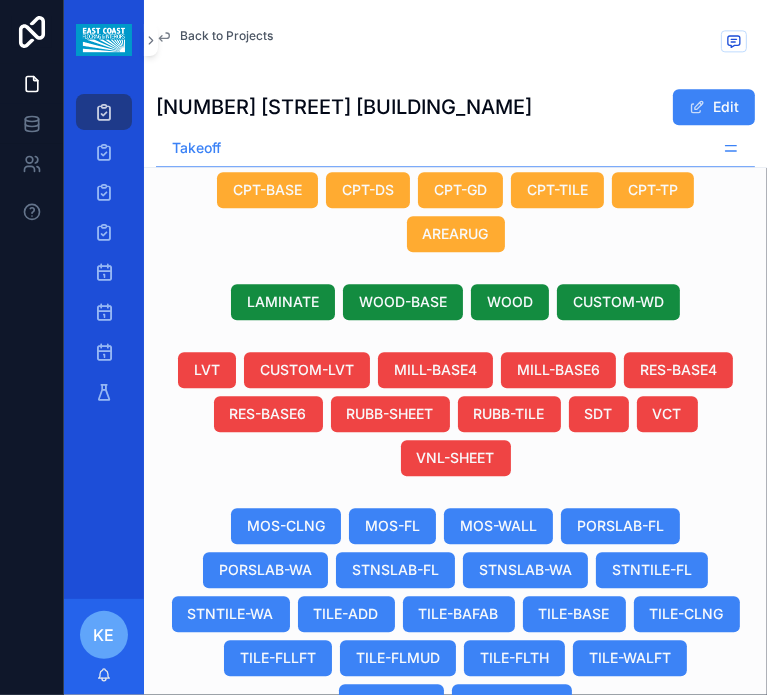 click on "--" at bounding box center [594, 876] 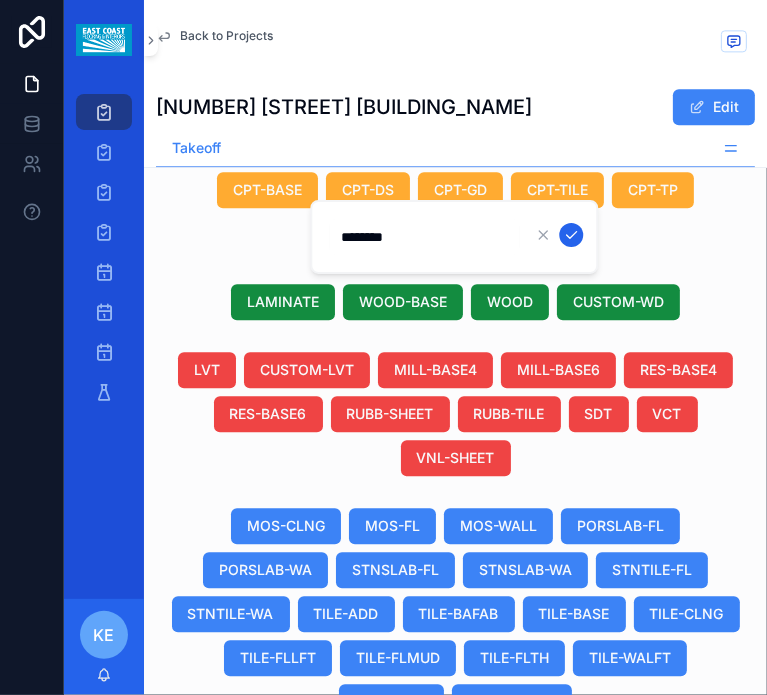 type on "********" 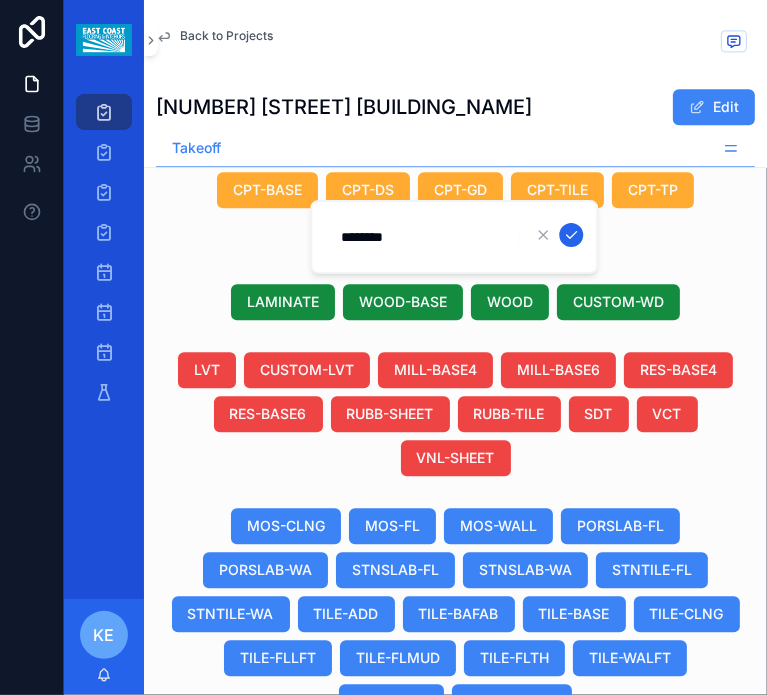 click 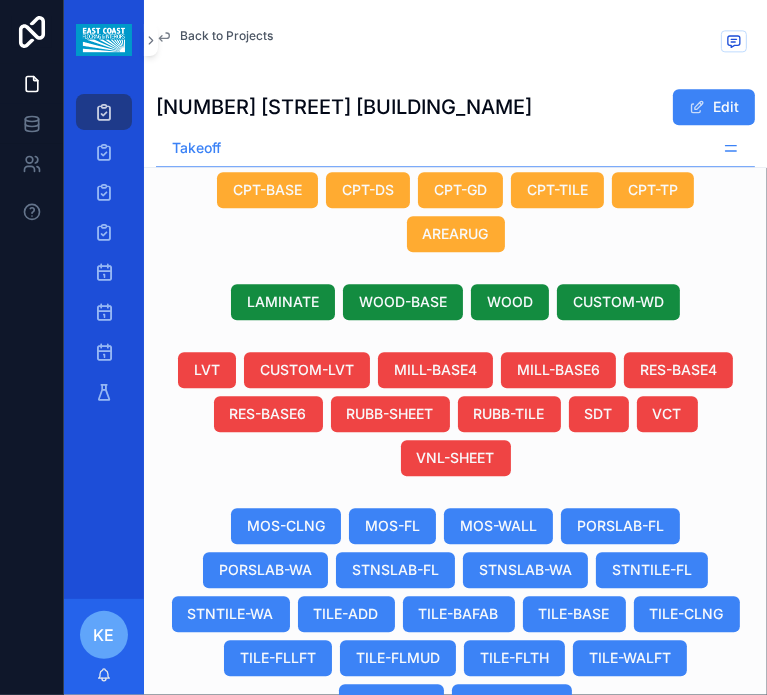 scroll, scrollTop: 0, scrollLeft: 0, axis: both 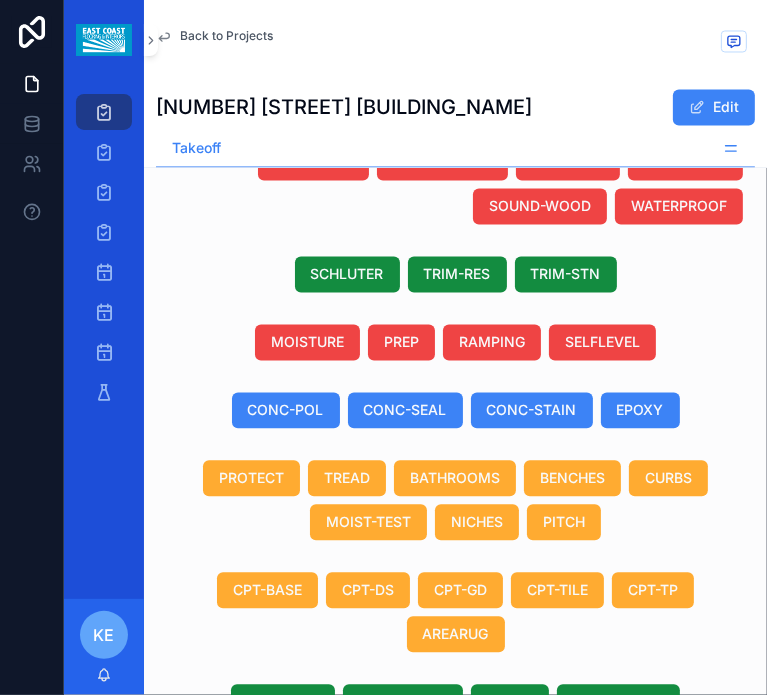 click on "TILE-FLLFT" at bounding box center (278, 1058) 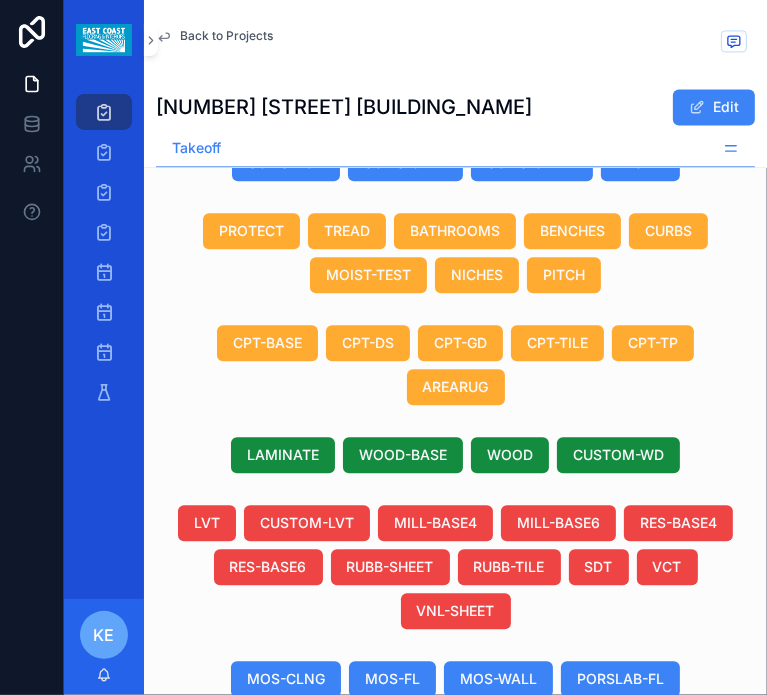 scroll, scrollTop: 2283, scrollLeft: 0, axis: vertical 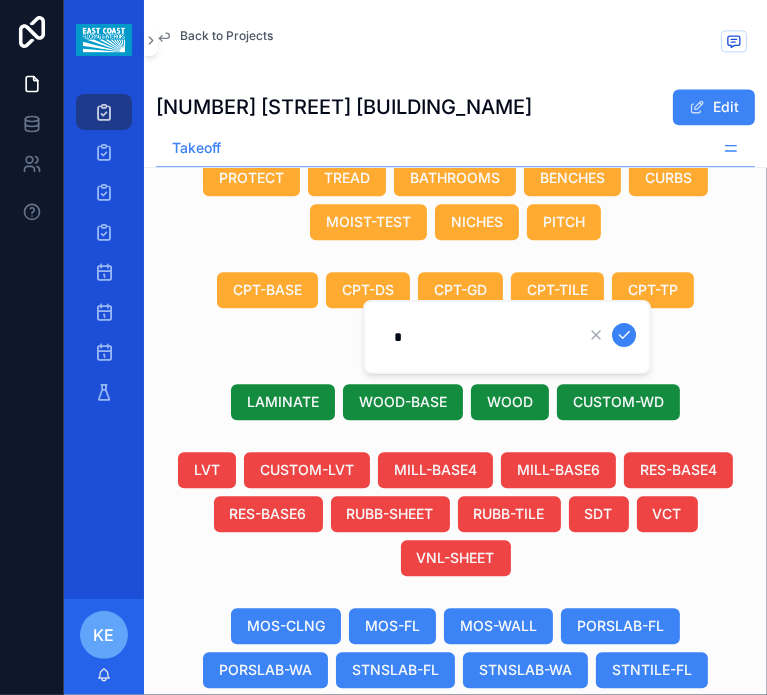 drag, startPoint x: 407, startPoint y: 311, endPoint x: 429, endPoint y: 338, distance: 34.828148 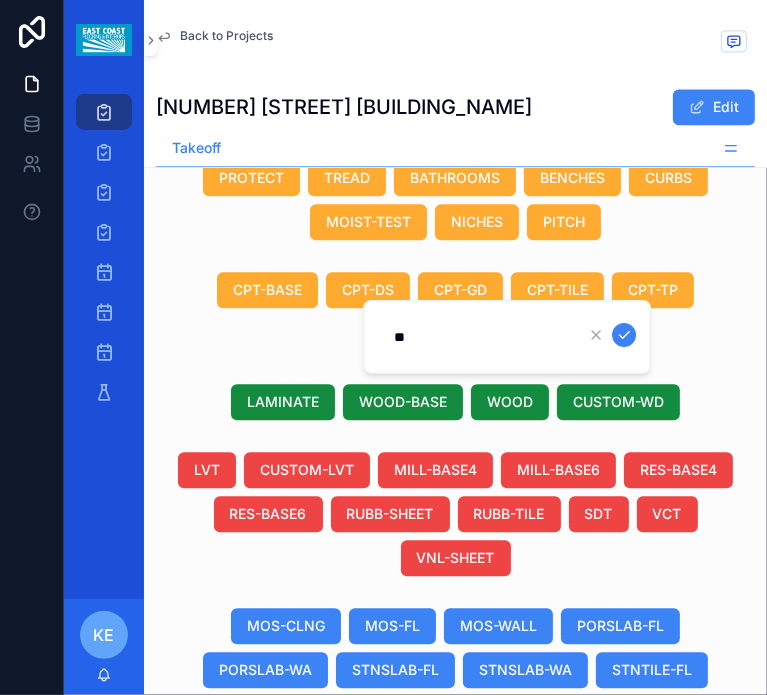click at bounding box center (624, 335) 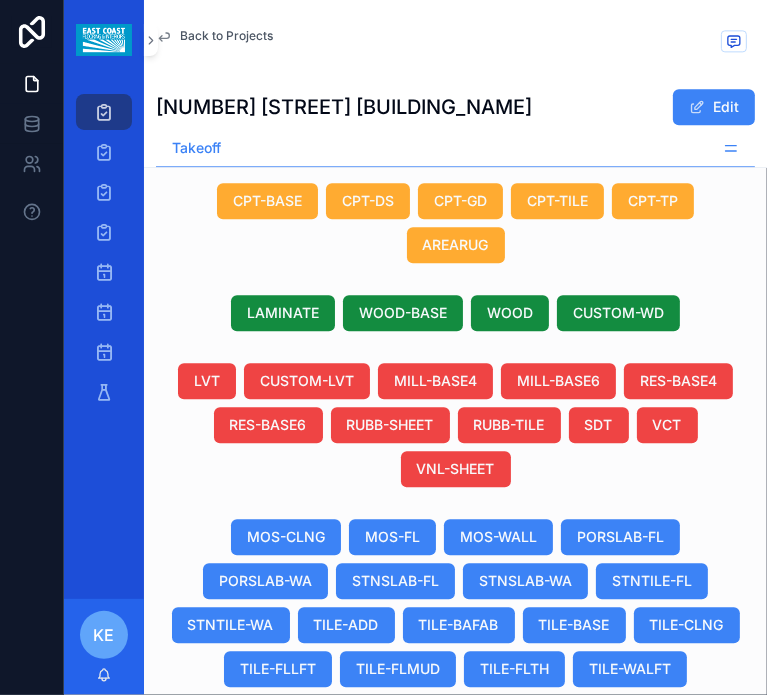 scroll, scrollTop: 2392, scrollLeft: 0, axis: vertical 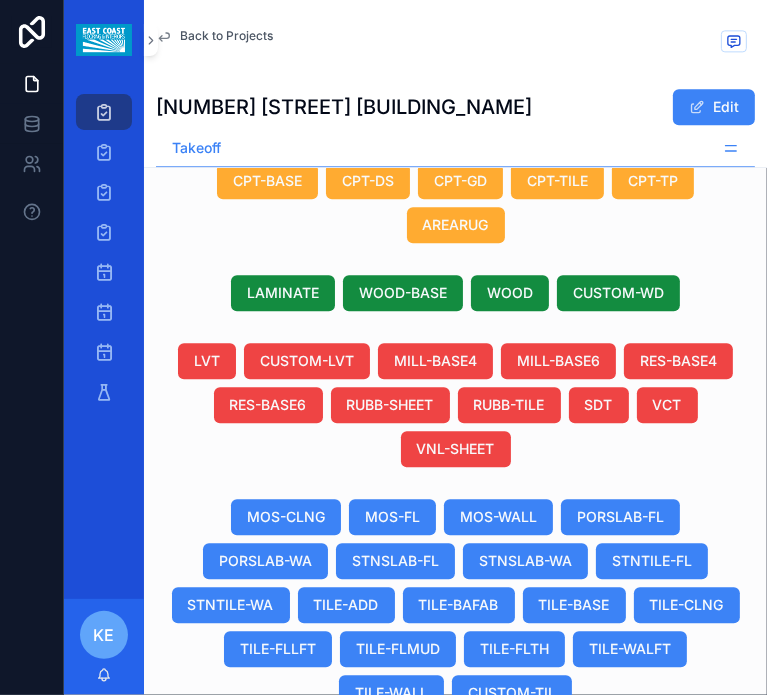 click on "Duplicate View Details" at bounding box center [619, 831] 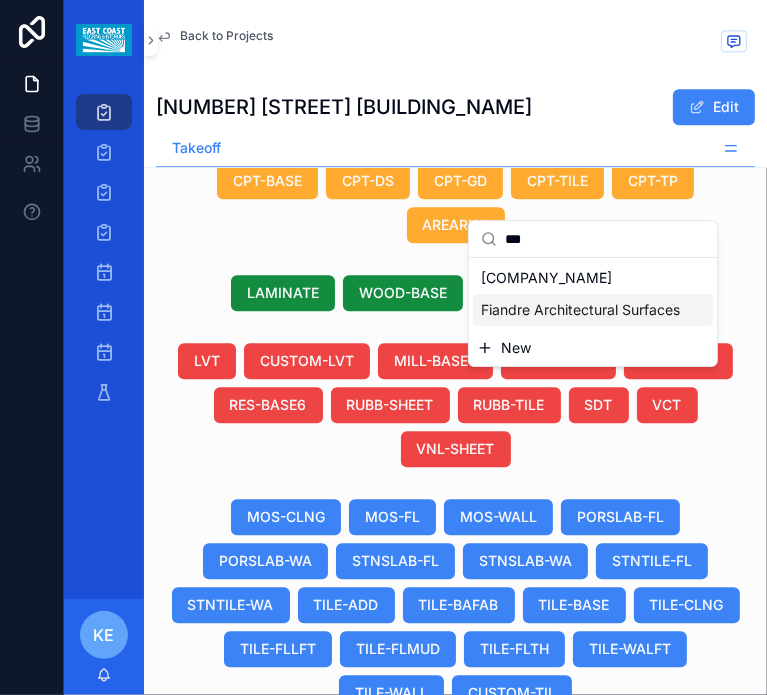type on "***" 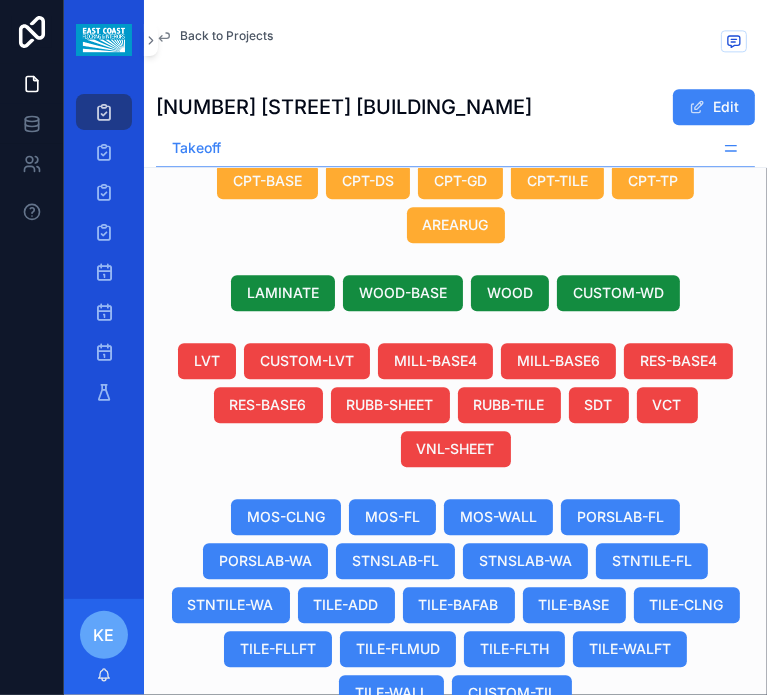 scroll, scrollTop: 0, scrollLeft: 988, axis: horizontal 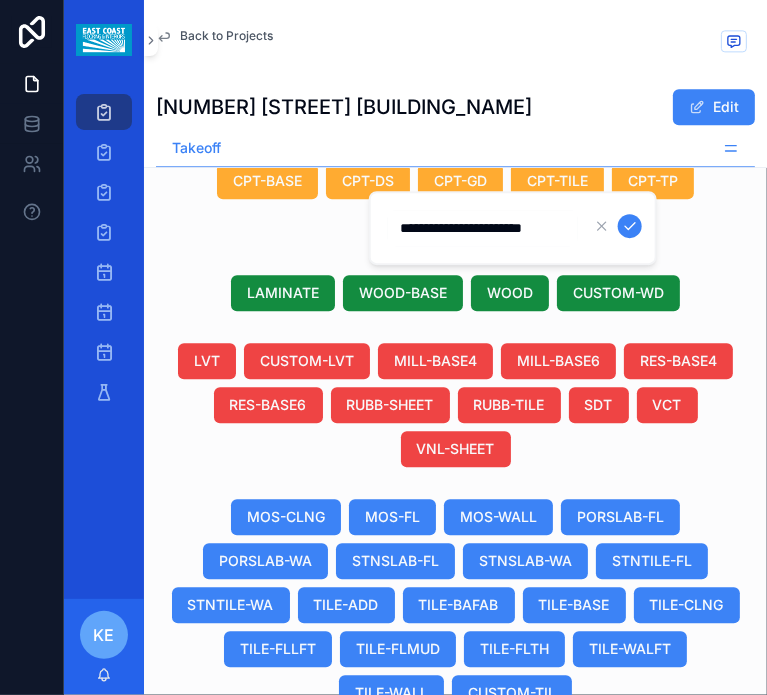 type on "**********" 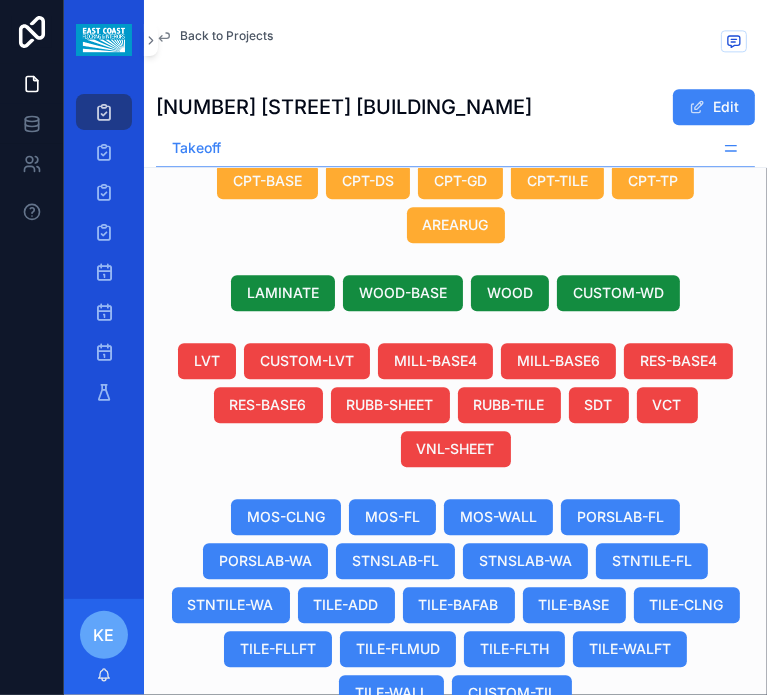 click on "Fiandre Arch. Surf. Fiandre Arch. Surf." at bounding box center (480, 867) 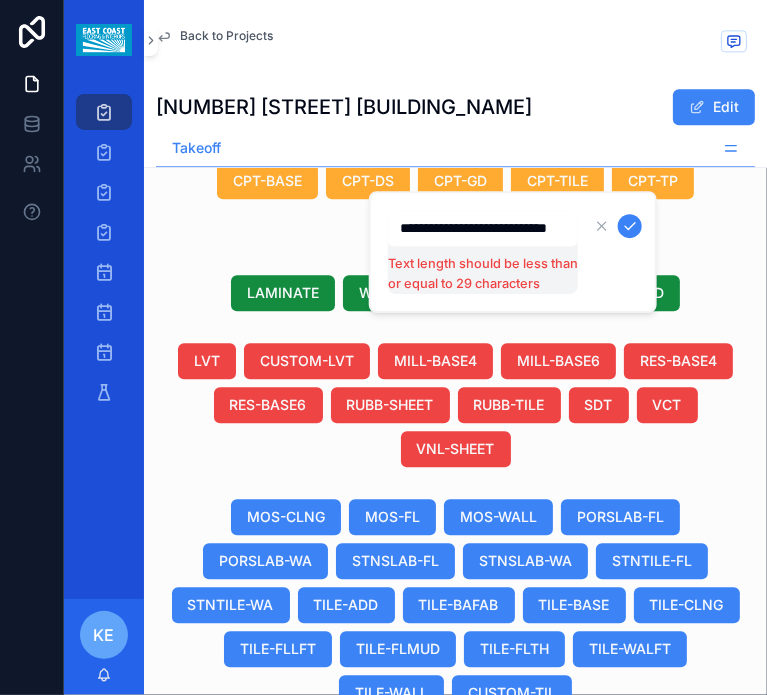 scroll, scrollTop: 0, scrollLeft: 25, axis: horizontal 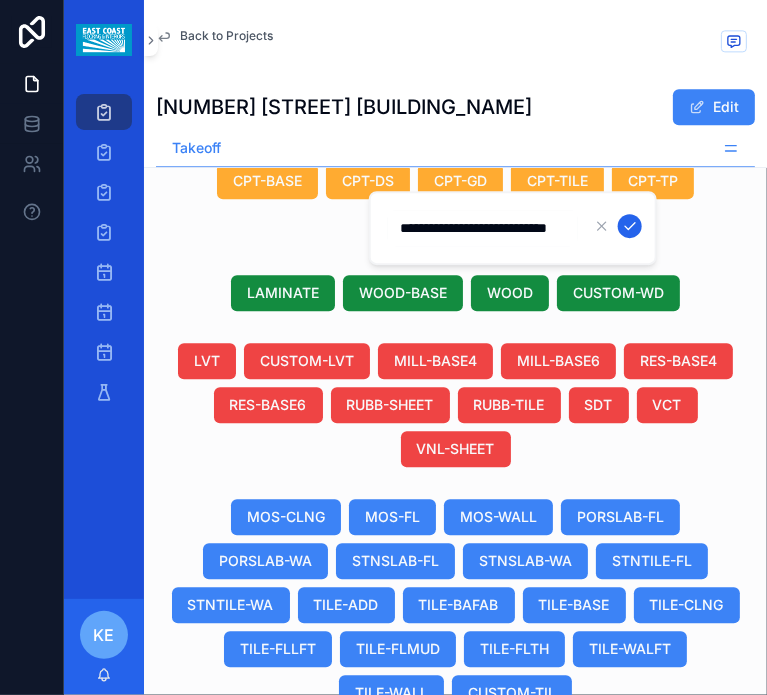 type on "**********" 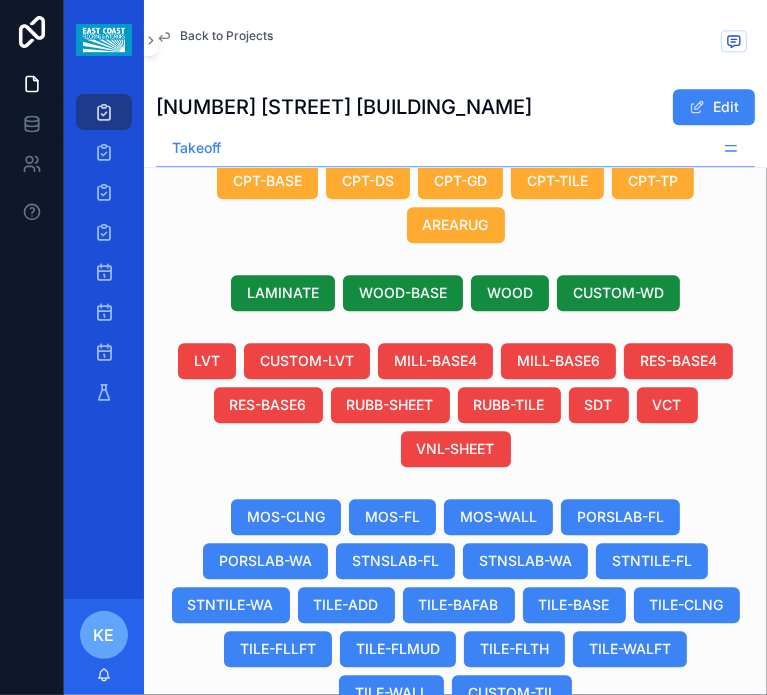 click on "Using Allowance Using Allowance" at bounding box center [720, 867] 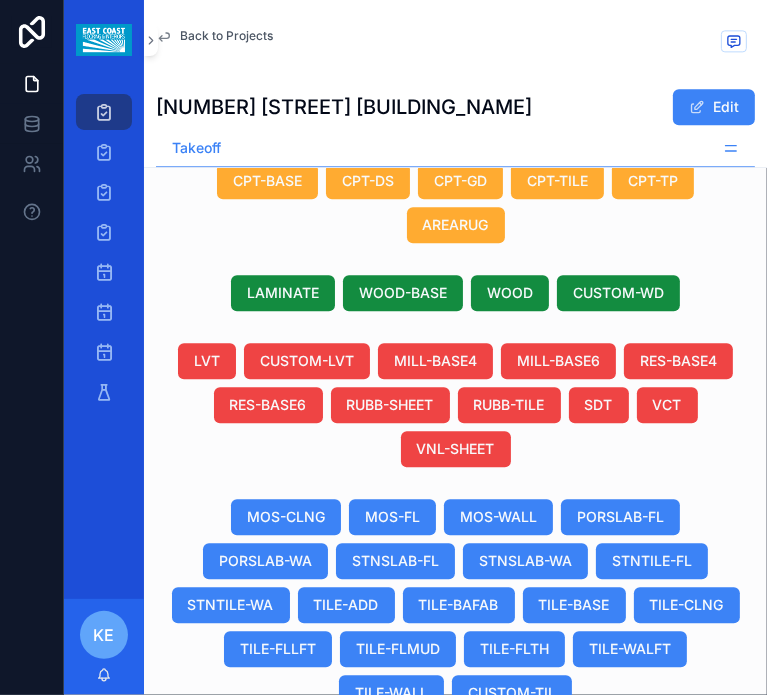 click on "09 09 TL TILE-FLLFT -- TL-09 Floor Tile TL-09 Floor Tile Fiandre Architectural Surfaces Fiandre Arch. Surf. Bois Urba Fiandre Arch. Surf. Bois Urba Using Allowance Using Allowance Thinset Application -- Blue 24" 24" 48" 48" SF Cut and Fit List 1 Duplicate View Details" at bounding box center (672, 867) 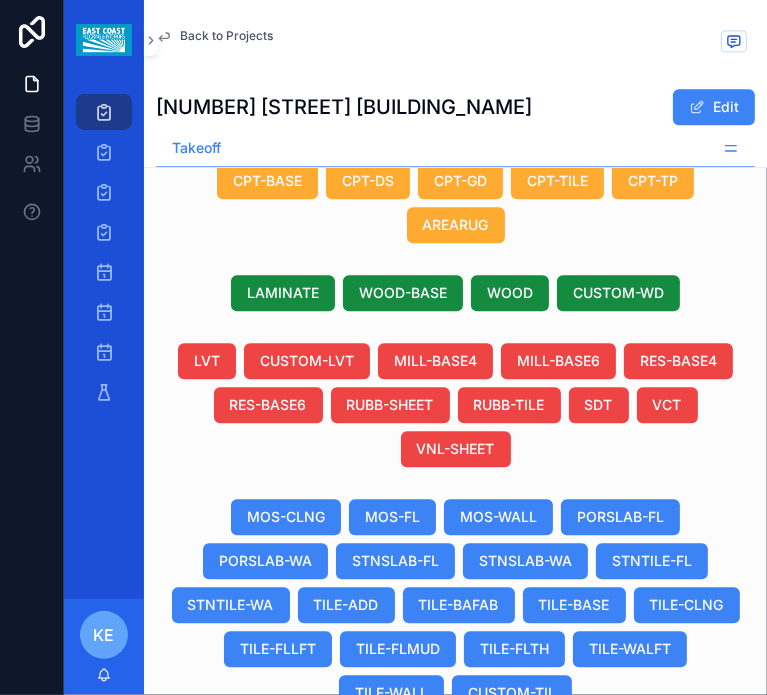 click on "Duplicate View Details" at bounding box center [619, 831] 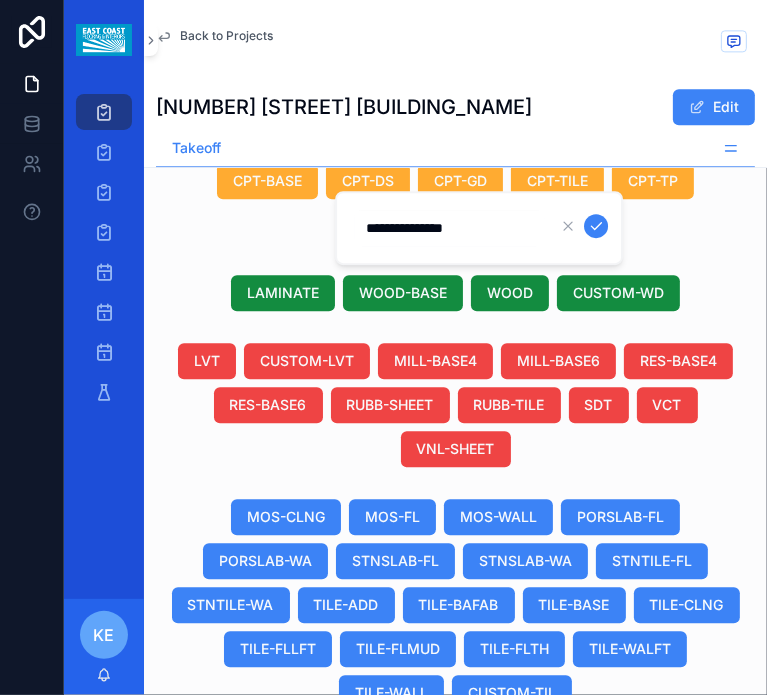 type on "**********" 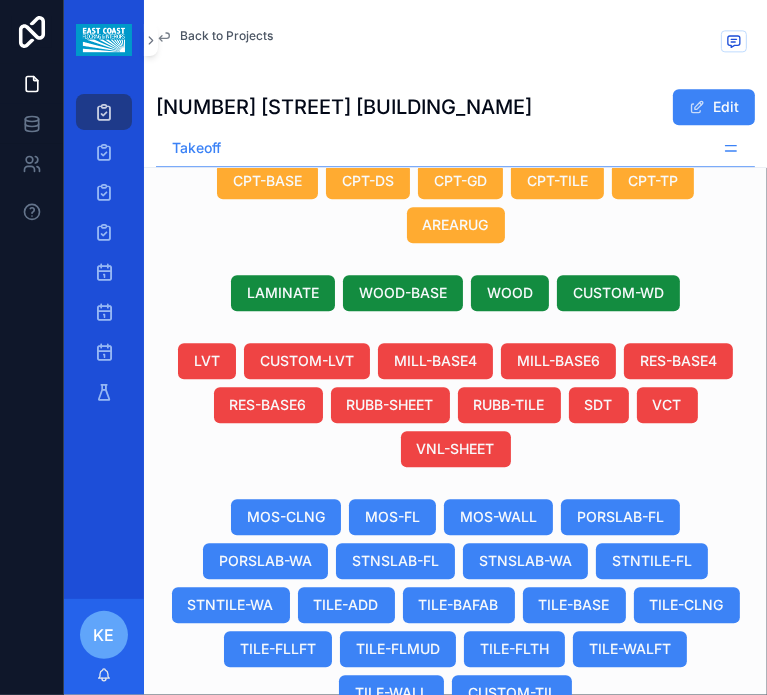 click on "Using Allowance Using Allowance" at bounding box center (720, 867) 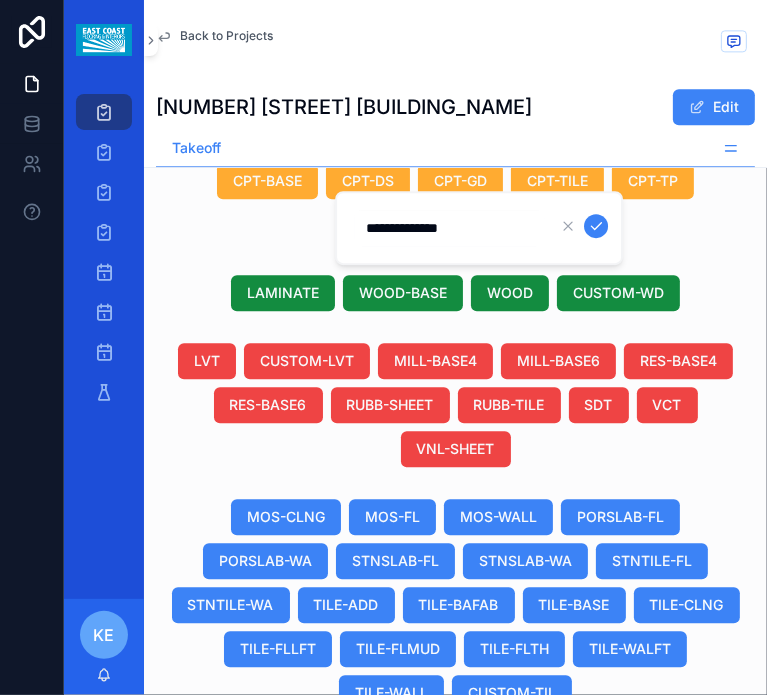 drag, startPoint x: 514, startPoint y: 237, endPoint x: 369, endPoint y: 203, distance: 148.93288 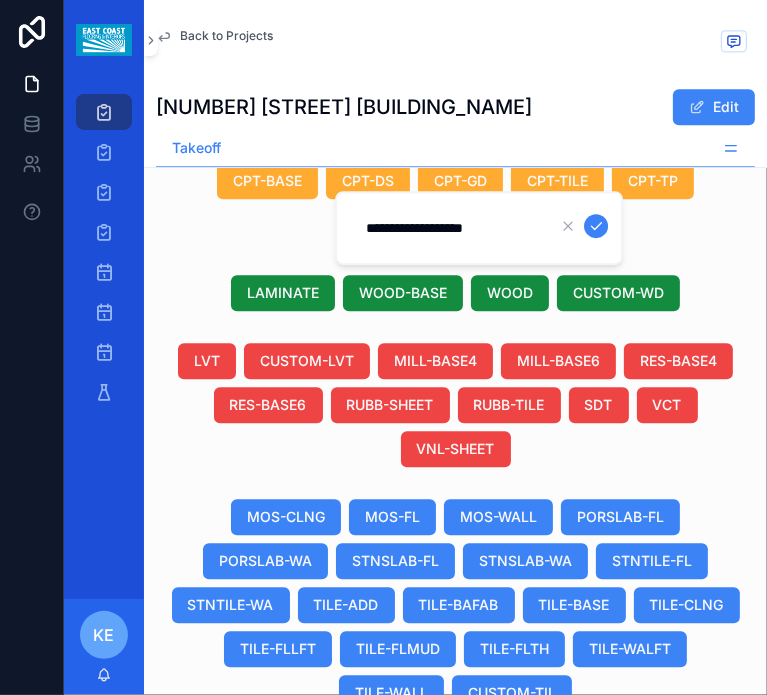 type on "**********" 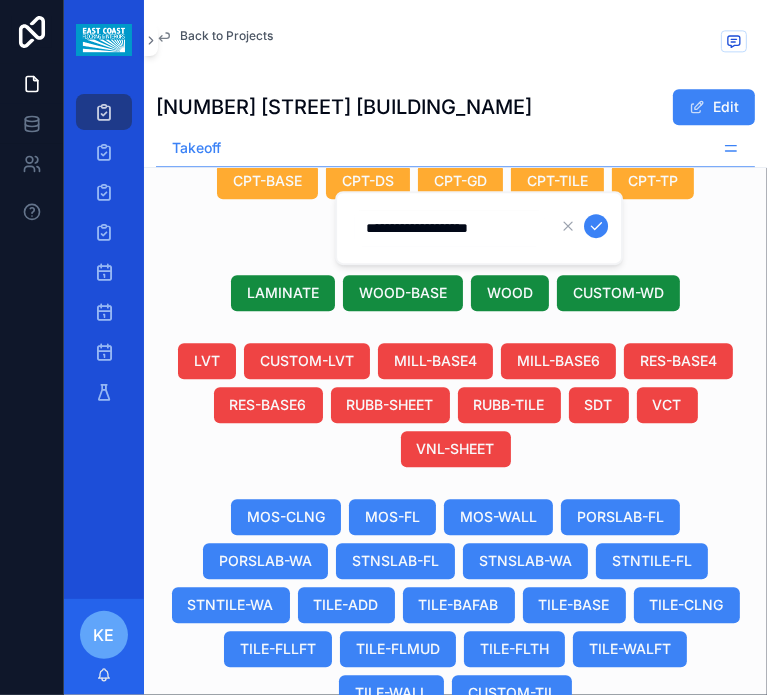 click at bounding box center [596, 226] 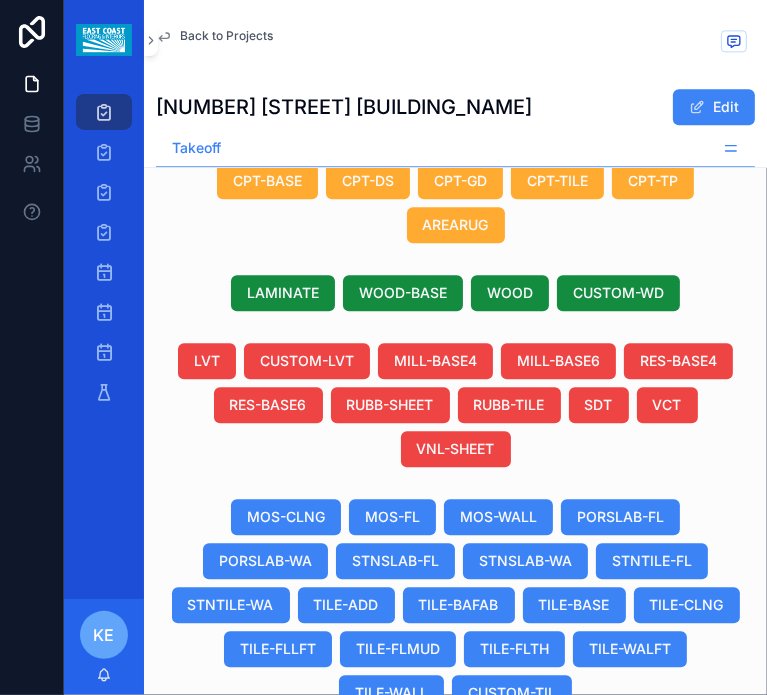 click on "[CITY] Honed 9"X36"" at bounding box center (672, 867) 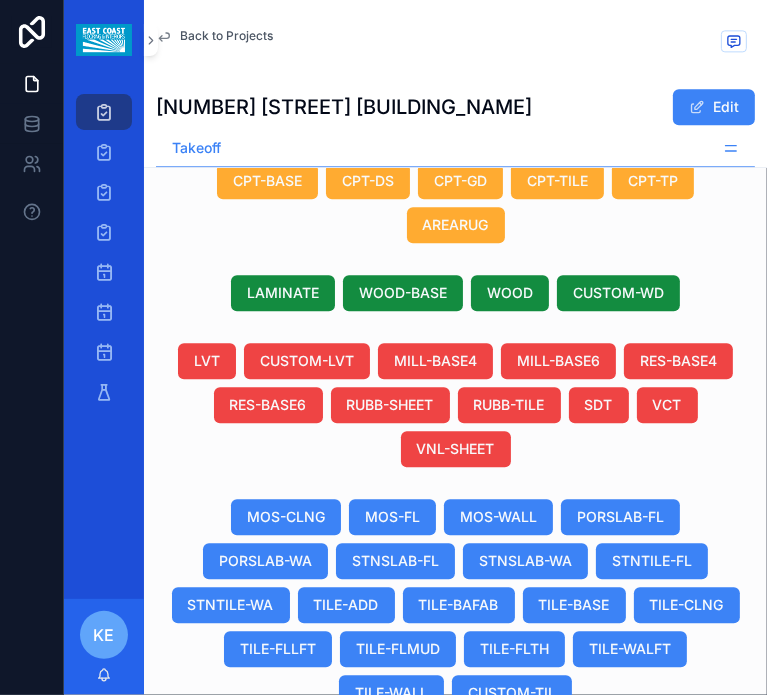 click on "[CITY] Honed 9"X36"" at bounding box center (672, 867) 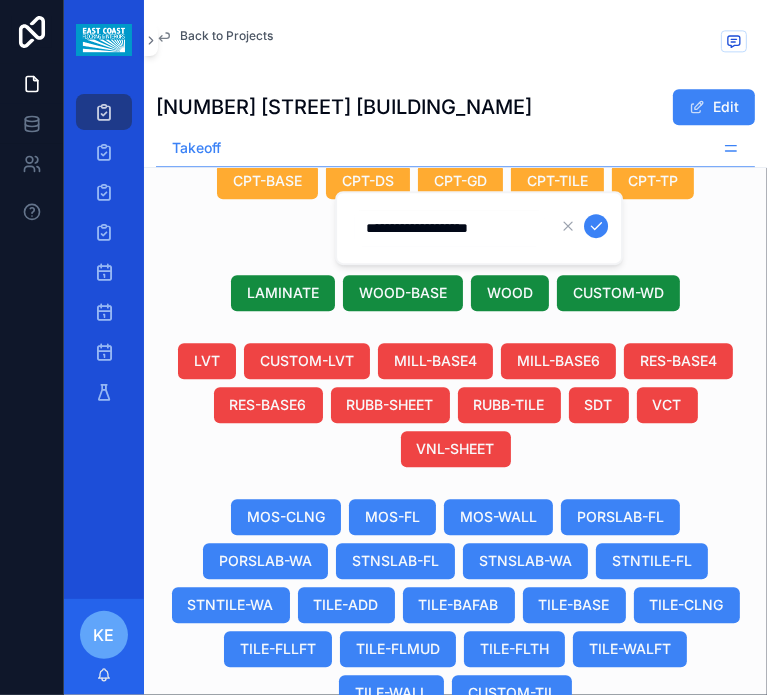 click on "**********" at bounding box center [449, 228] 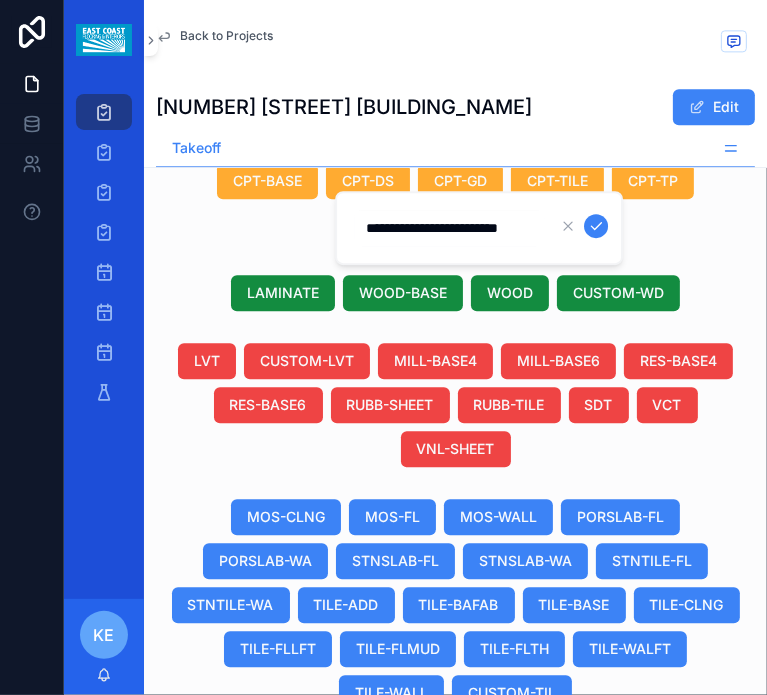 type on "**********" 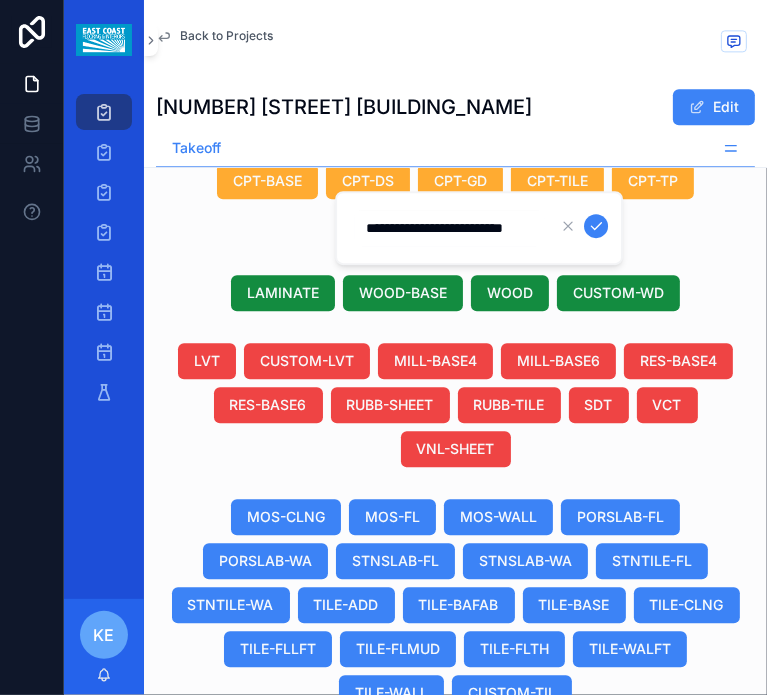 click at bounding box center [596, 226] 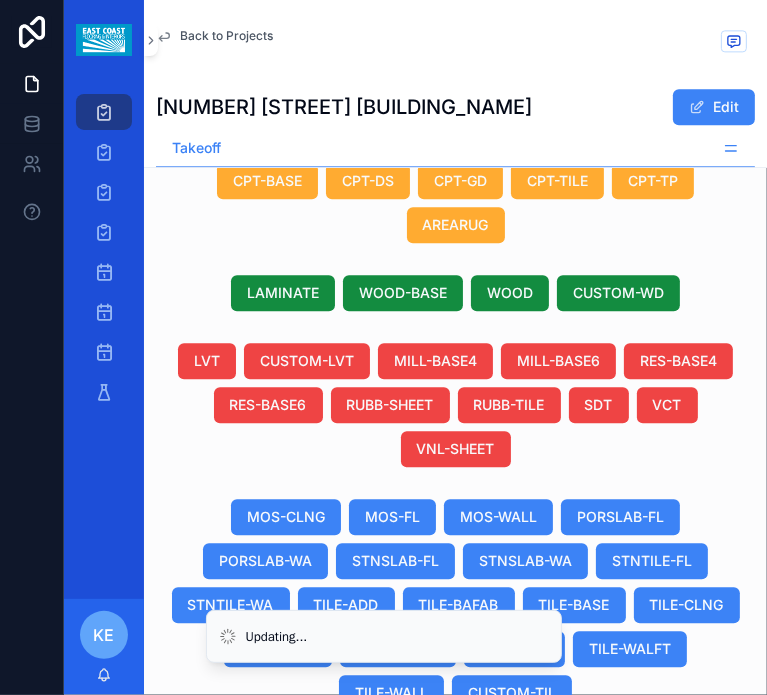 click on "[PRODUCT_NAME]" at bounding box center (441, 867) 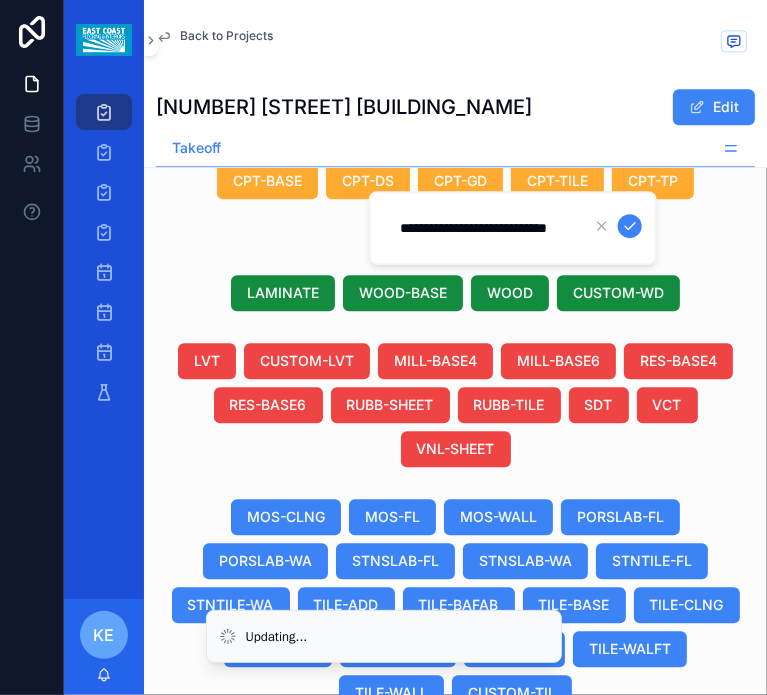 scroll, scrollTop: 0, scrollLeft: 25, axis: horizontal 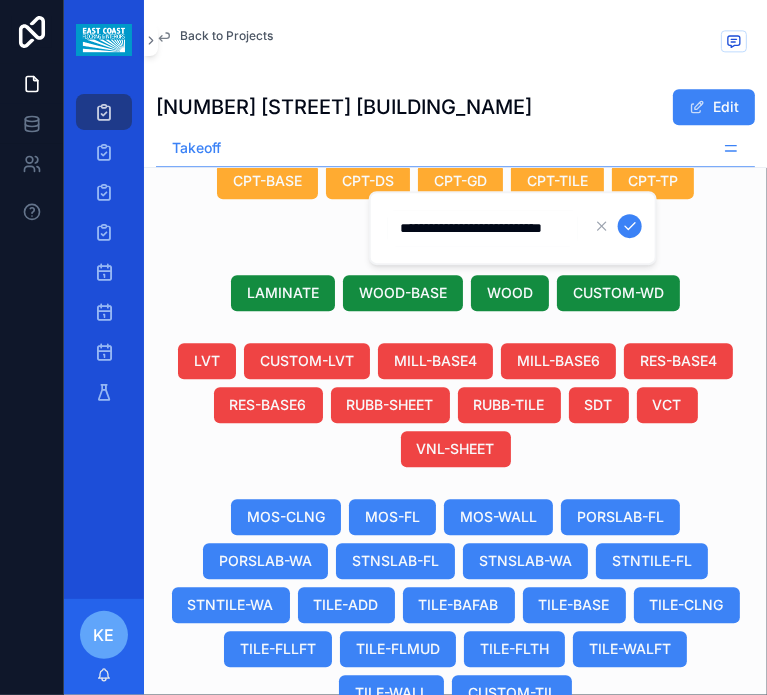 type on "**********" 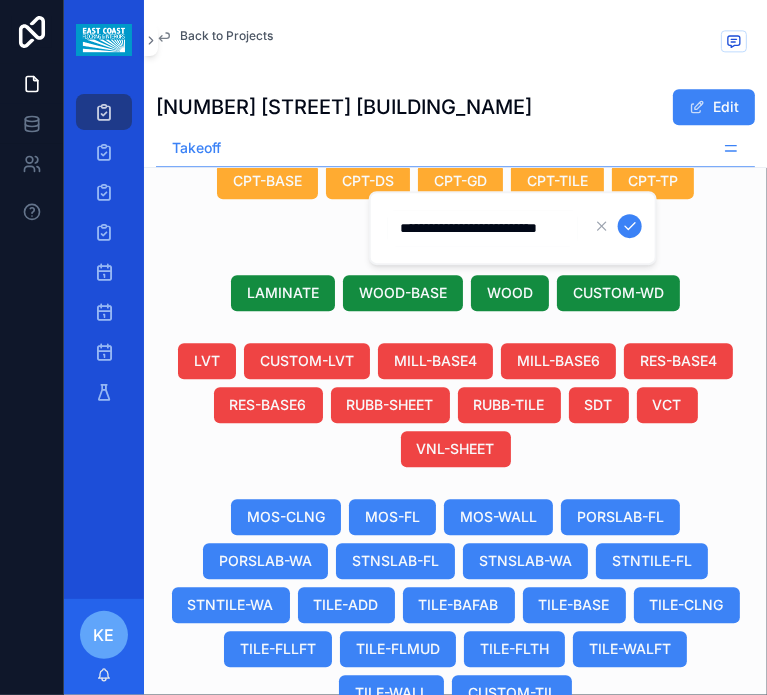 scroll, scrollTop: 0, scrollLeft: 8, axis: horizontal 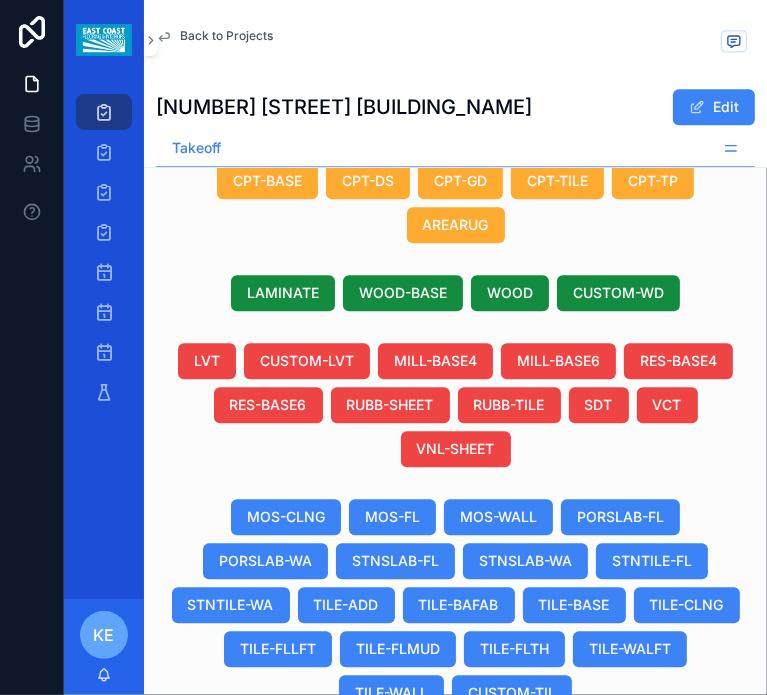 click on "[PRODUCT_NAME]" at bounding box center [441, 867] 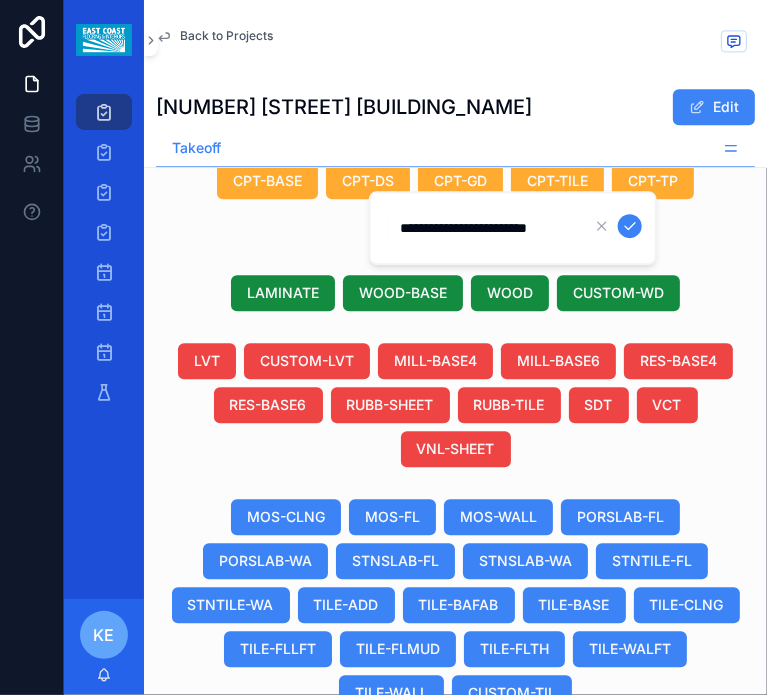 scroll, scrollTop: 0, scrollLeft: 0, axis: both 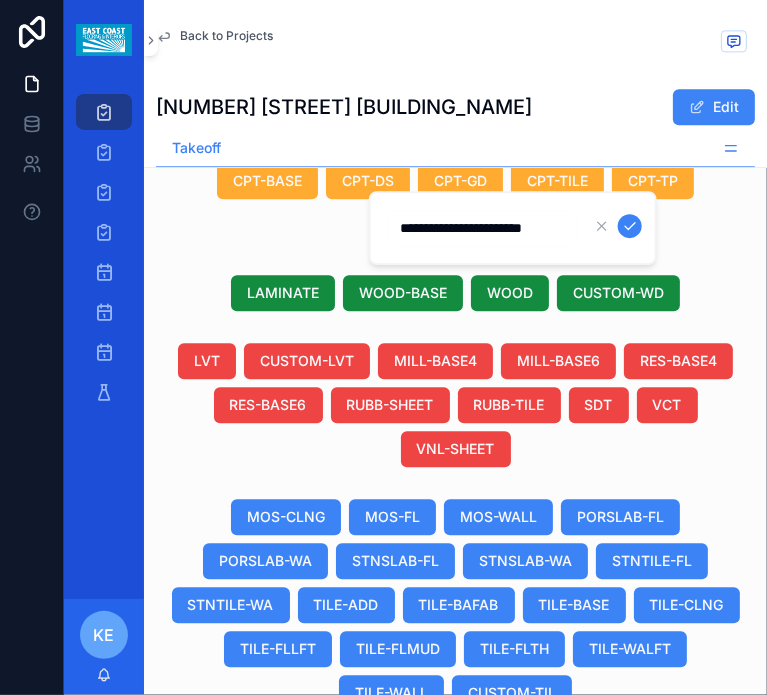 click at bounding box center [630, 226] 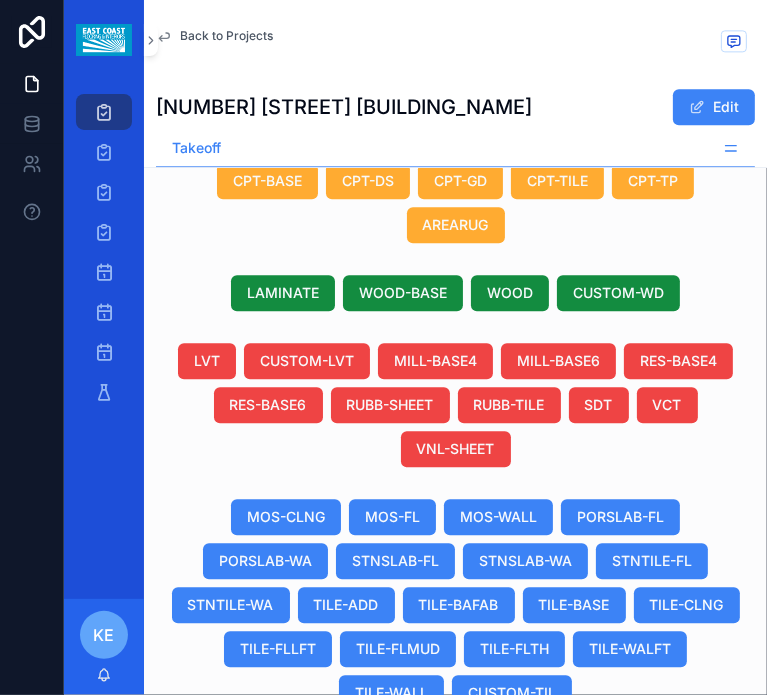 scroll, scrollTop: 2192, scrollLeft: 0, axis: vertical 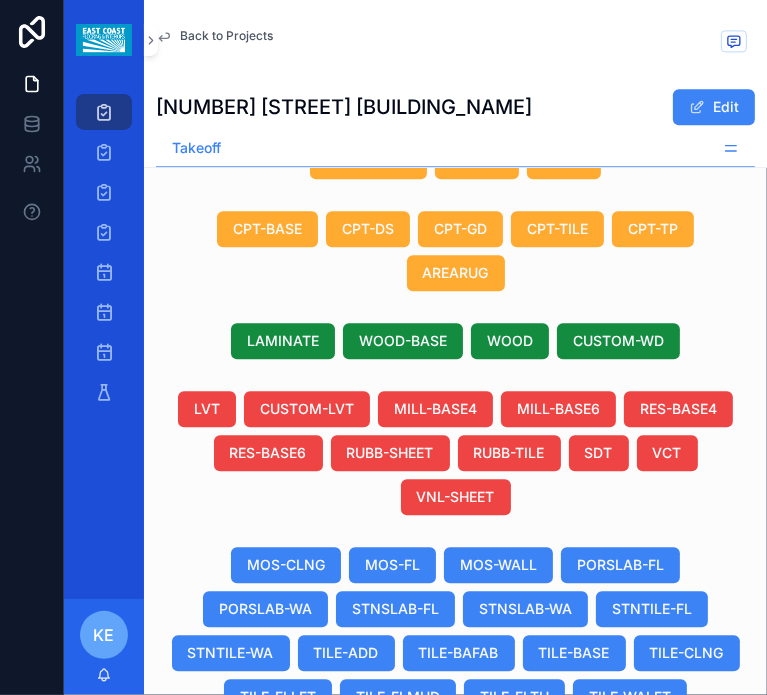 click on "Urbain Blanche Honed 9"X36"" at bounding box center (565, 915) 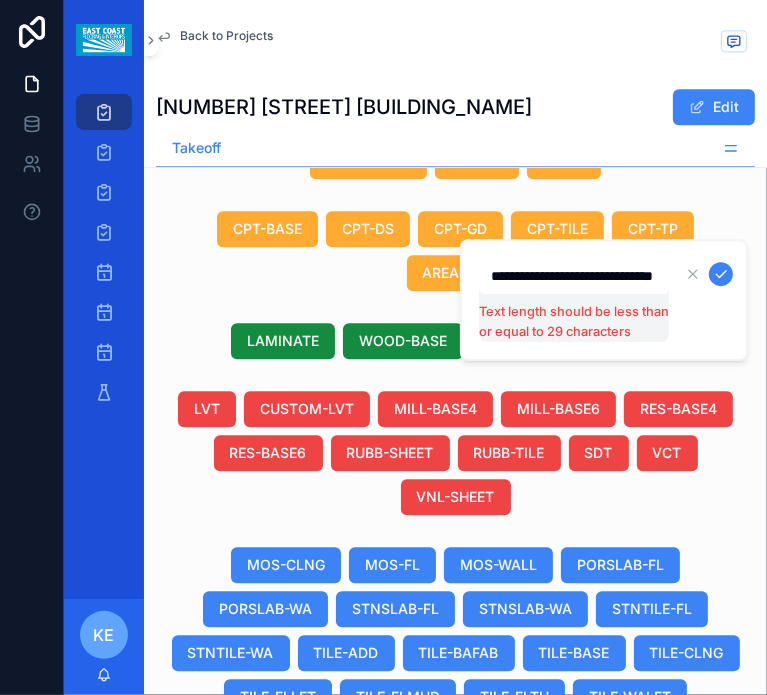scroll, scrollTop: 0, scrollLeft: 80, axis: horizontal 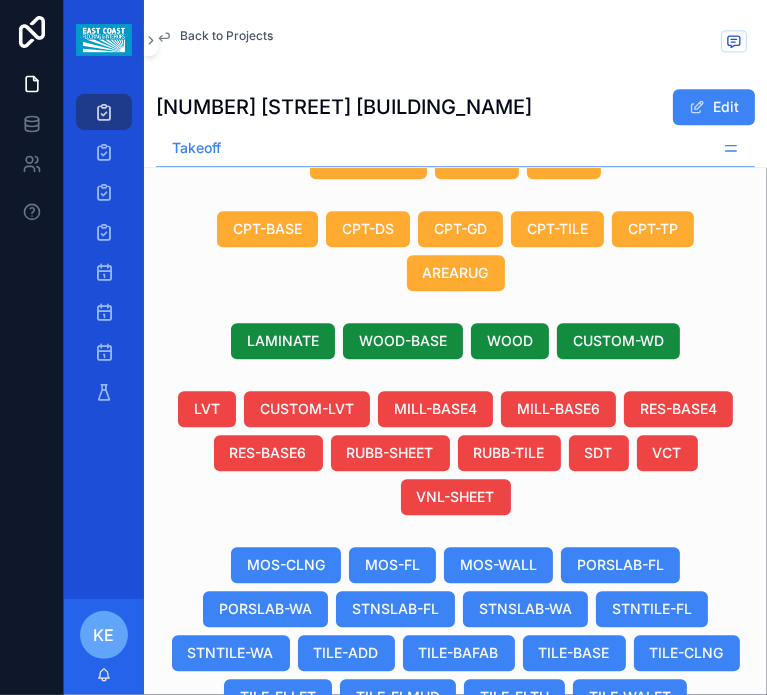 click on "Fiandre Arch. Surf. Bois Fiandre Arch. Surf. Bois" at bounding box center (348, 915) 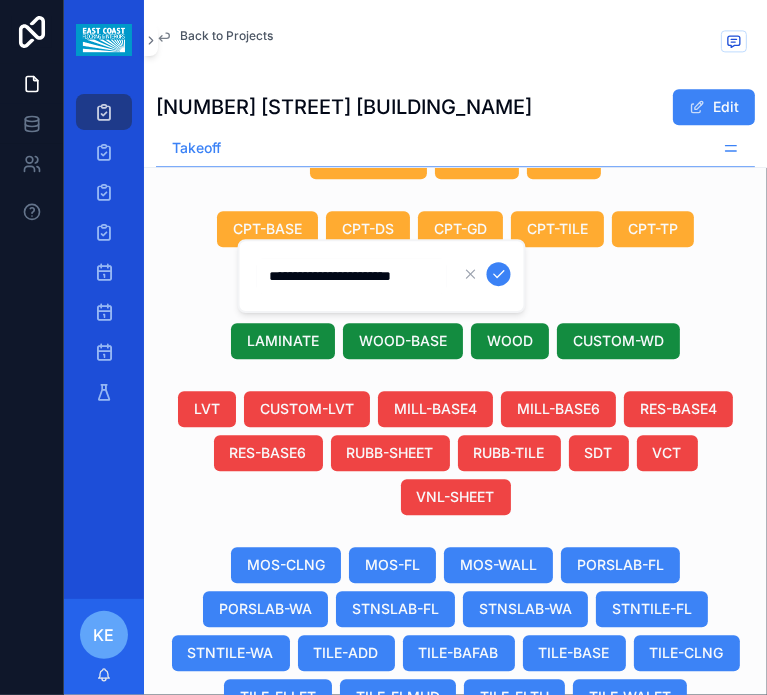 click on "[NUMBER] [STREET] [CITY] Edit" at bounding box center (455, 107) 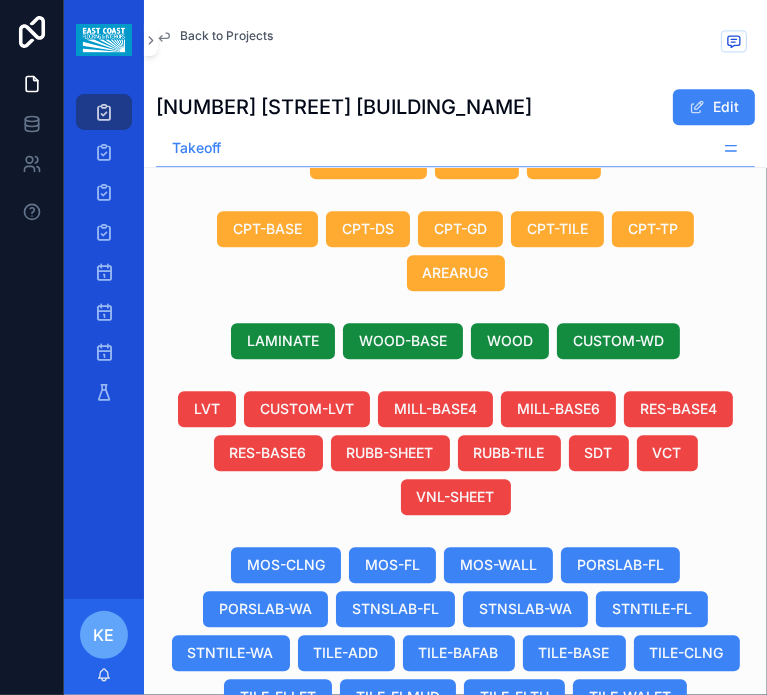 click on "[COMPANY_NAME]" at bounding box center [310, 915] 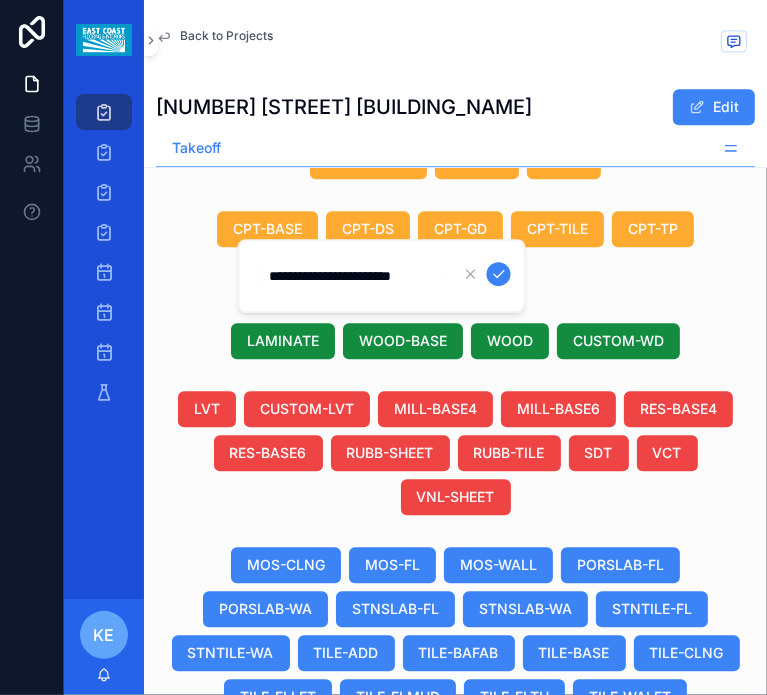 click on "**********" at bounding box center [352, 276] 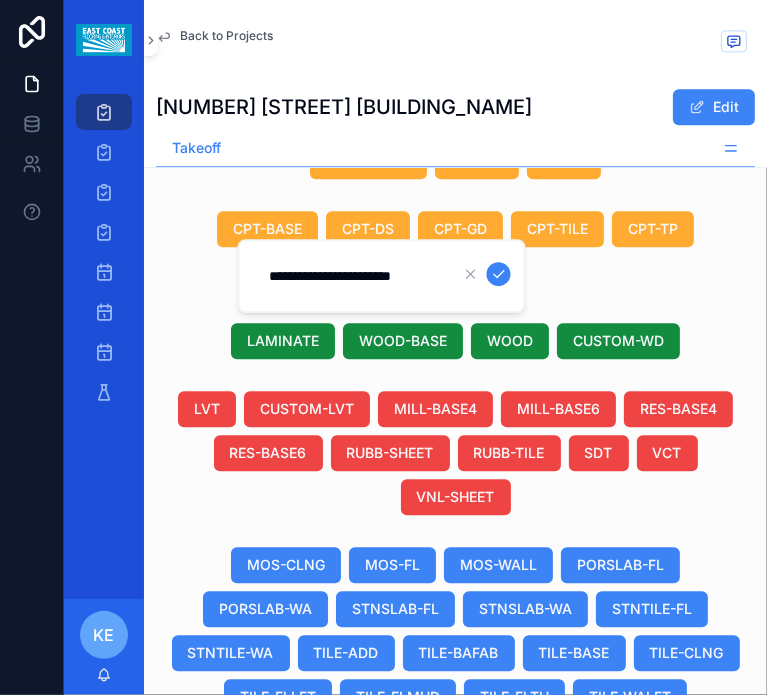 type on "**********" 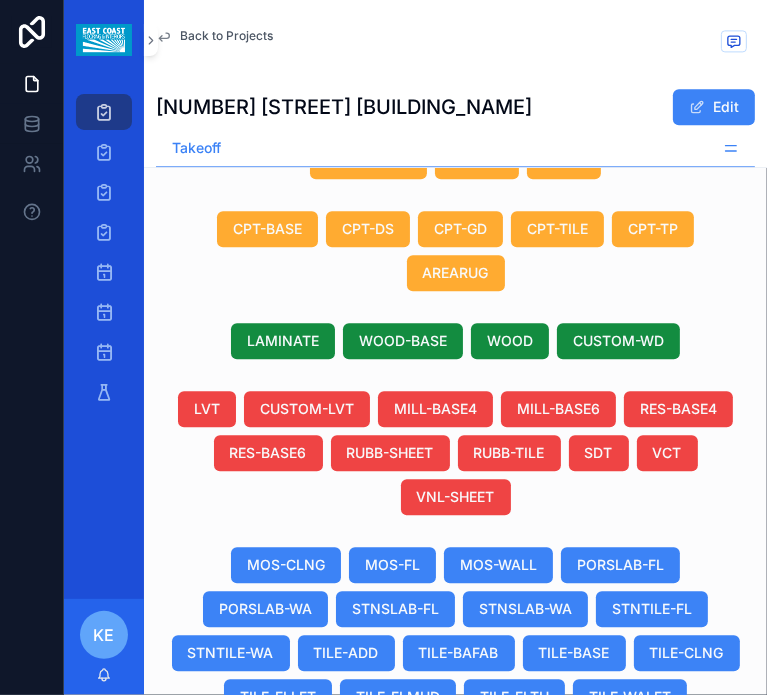 click on "Fiandre Arch. Surf. Bois Fiandre Arch. Surf. Bois" at bounding box center [348, 915] 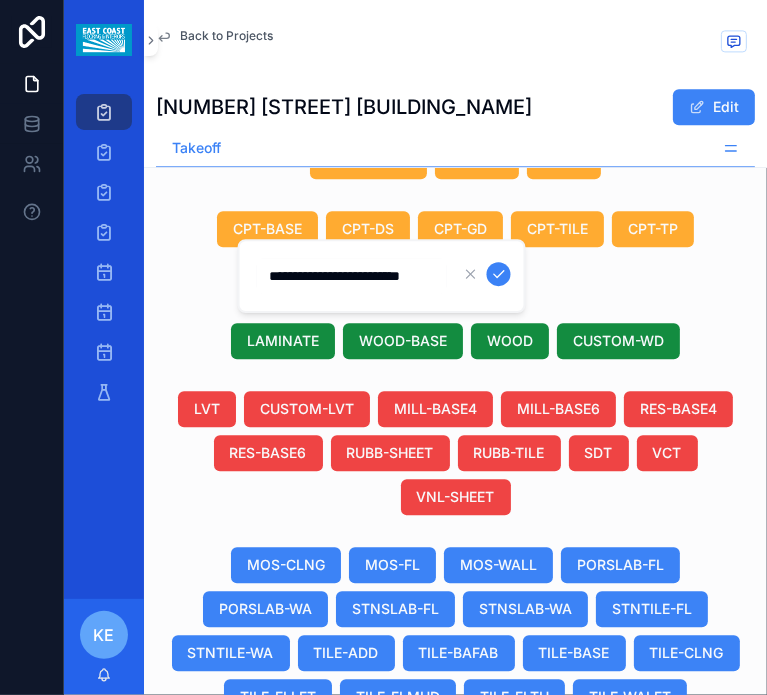 scroll, scrollTop: 0, scrollLeft: 8, axis: horizontal 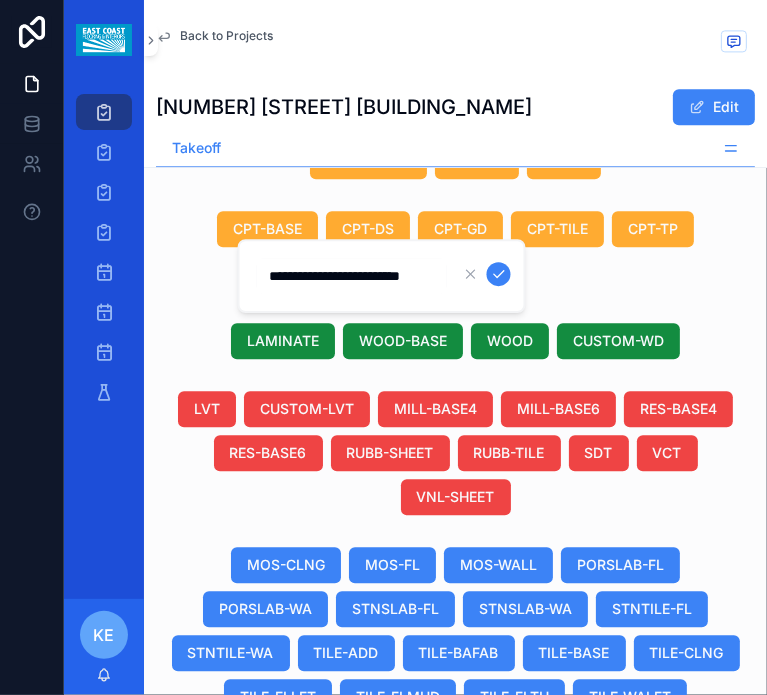 click on "**********" at bounding box center (352, 276) 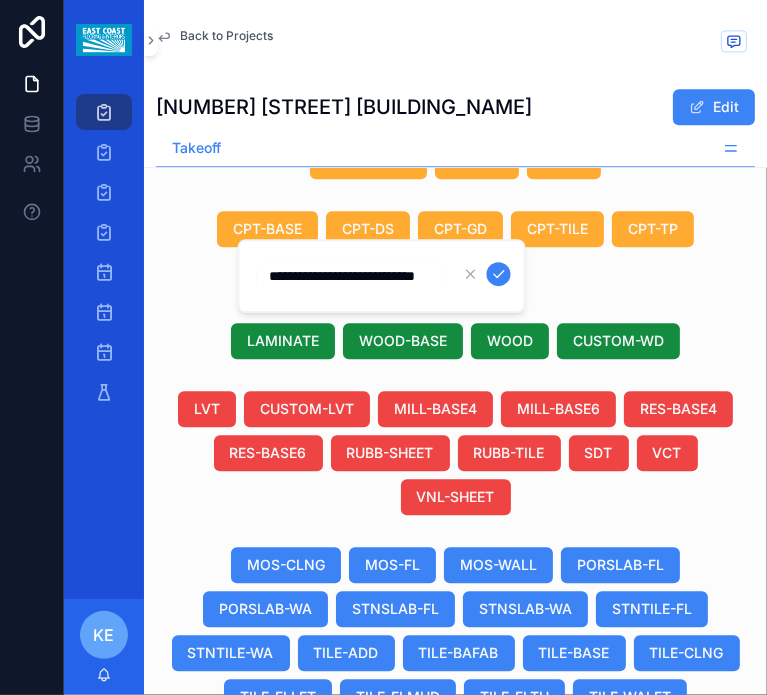 type on "**********" 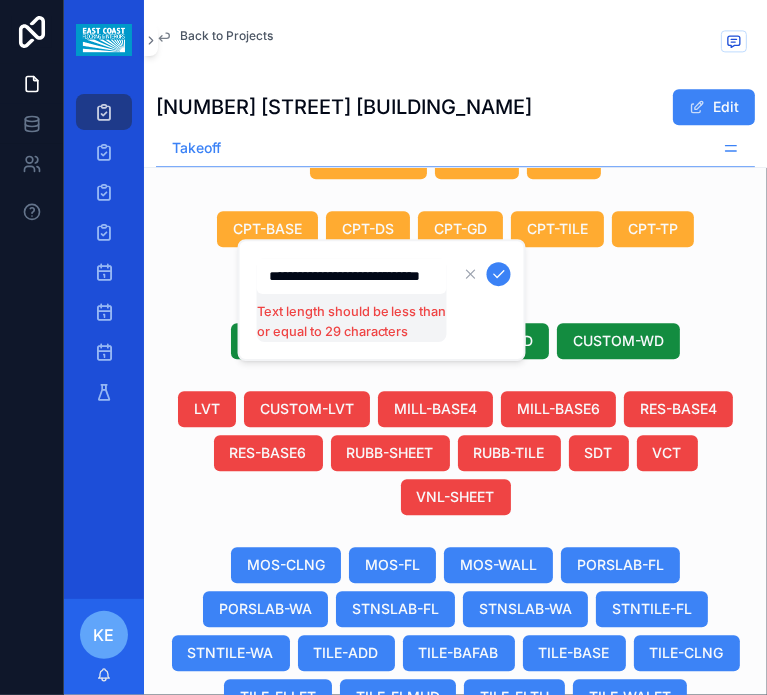 scroll, scrollTop: 0, scrollLeft: 10, axis: horizontal 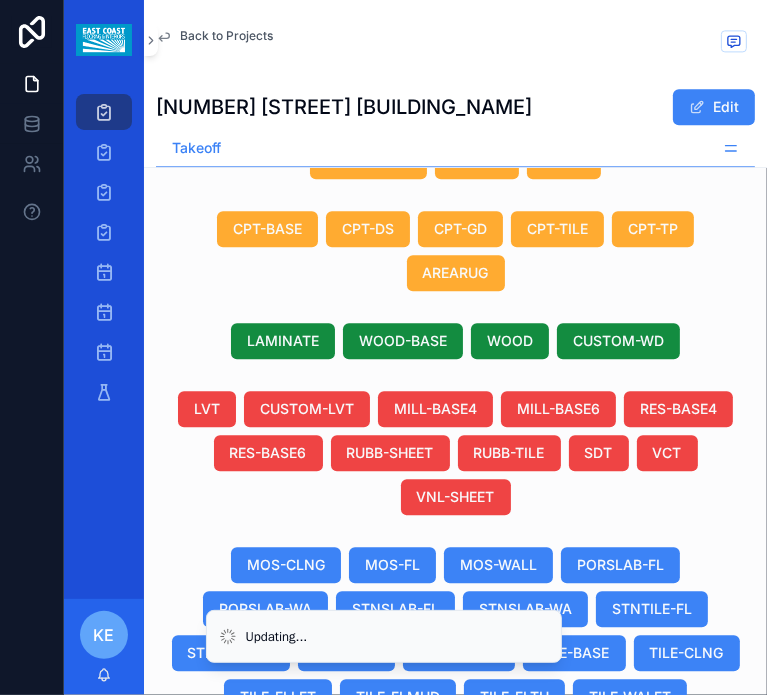 click on "[PRODUCT_NAME]" at bounding box center (309, 915) 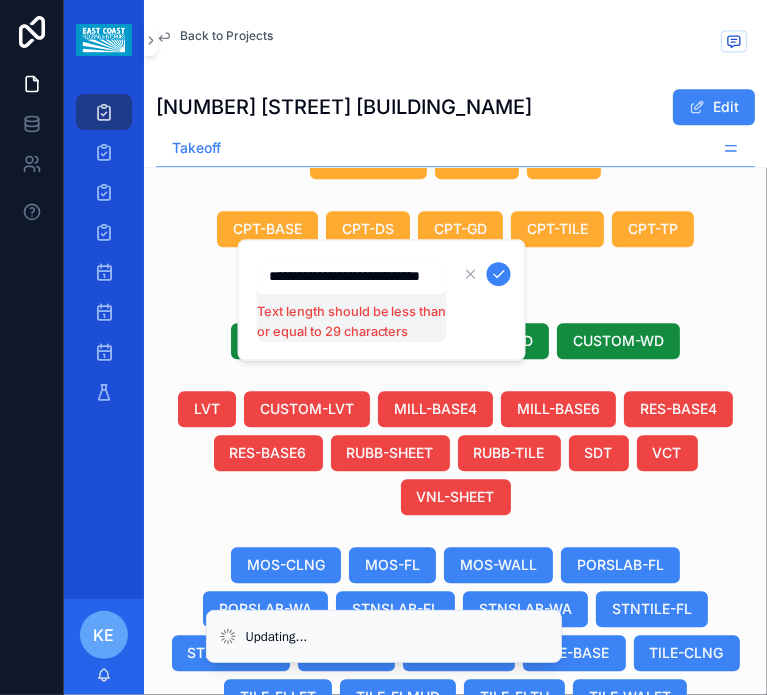 scroll, scrollTop: 0, scrollLeft: 37, axis: horizontal 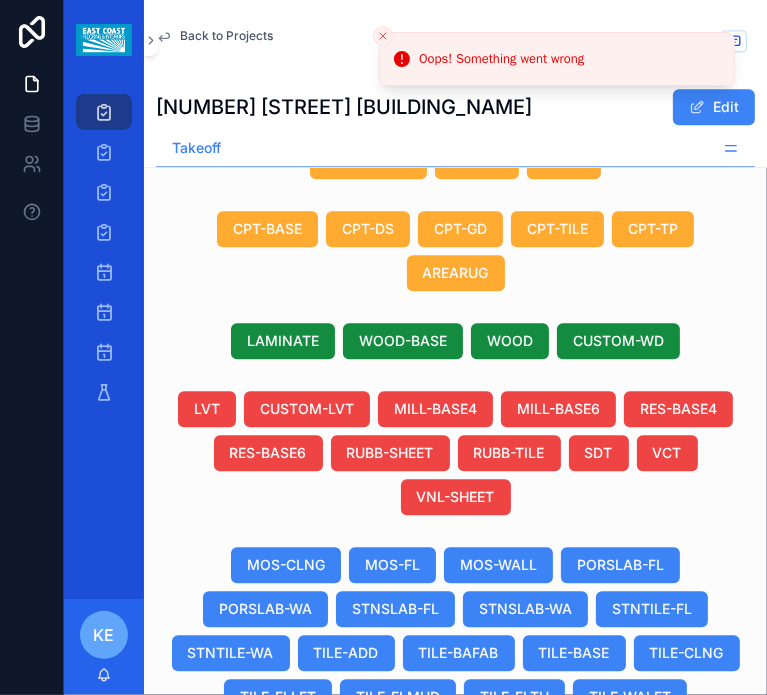 click on "[COMPANY_NAME]" at bounding box center (310, 915) 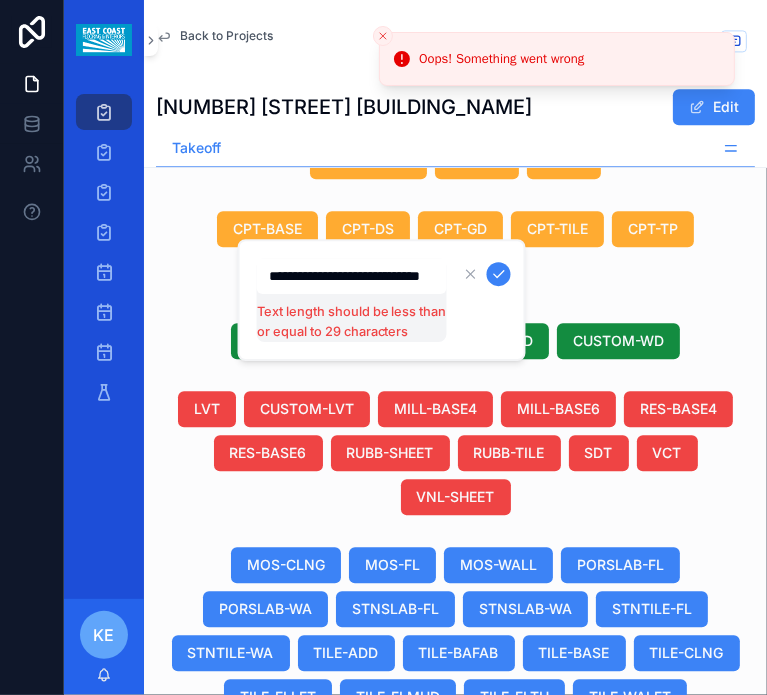scroll, scrollTop: 0, scrollLeft: 37, axis: horizontal 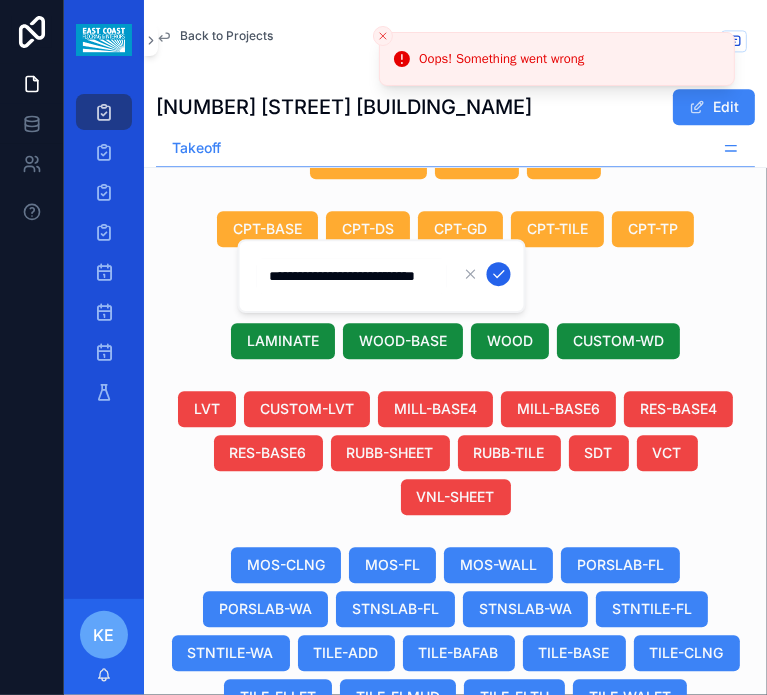 type on "**********" 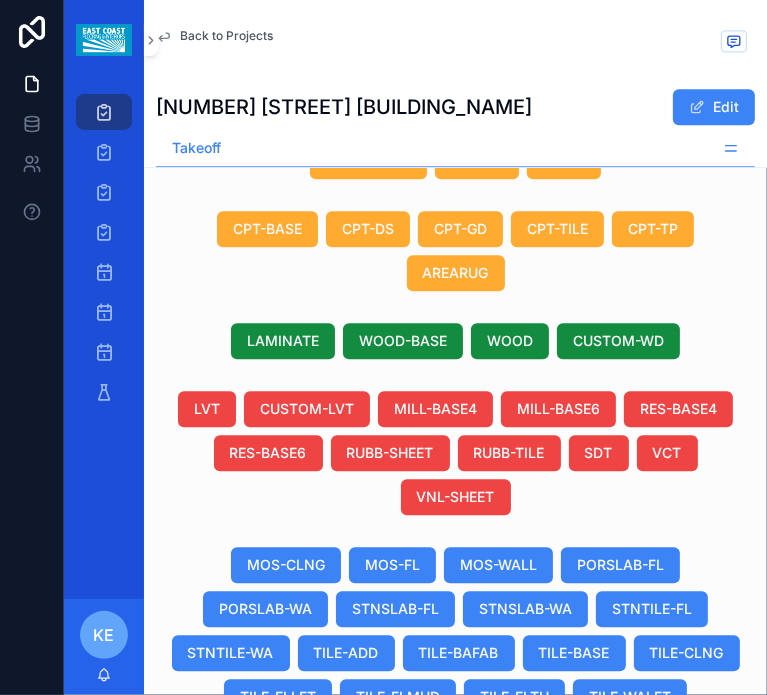click on "Fiandre Arch. Surf. Bois Fiandre Arch. Surf. Bois" at bounding box center [348, 915] 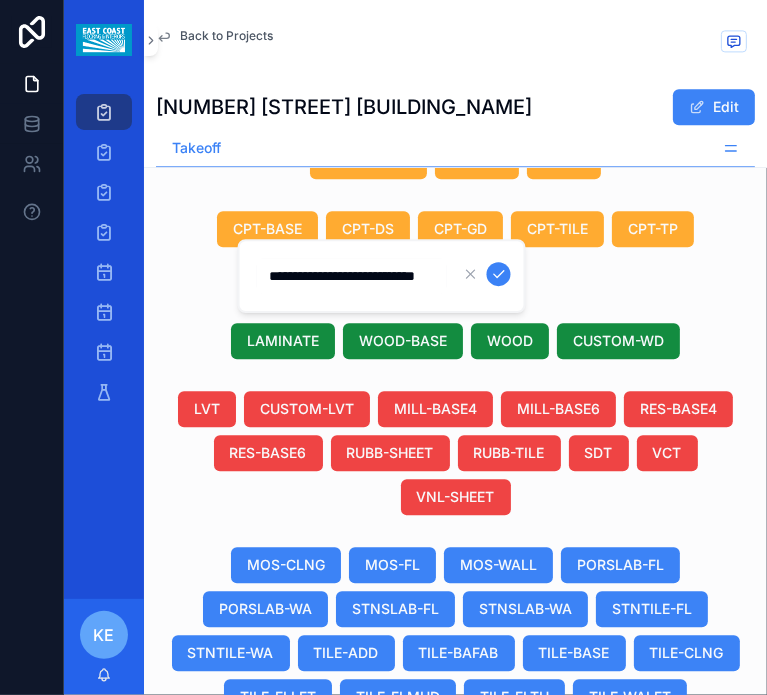 scroll, scrollTop: 0, scrollLeft: 33, axis: horizontal 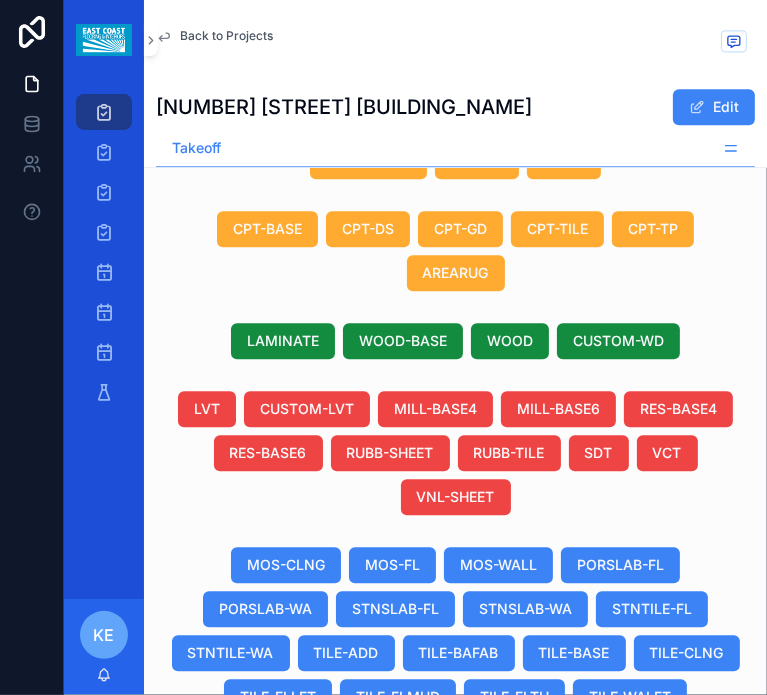 click on "[COMPANY_NAME]" at bounding box center [310, 915] 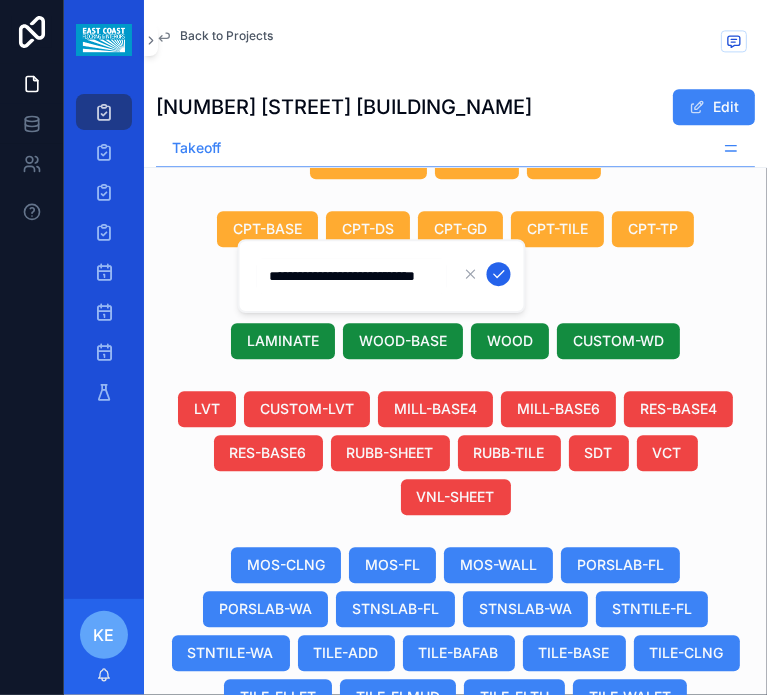 click at bounding box center (499, 274) 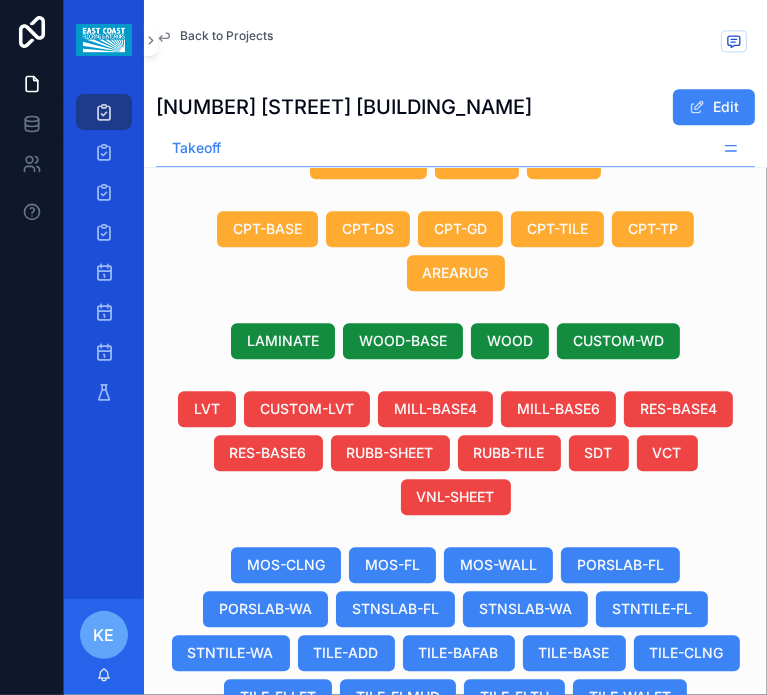 click on "Duplicate View Details" at bounding box center (0, 0) 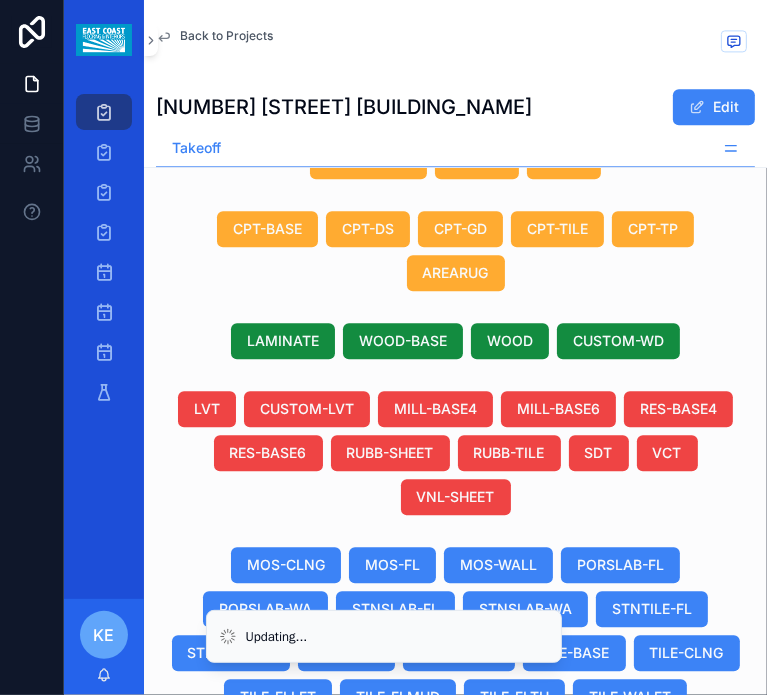 click on "[PRODUCT_NAME]" at bounding box center (533, 915) 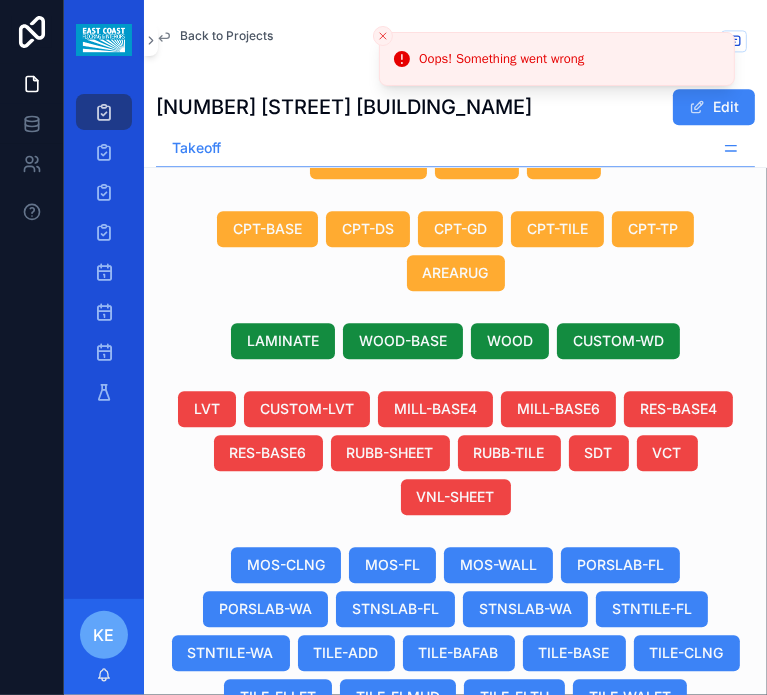 click on "Duplicate View Details" at bounding box center (619, 879) 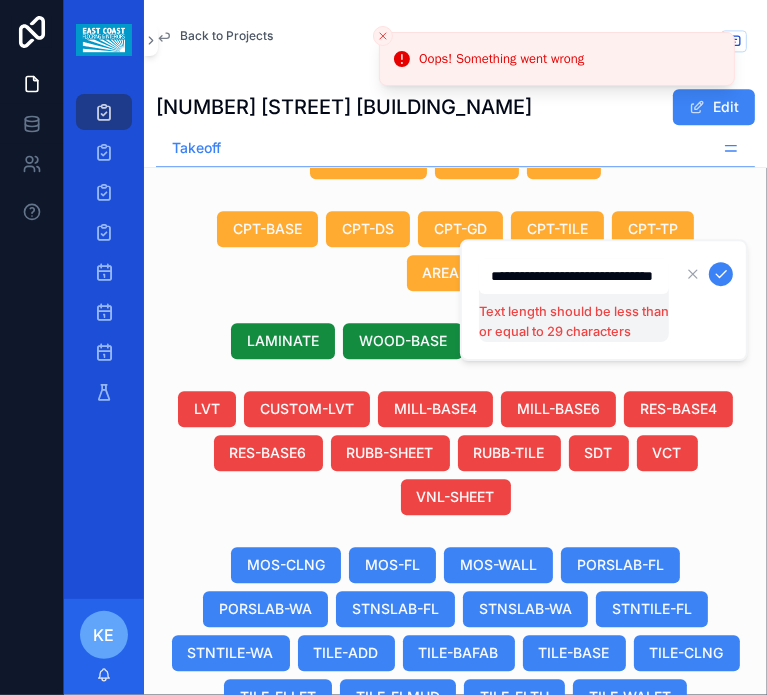 scroll, scrollTop: 0, scrollLeft: 80, axis: horizontal 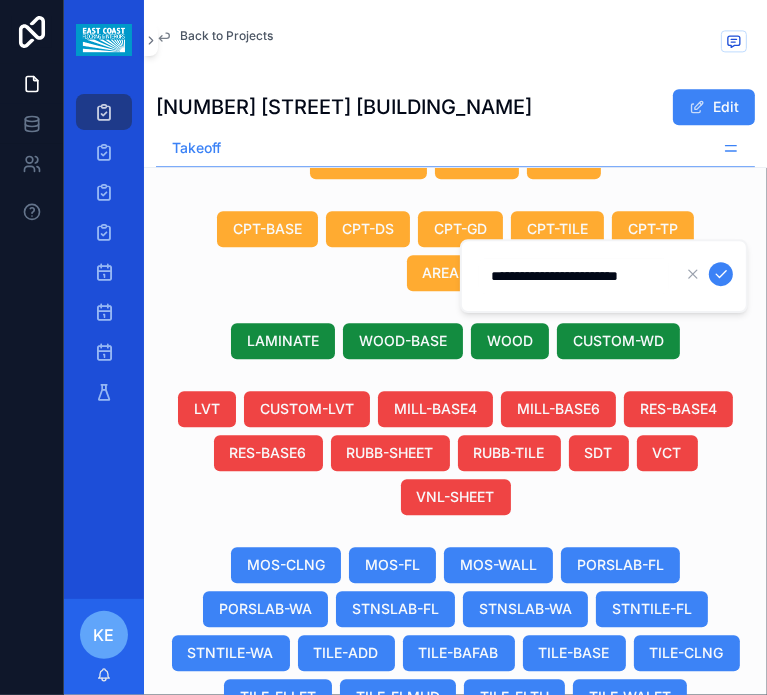 type on "**********" 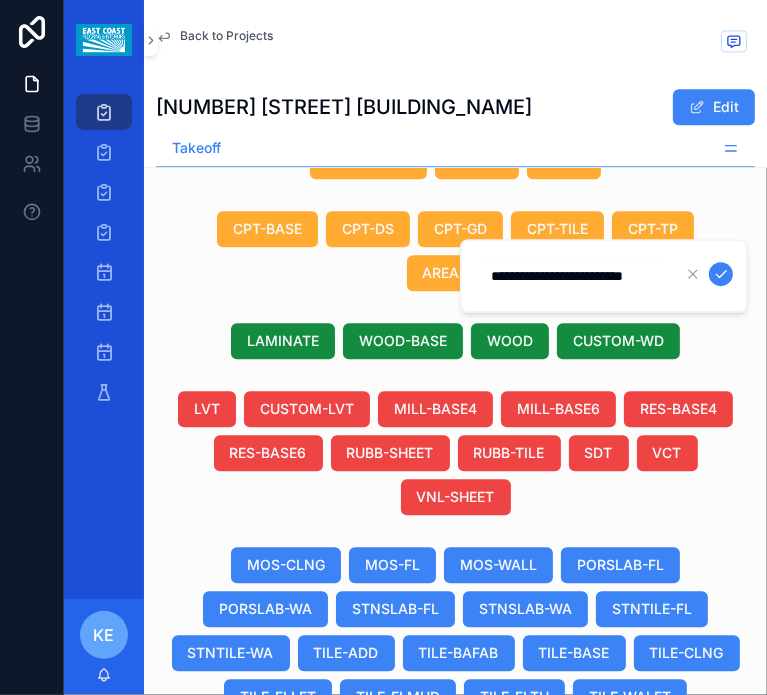 click at bounding box center (721, 274) 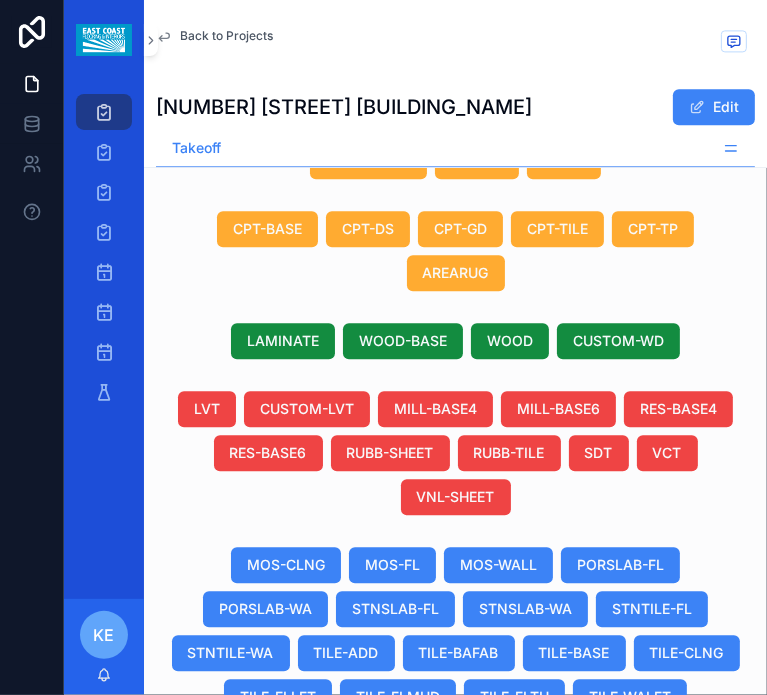 click on "Urbain Blanche 9"X36"X11MM" at bounding box center (565, 915) 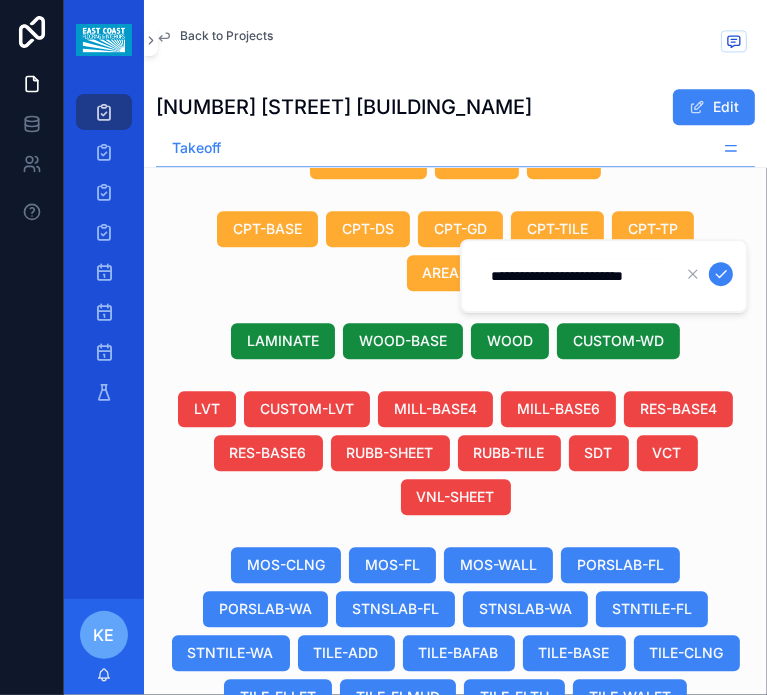scroll, scrollTop: 0, scrollLeft: 33, axis: horizontal 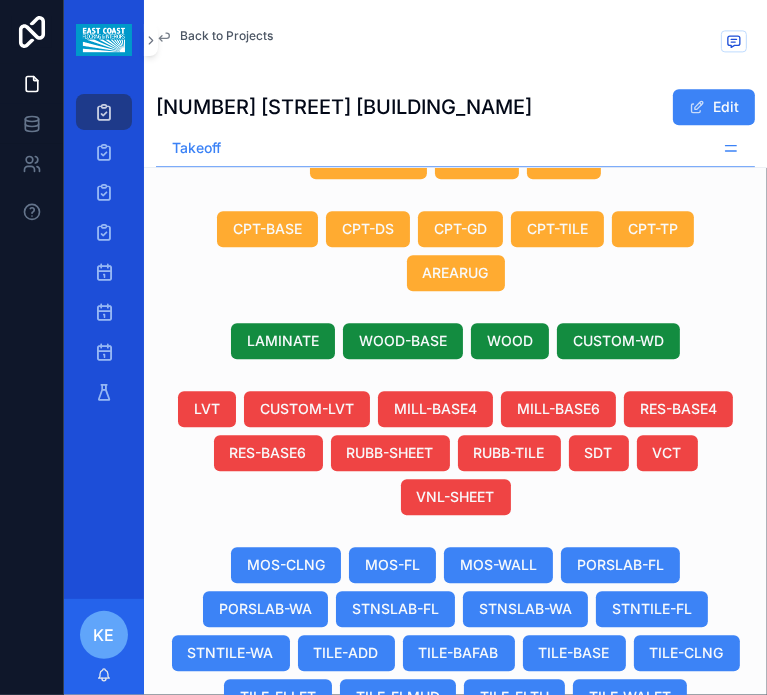 click on "24"" at bounding box center (453, 915) 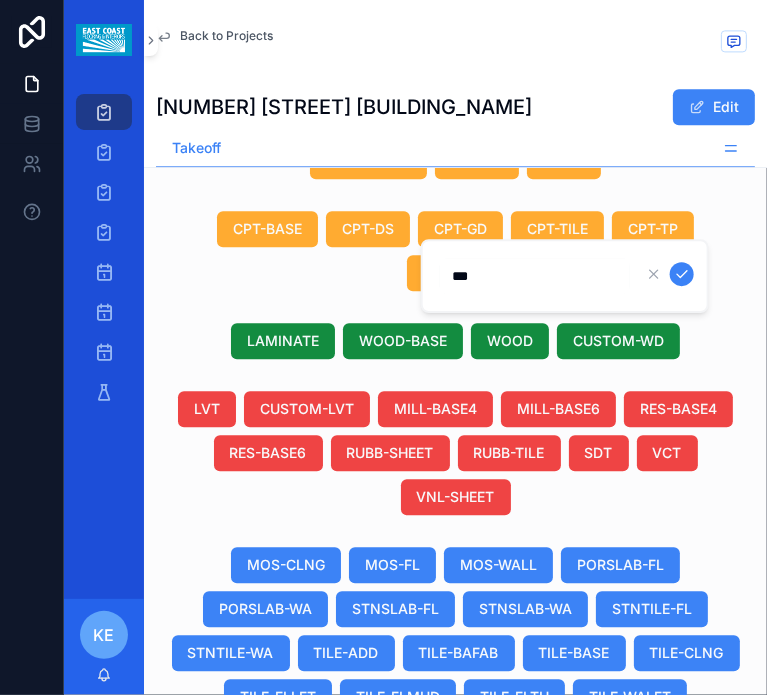 drag, startPoint x: 512, startPoint y: 276, endPoint x: 440, endPoint y: 271, distance: 72.1734 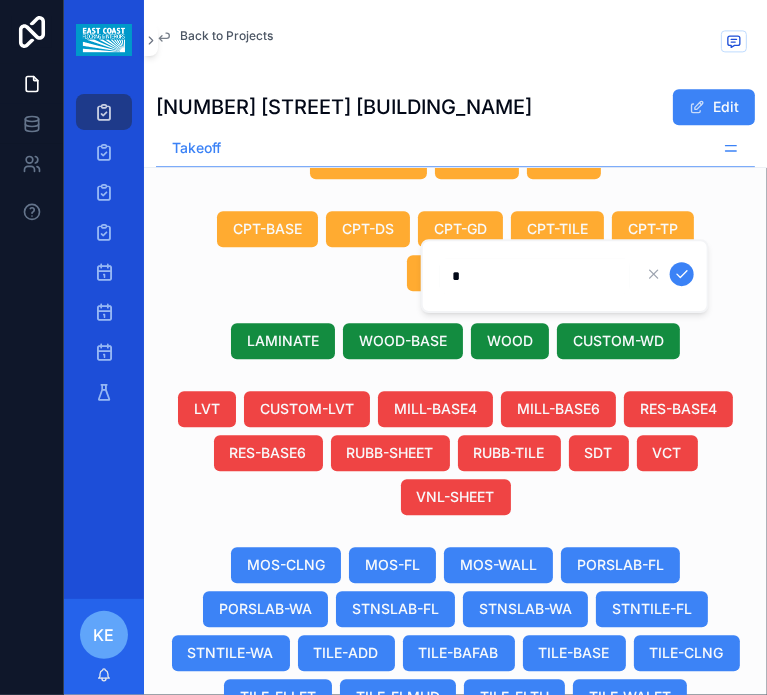type on "**" 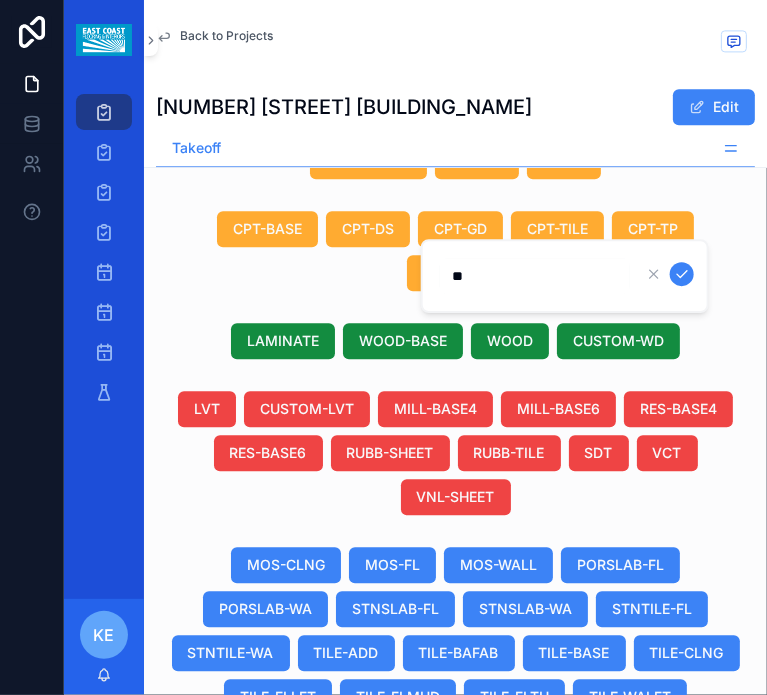 click at bounding box center (682, 274) 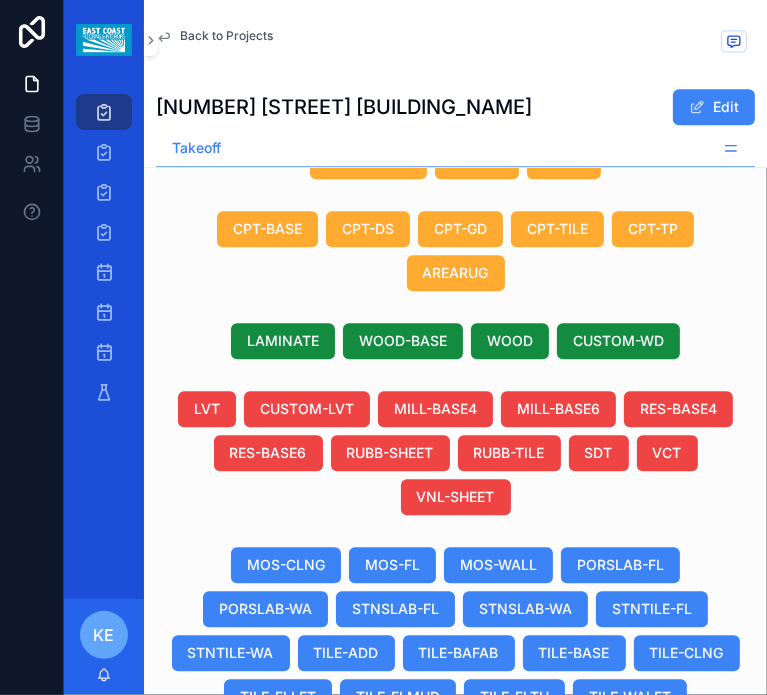 click on "48"" at bounding box center (603, 915) 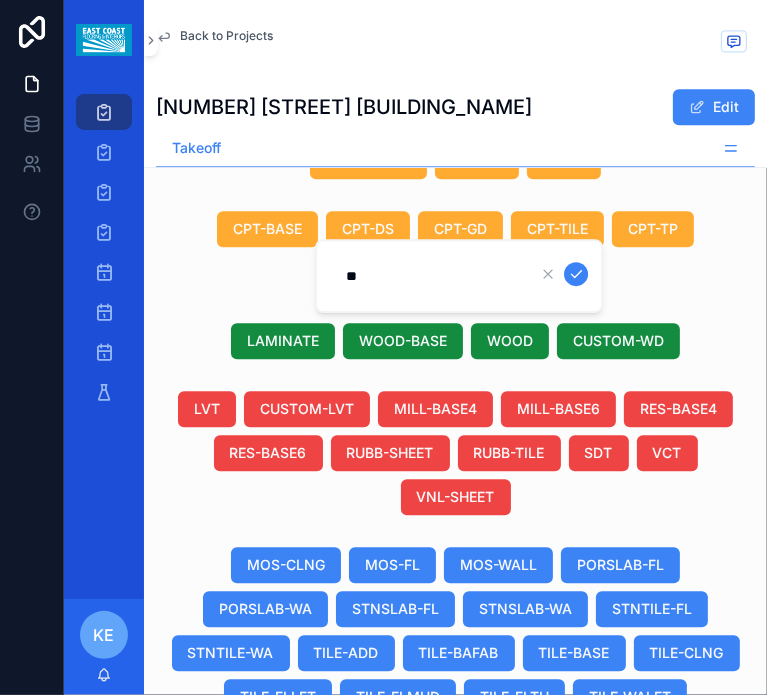 type on "*" 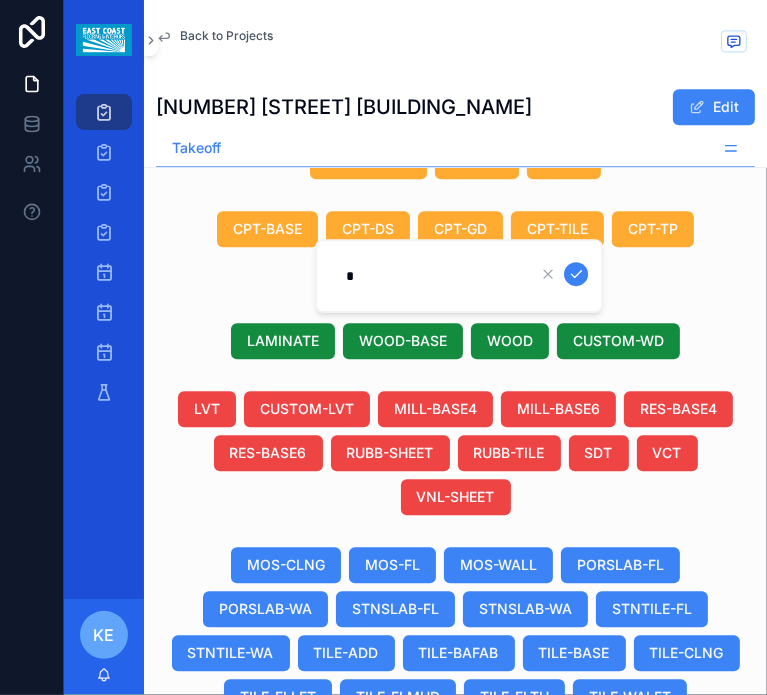 type on "**" 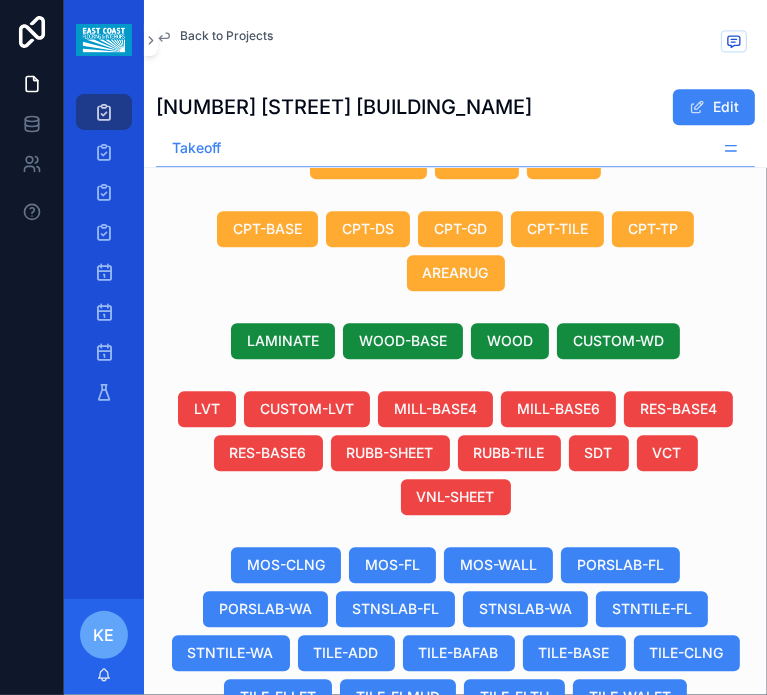 click on "48"" at bounding box center (603, 915) 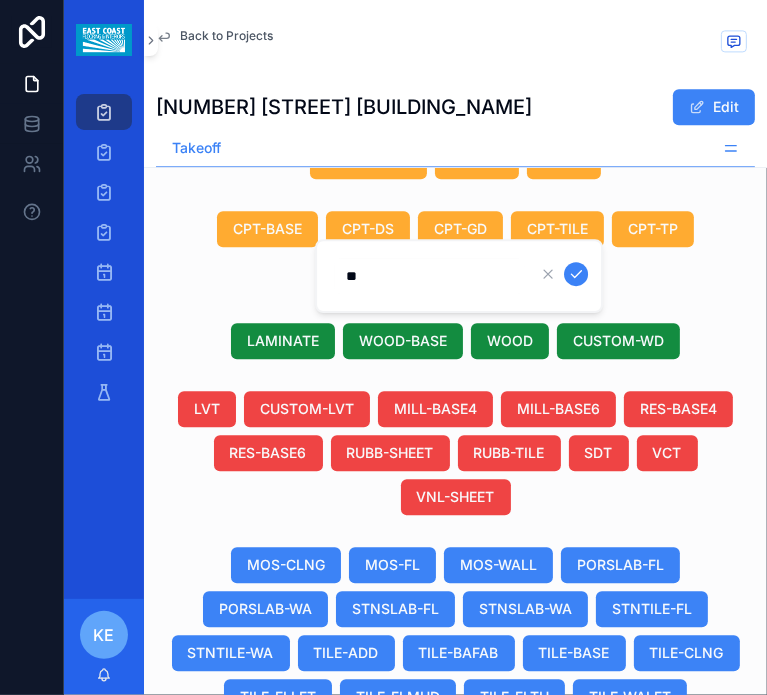 type on "***" 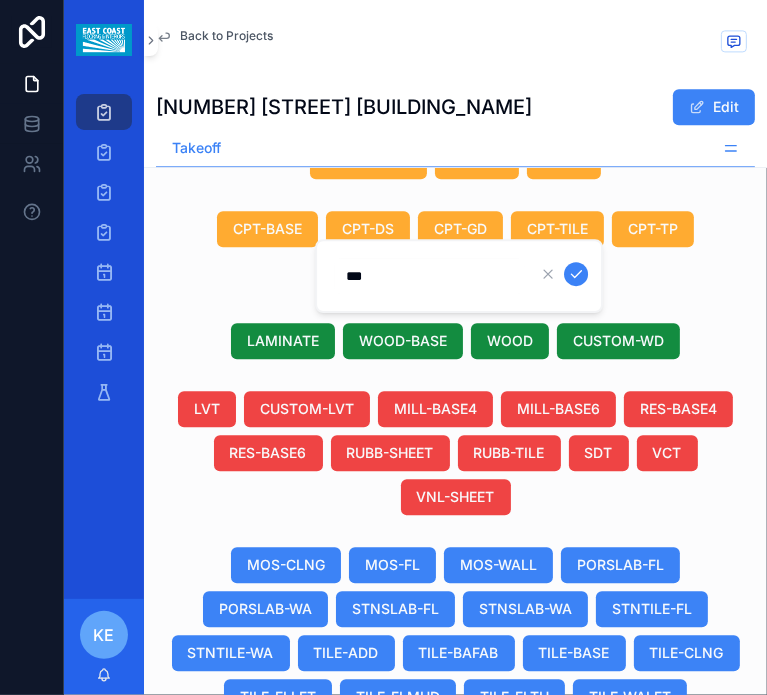 click at bounding box center [576, 274] 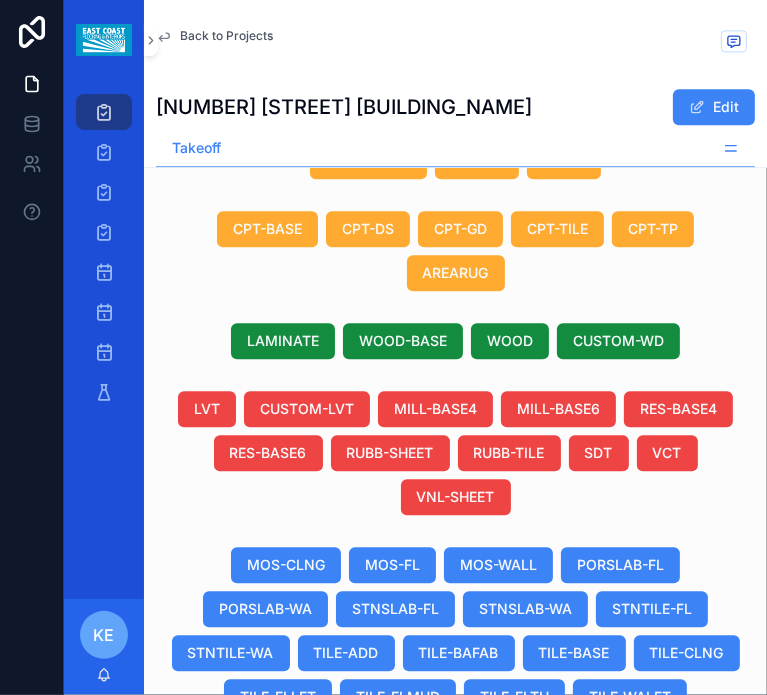 scroll, scrollTop: 0, scrollLeft: 0, axis: both 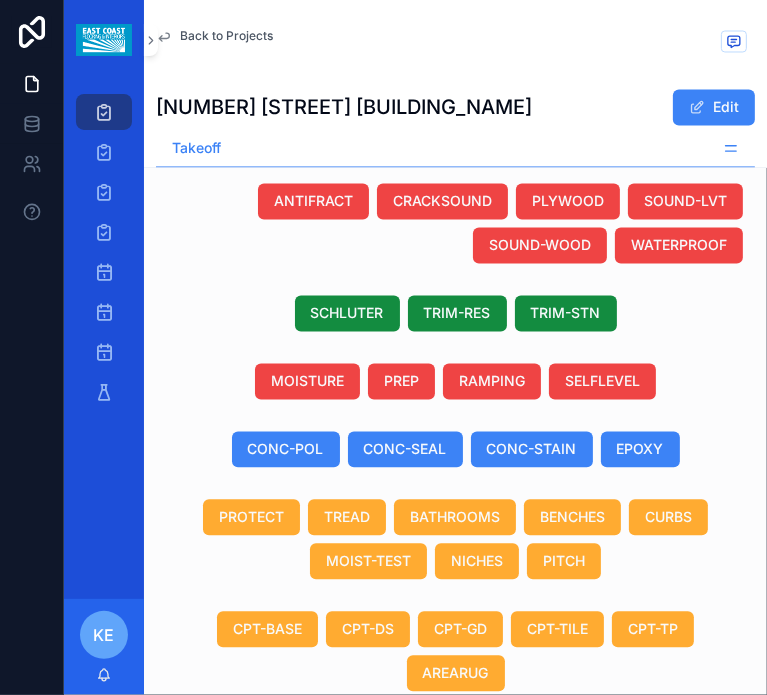 drag, startPoint x: 505, startPoint y: 299, endPoint x: 753, endPoint y: 550, distance: 352.85266 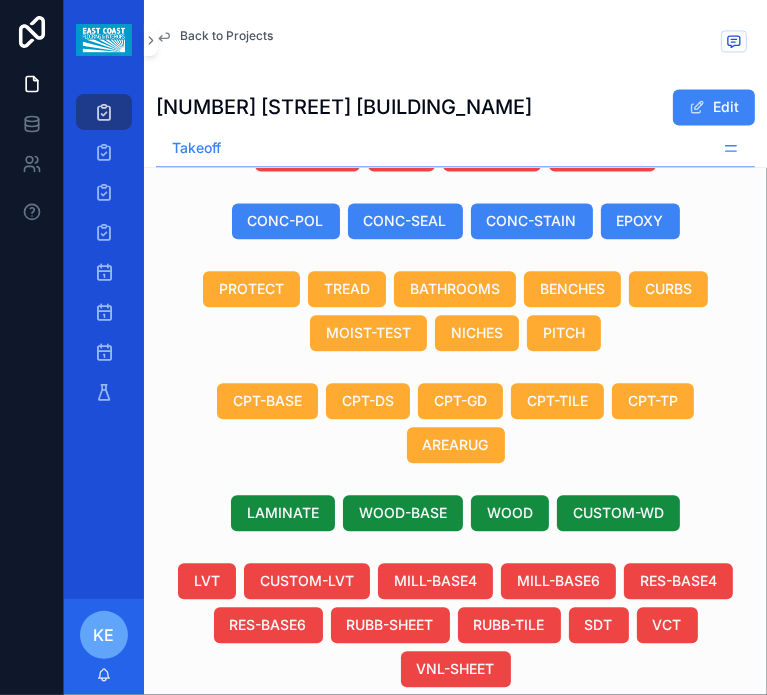 scroll, scrollTop: 2215, scrollLeft: 0, axis: vertical 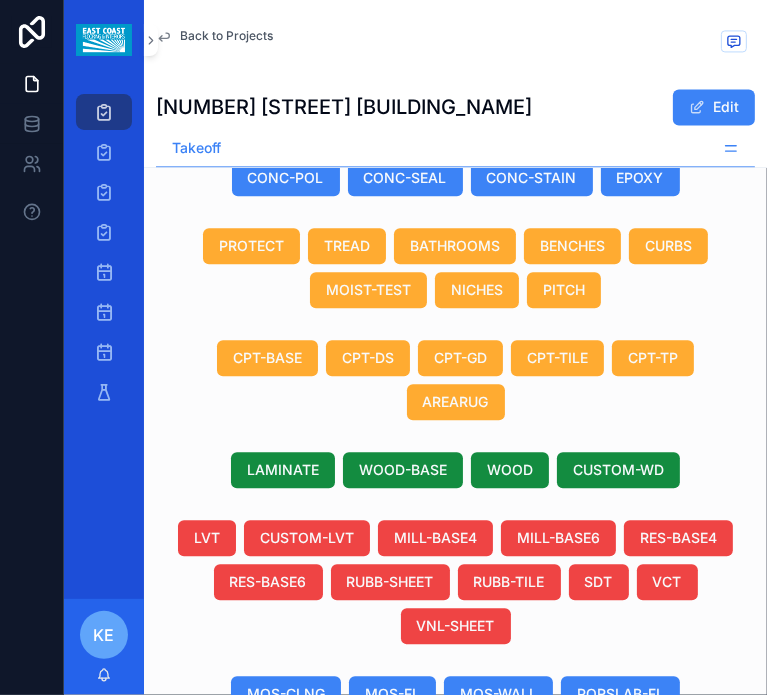 click on "1 1" at bounding box center [434, 1044] 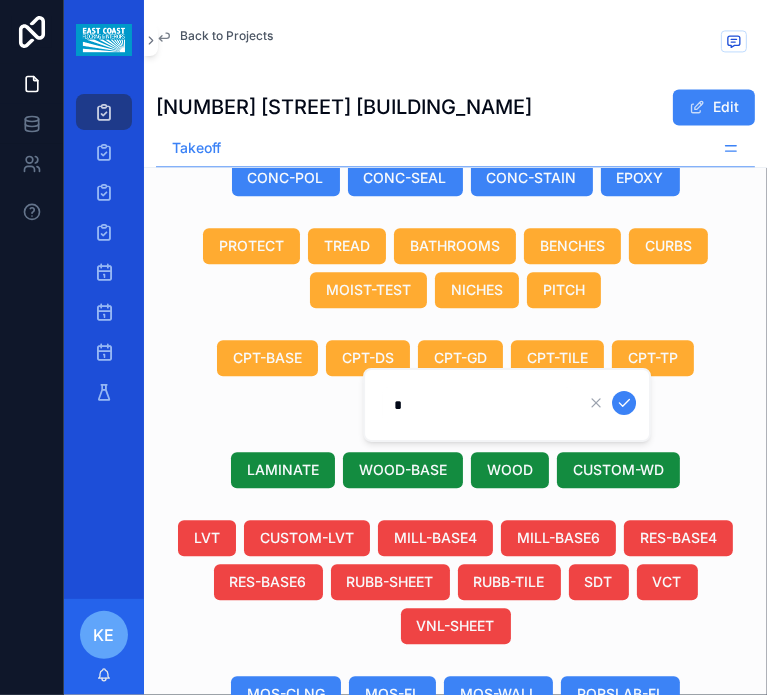 type on "**" 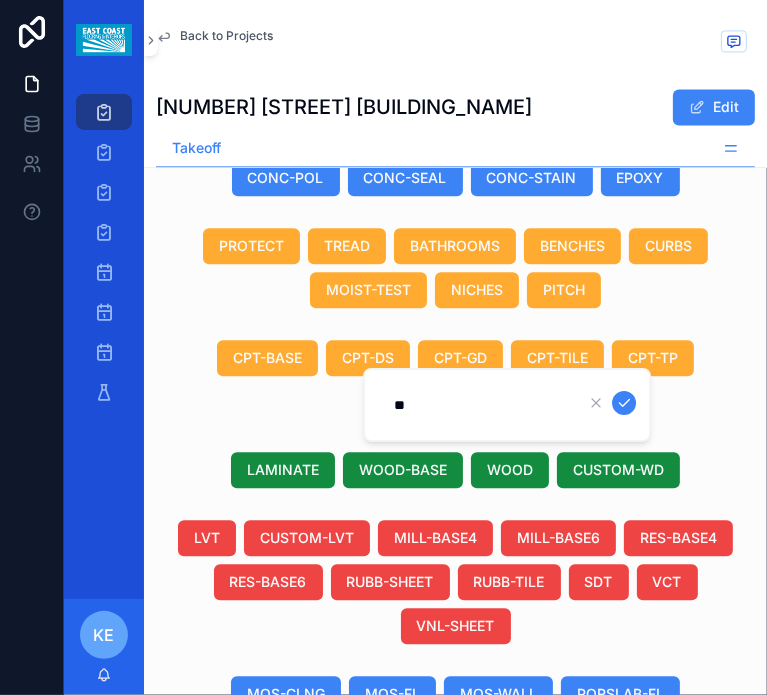 click at bounding box center (624, 403) 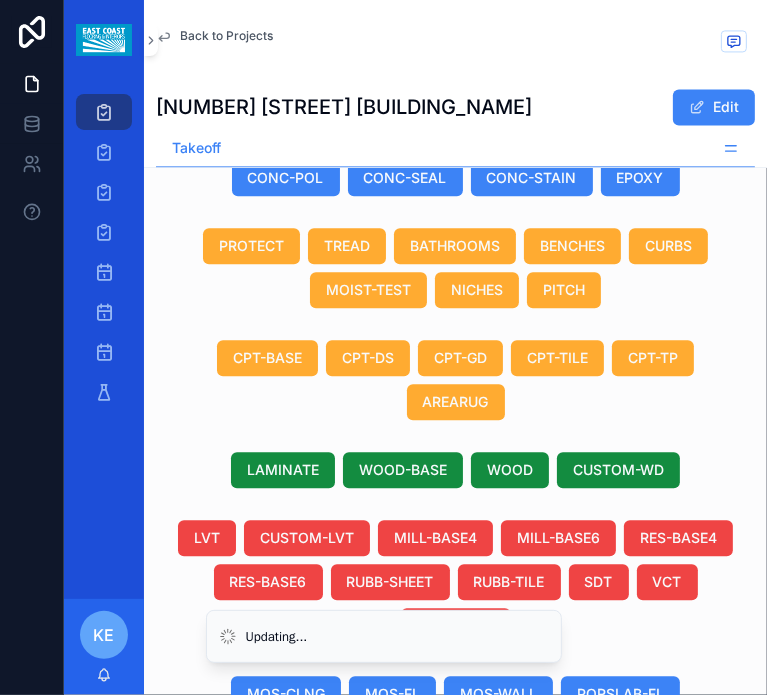 click on "Duplicate View Details" at bounding box center (619, 1008) 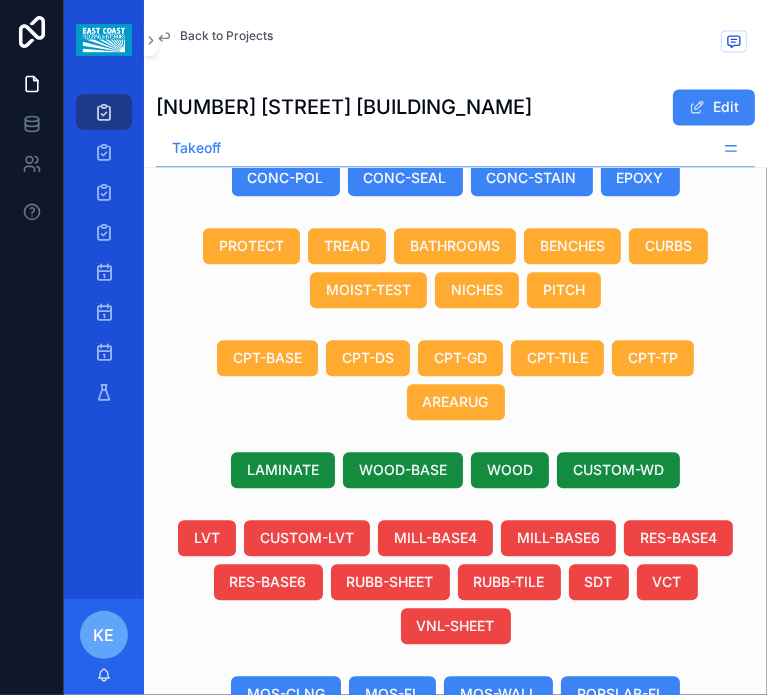 click on "MOS" at bounding box center [592, 1044] 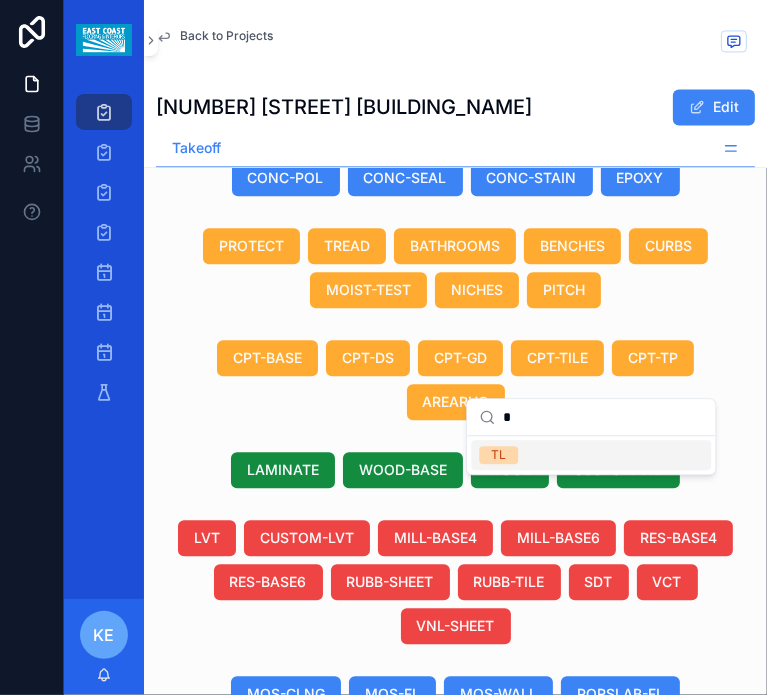 type on "**" 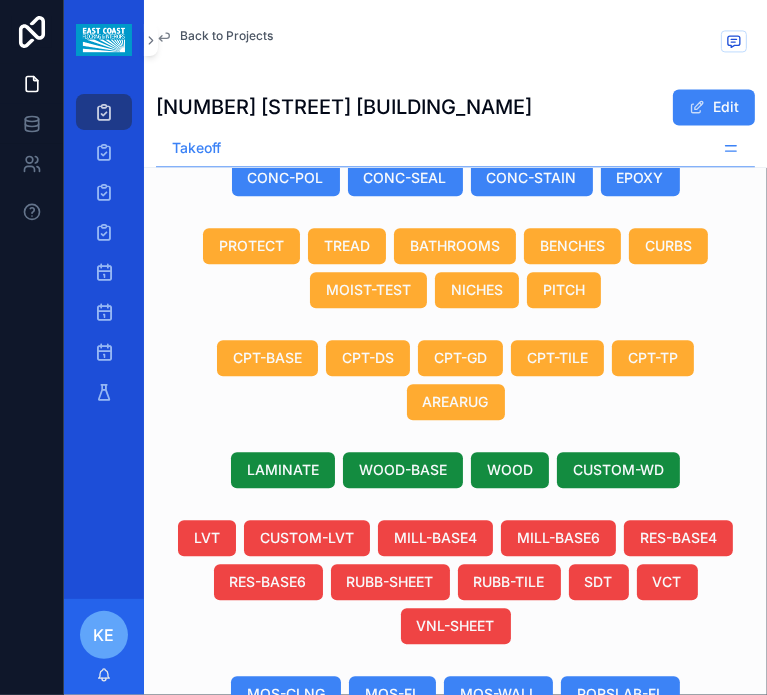 click on "MOS" at bounding box center [592, 1044] 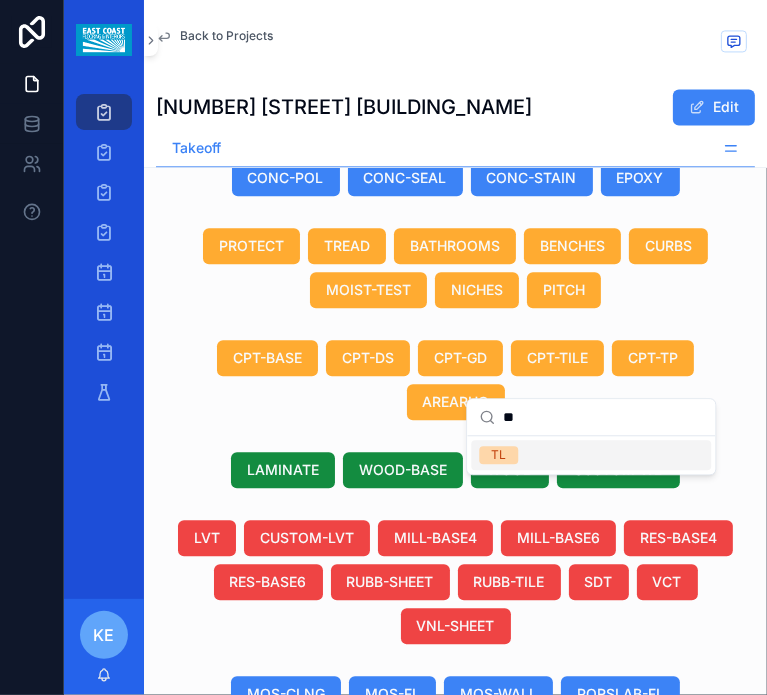 type on "**" 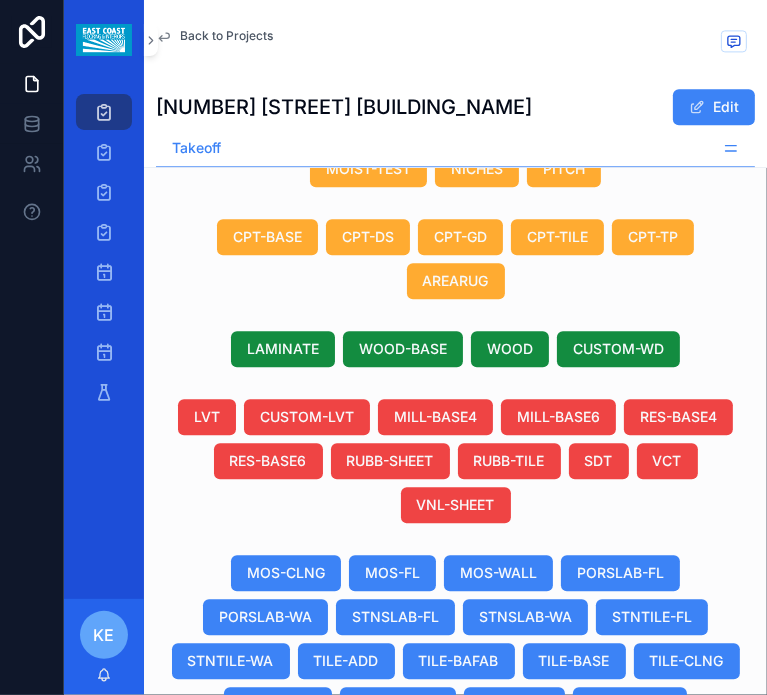scroll, scrollTop: 2367, scrollLeft: 0, axis: vertical 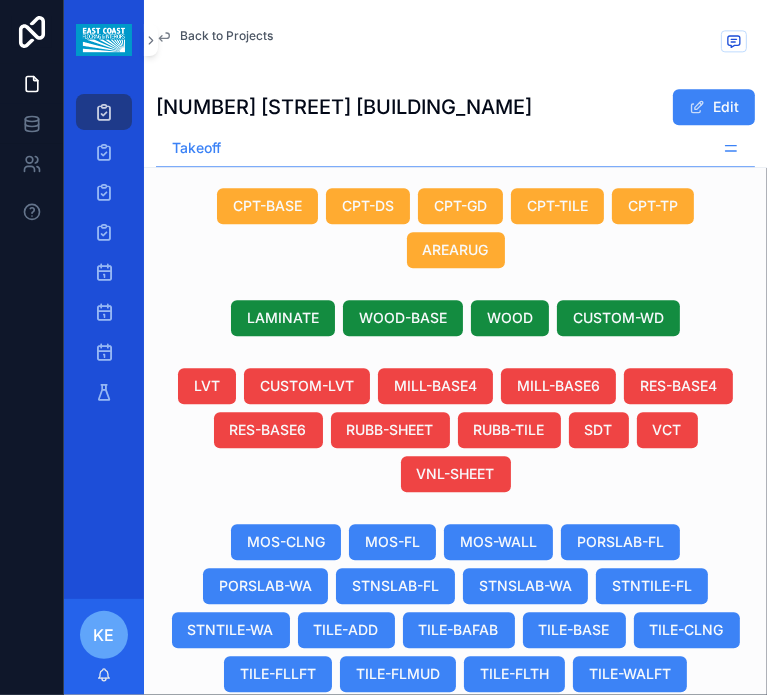 click at bounding box center [381, 892] 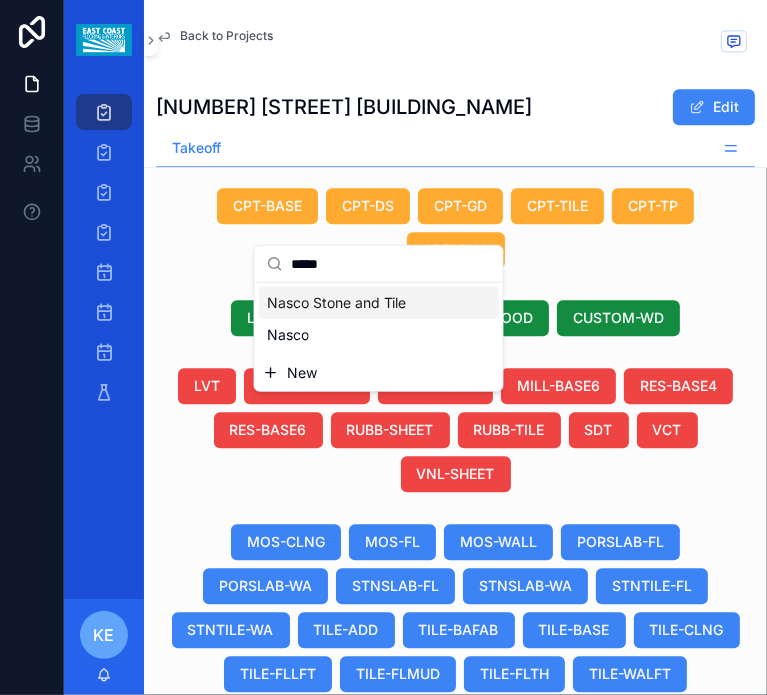 type on "*****" 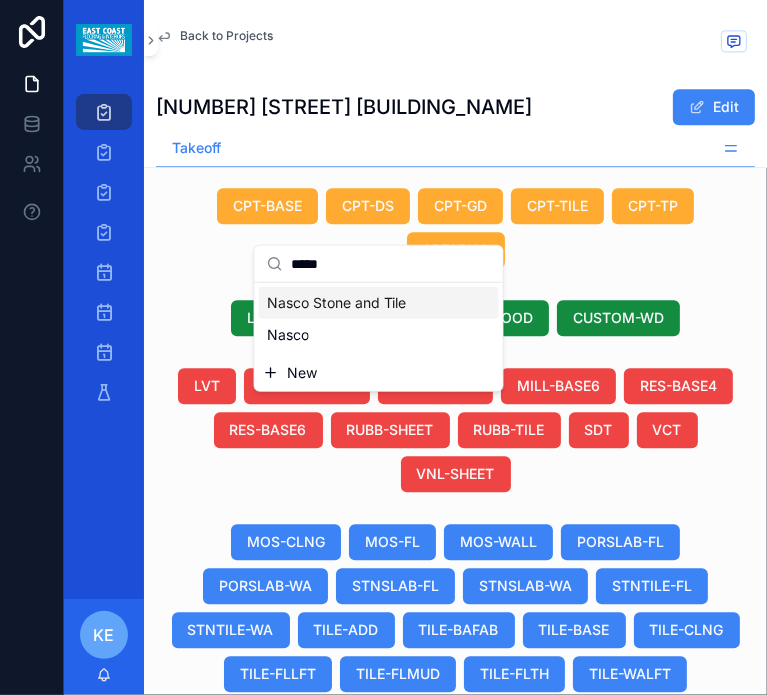 click on "Nasco Stone and Tile" at bounding box center (337, 303) 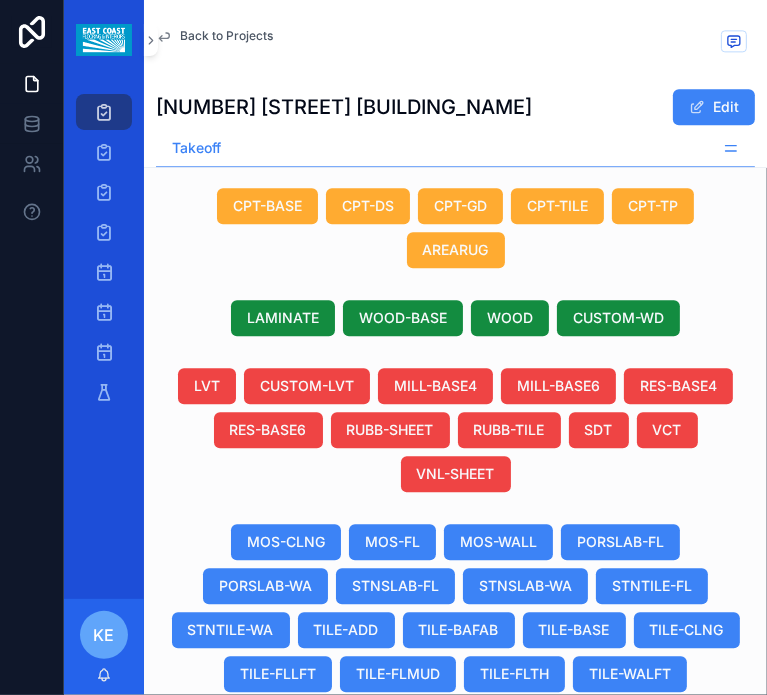 scroll, scrollTop: 0, scrollLeft: 1076, axis: horizontal 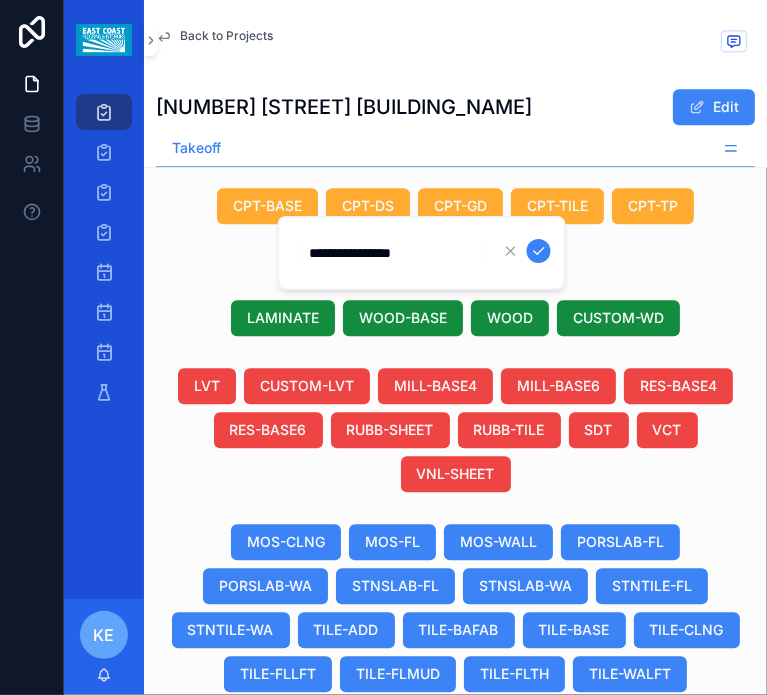 type on "**********" 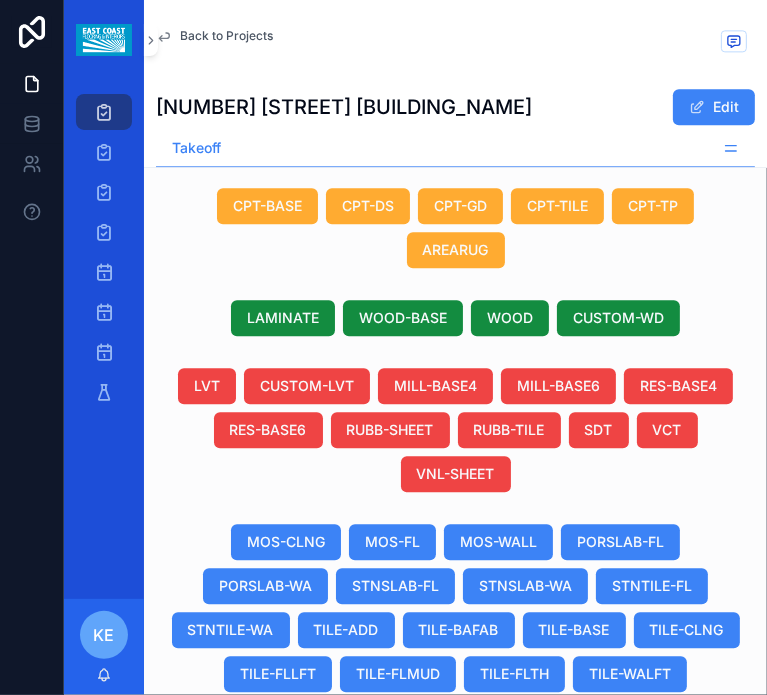 click on "[BRAND_NAME] Stone [BRAND_NAME] Stone" at bounding box center (388, 892) 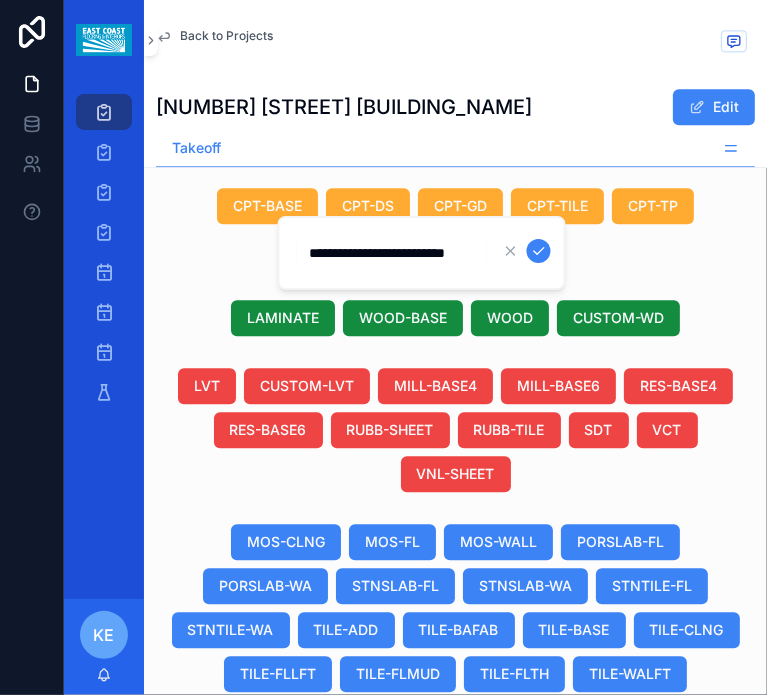 scroll, scrollTop: 0, scrollLeft: 24, axis: horizontal 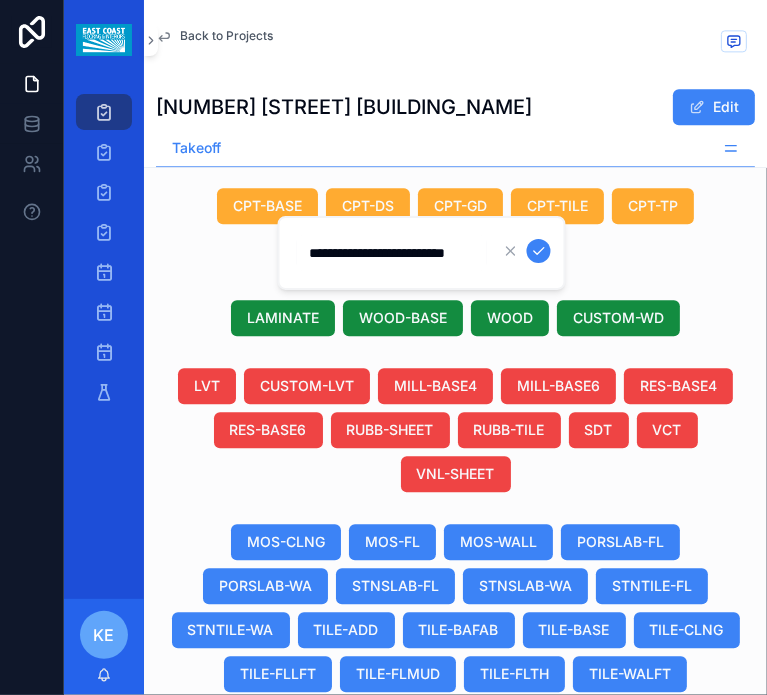 type on "**********" 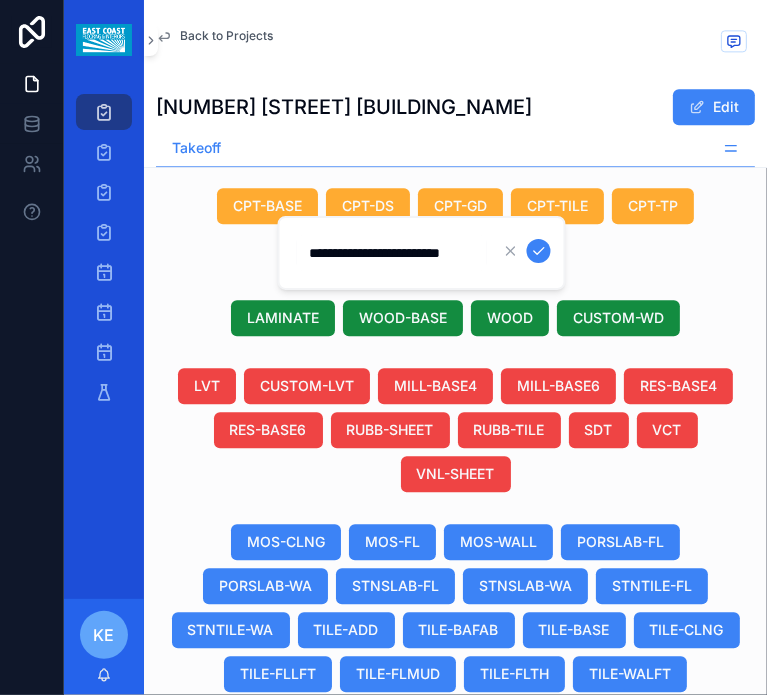 scroll, scrollTop: 0, scrollLeft: 20, axis: horizontal 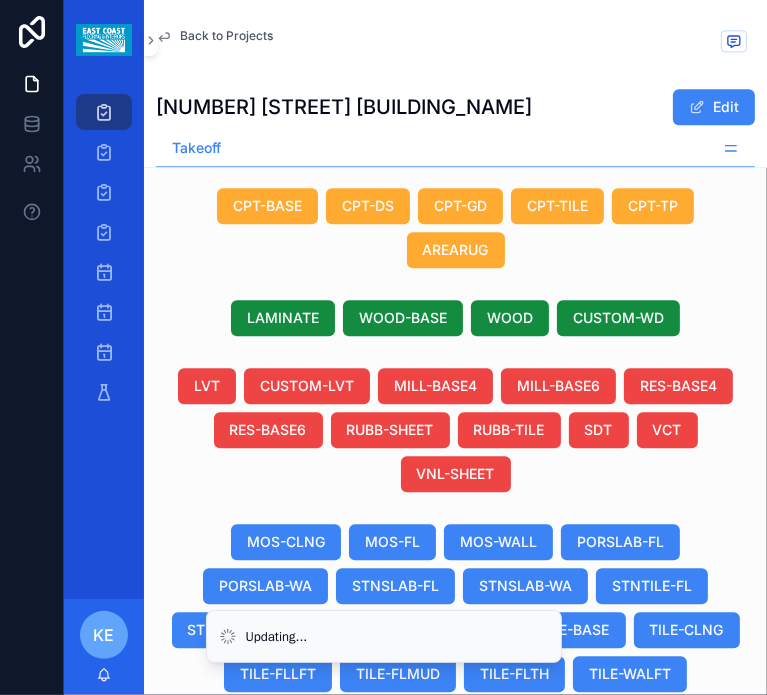 click on "Using Allowance" at bounding box center [567, 892] 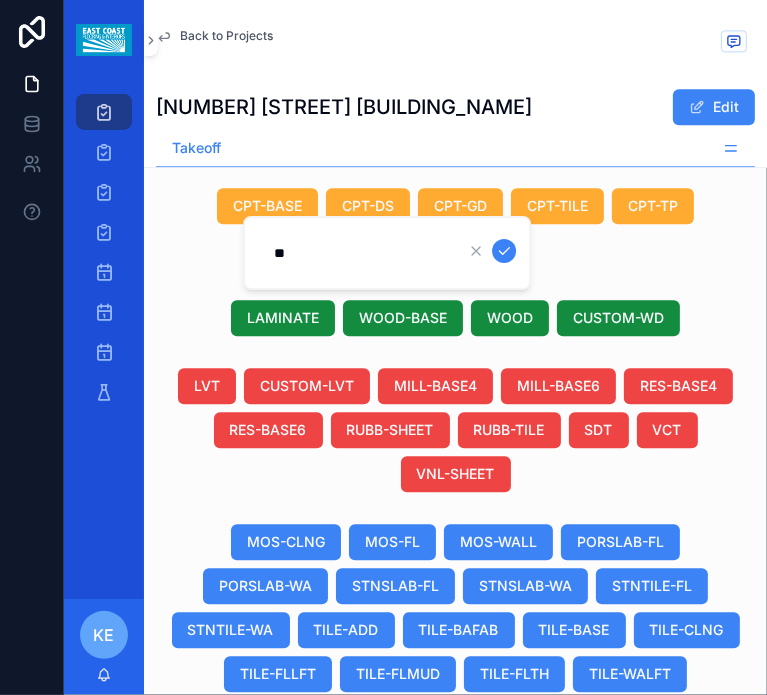 type on "*" 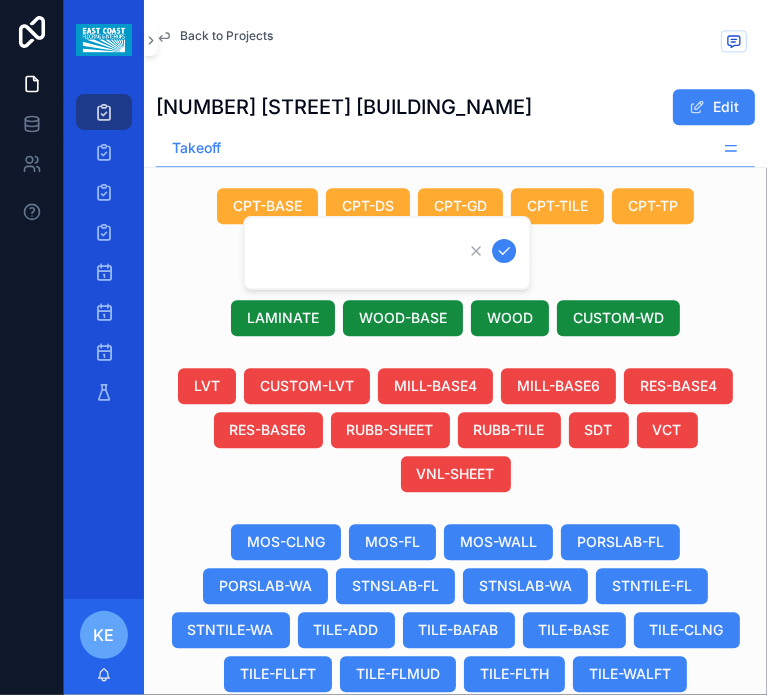 type on "*" 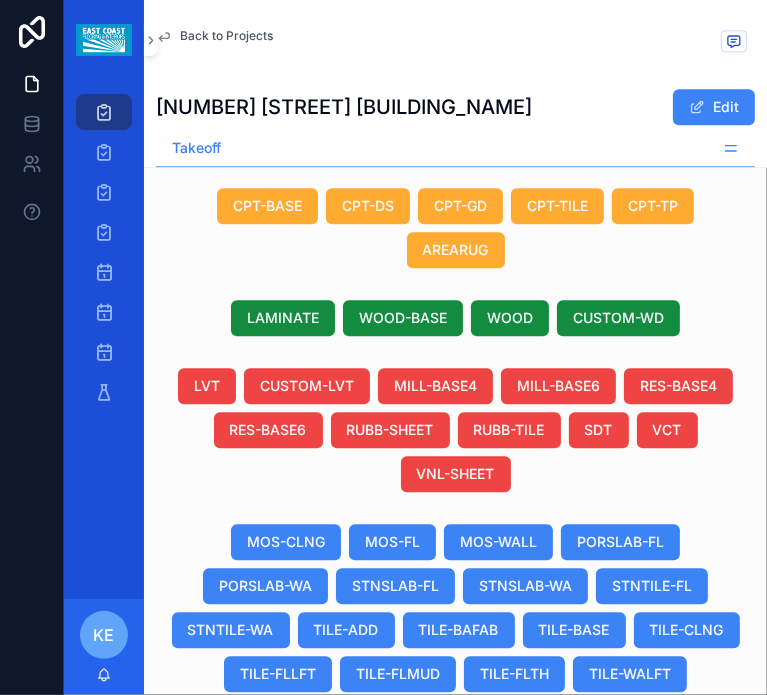 click on "Using Allowance" at bounding box center (567, 892) 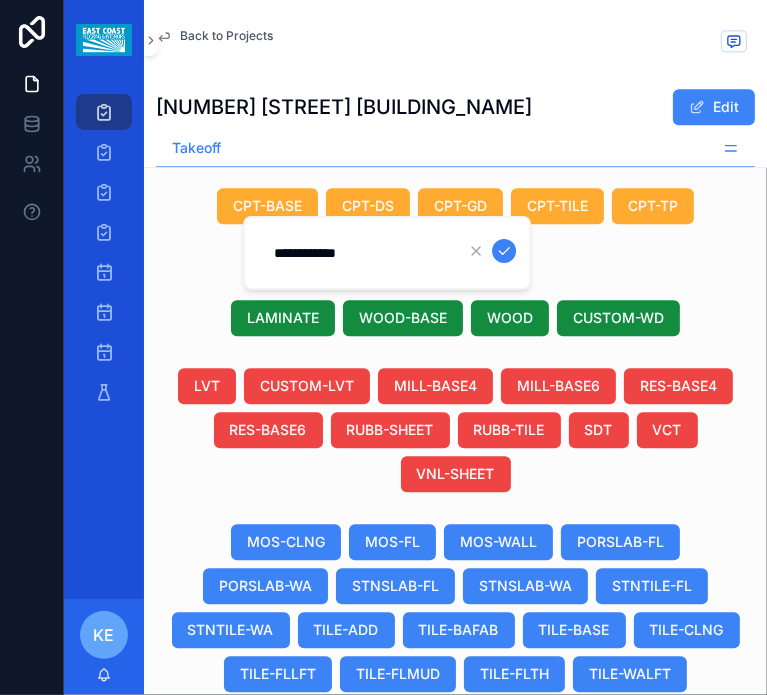 type on "**********" 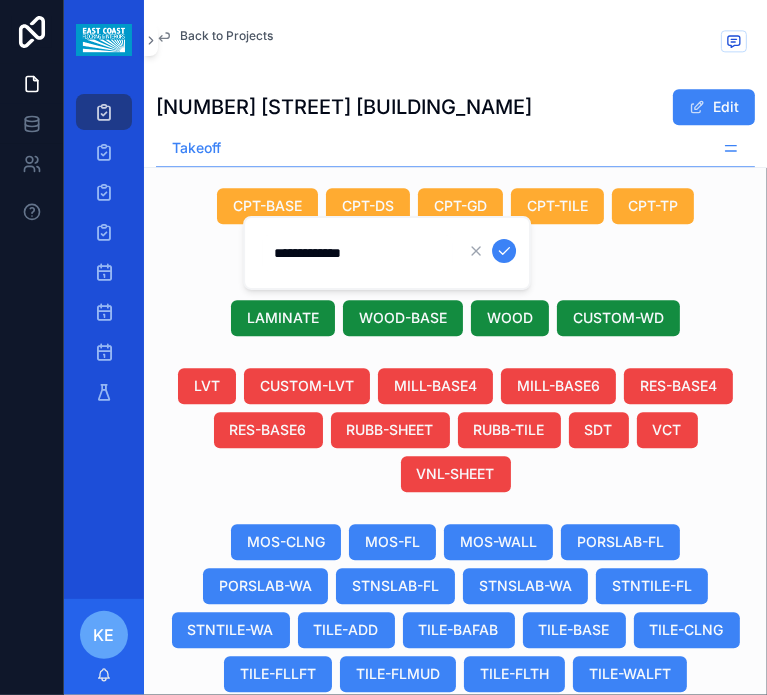click at bounding box center (504, 251) 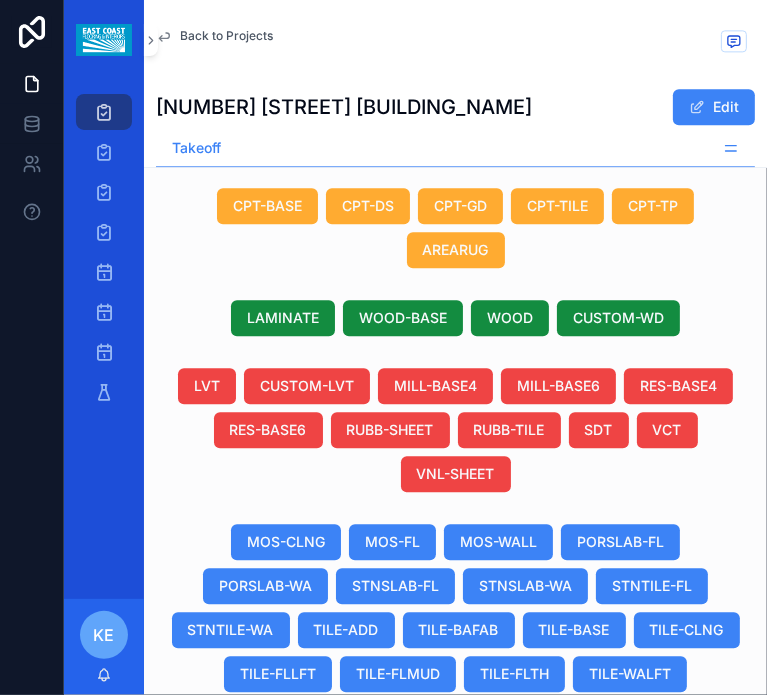 scroll, scrollTop: 0, scrollLeft: 1738, axis: horizontal 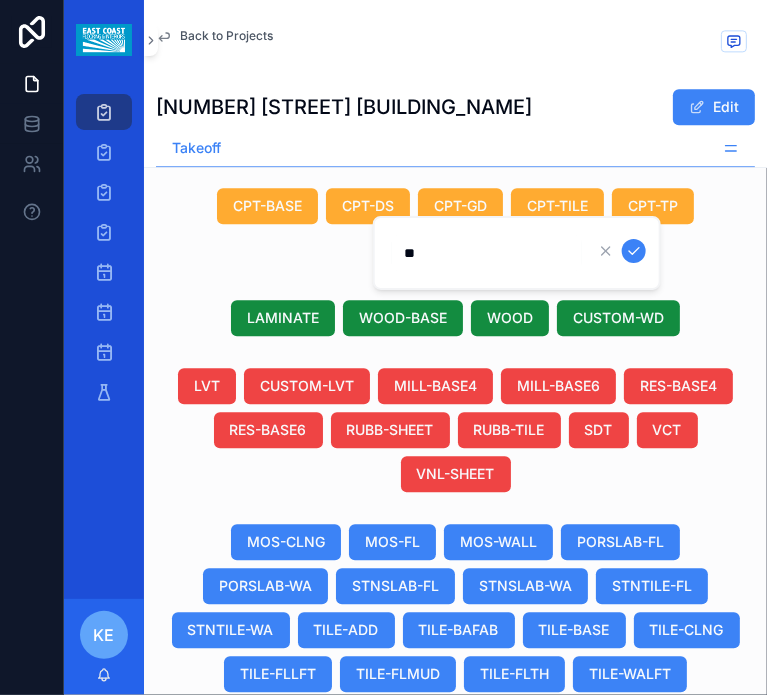 type on "*" 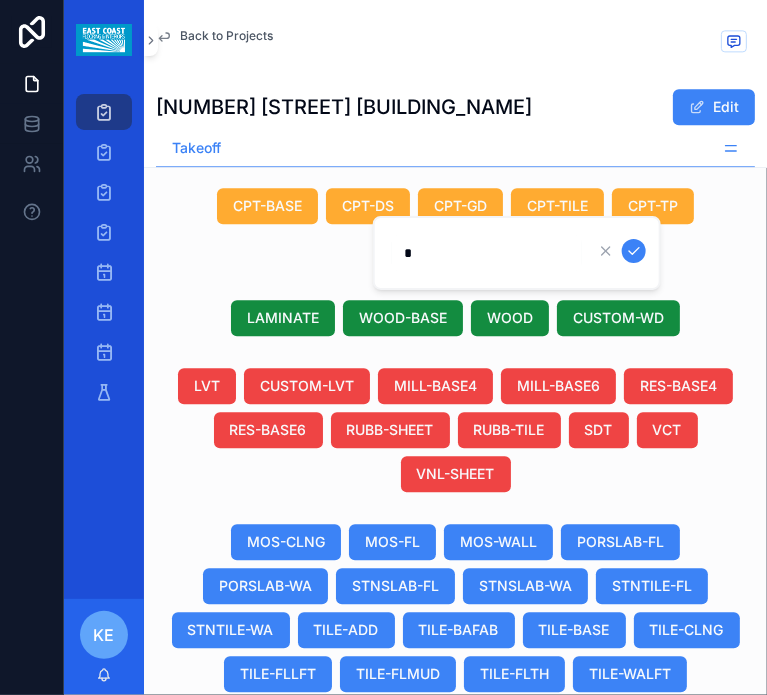 type on "**" 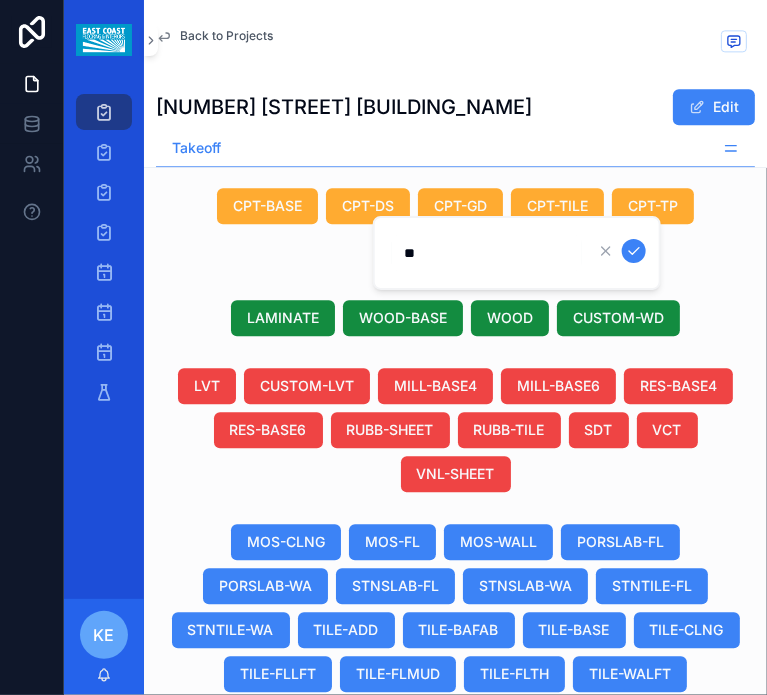 click at bounding box center (634, 251) 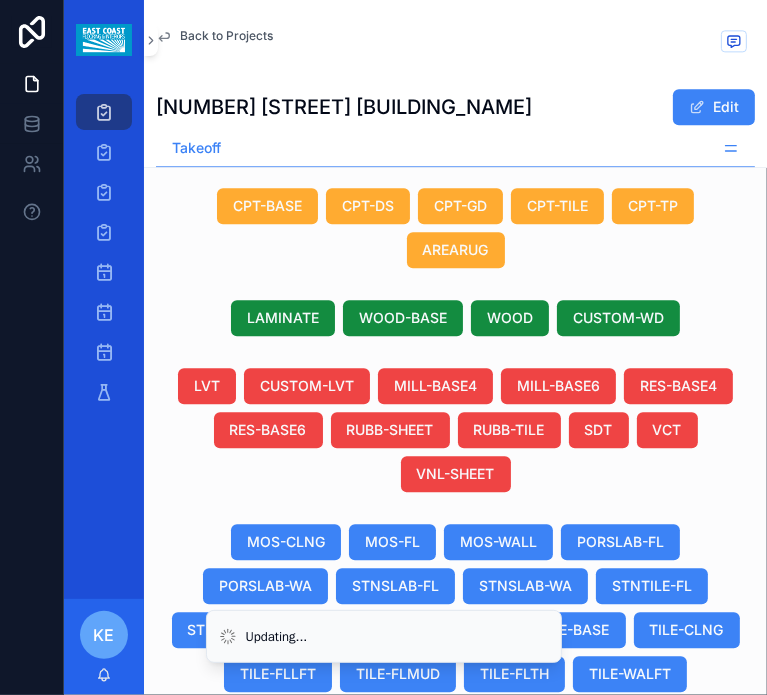 click on "--" at bounding box center (600, 892) 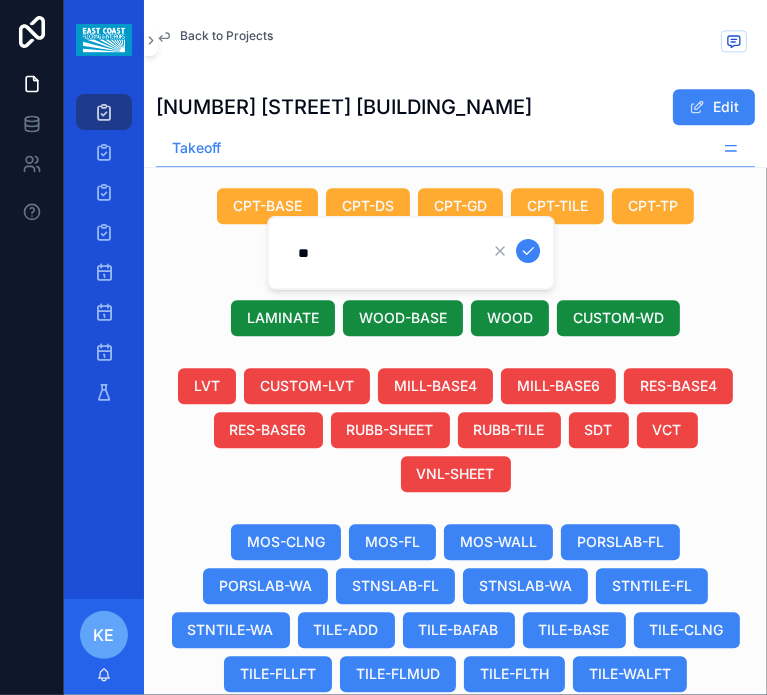 type on "***" 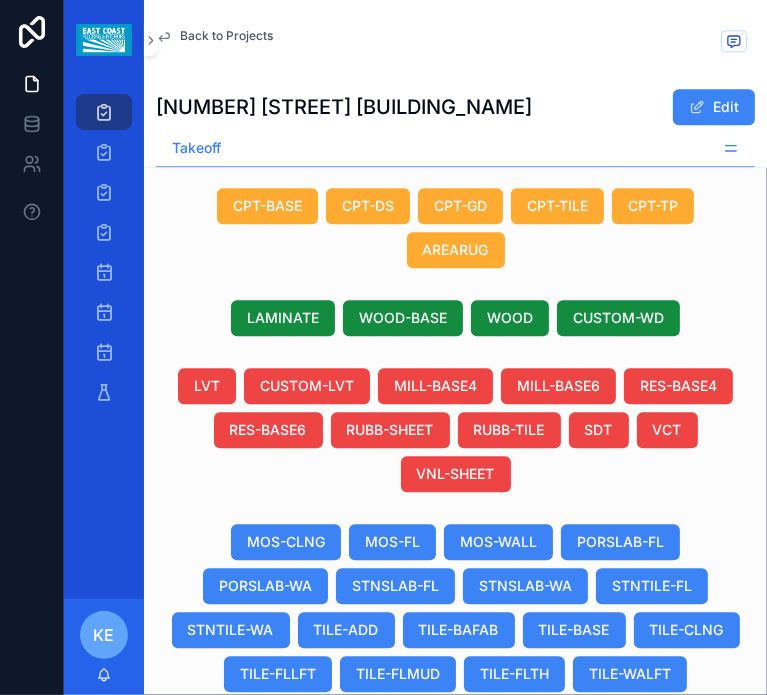 click on "[NUMBER] [NUMBER] TL MOS-WALL -- TL-[NUMBER] Mosaic Wall Tile TL-[NUMBER] Mosaic Wall Tile [BRAND_NAME] [BRAND_NAME] [BRAND_NAME] [BRAND_NAME] Glossy [NUMBER]"X[NUMBER]" Glossy [NUMBER]"X[NUMBER]" Select a Pre-populated Installation Method -- Tomato [NUMBER]" [NUMBER]" -- SF Cut and Fit List 1 Duplicate View Details" at bounding box center (-362, 892) 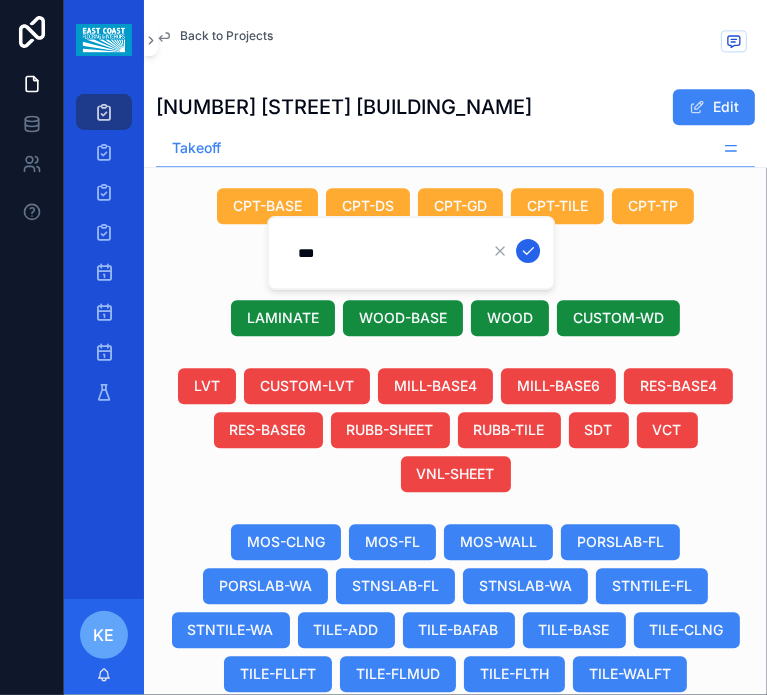 click 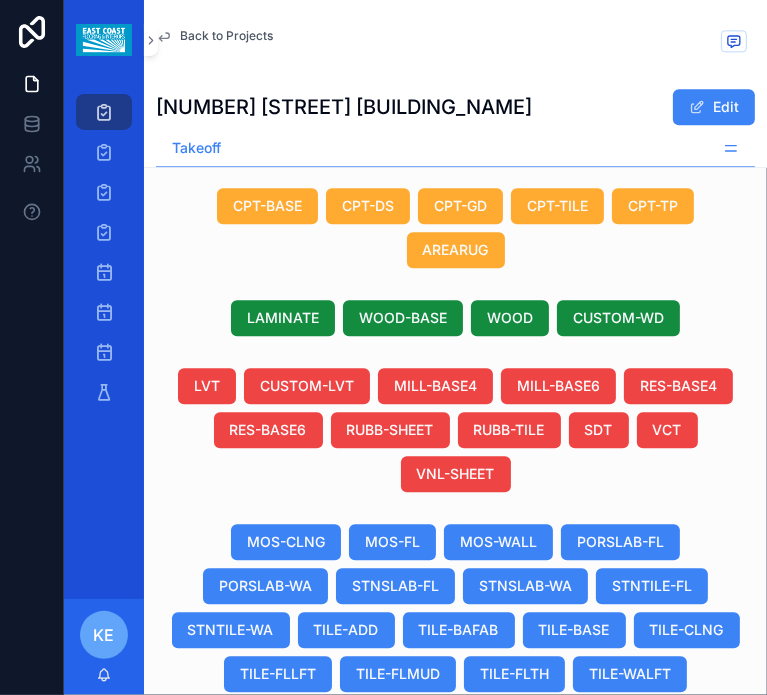 scroll, scrollTop: 0, scrollLeft: 1104, axis: horizontal 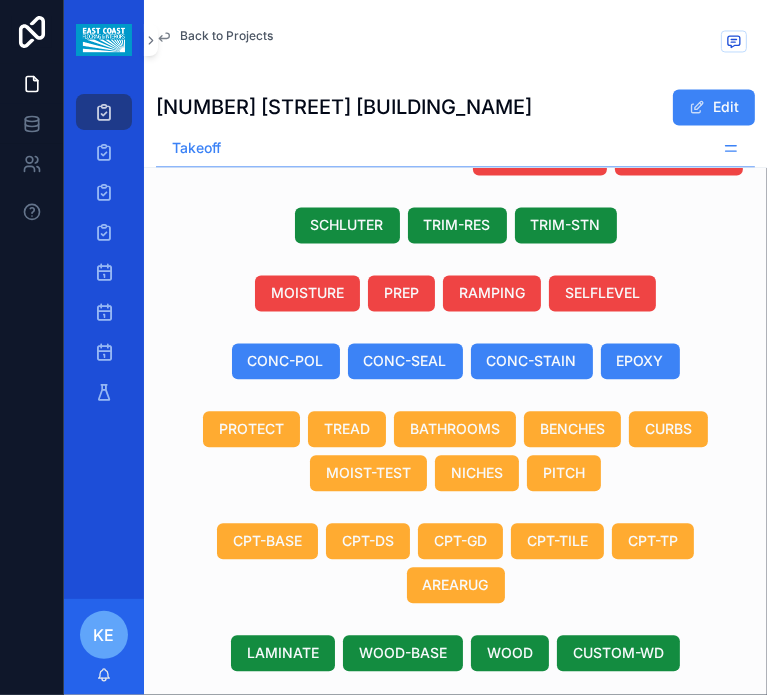 click on "MOS-WALL" at bounding box center (498, 877) 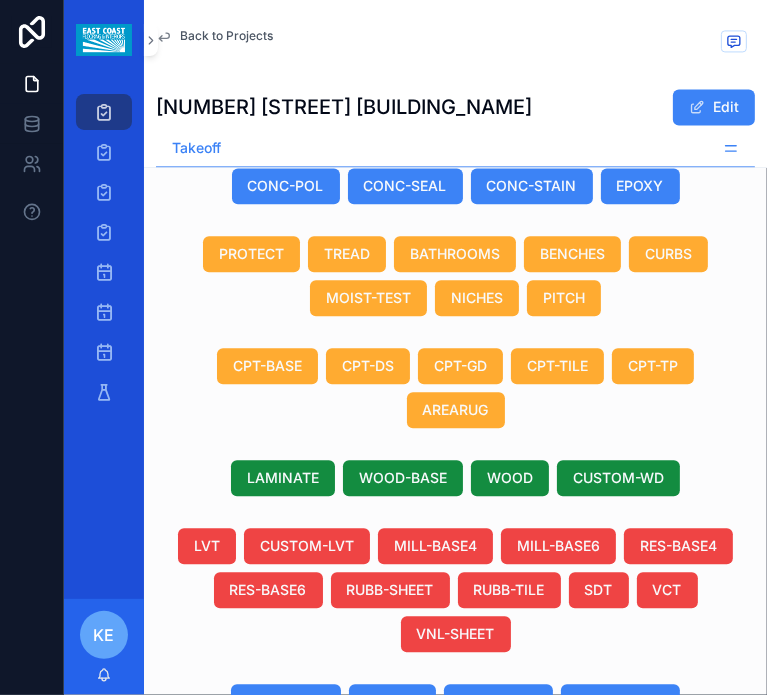 scroll, scrollTop: 2226, scrollLeft: 0, axis: vertical 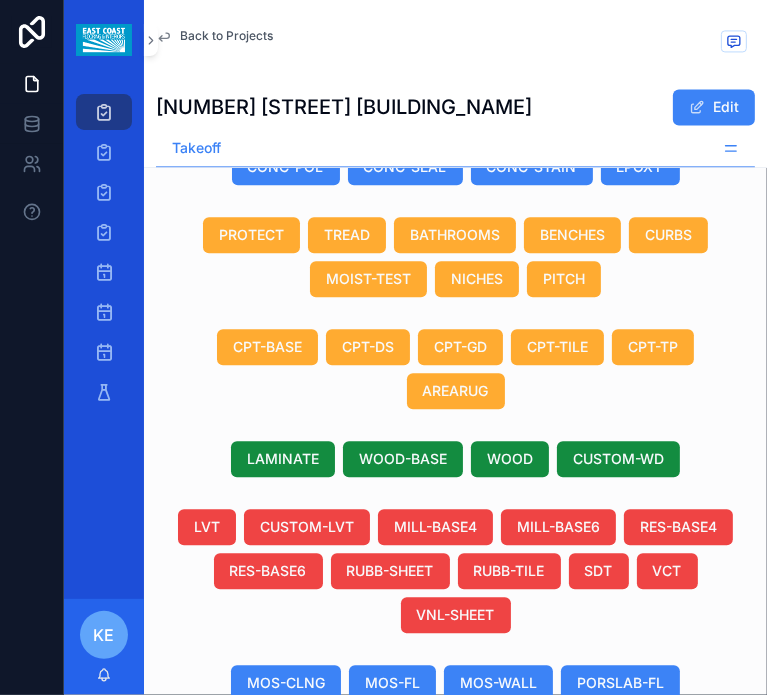 click on "1 1" at bounding box center [434, 1033] 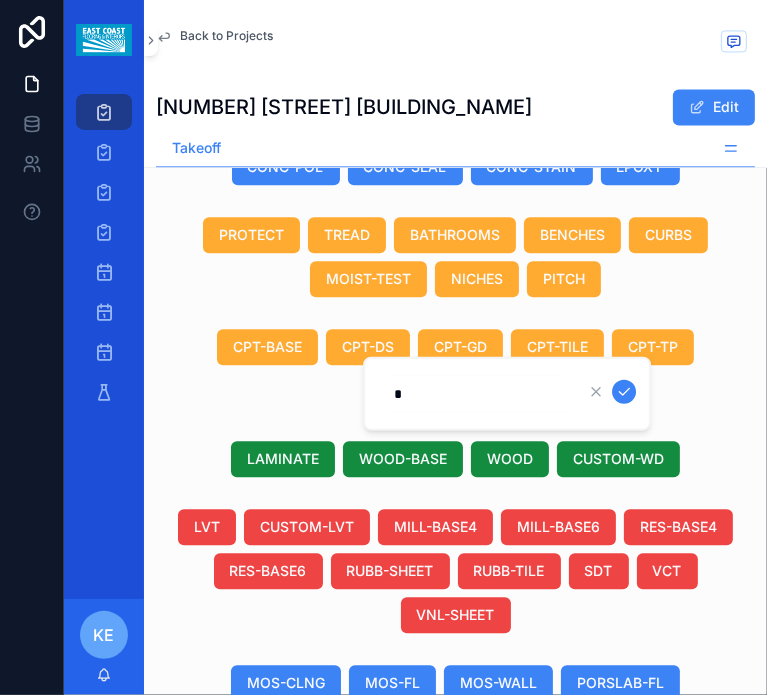 type on "**" 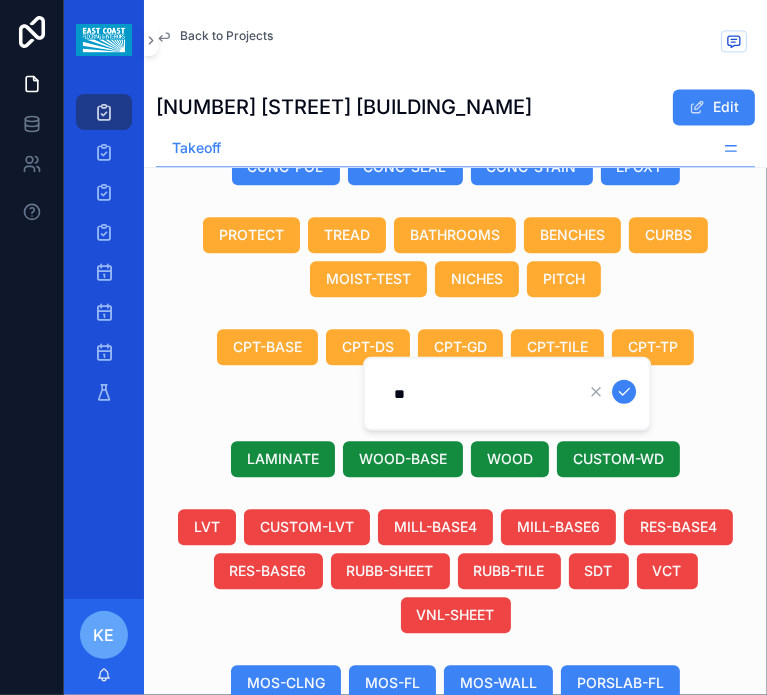click at bounding box center (624, 392) 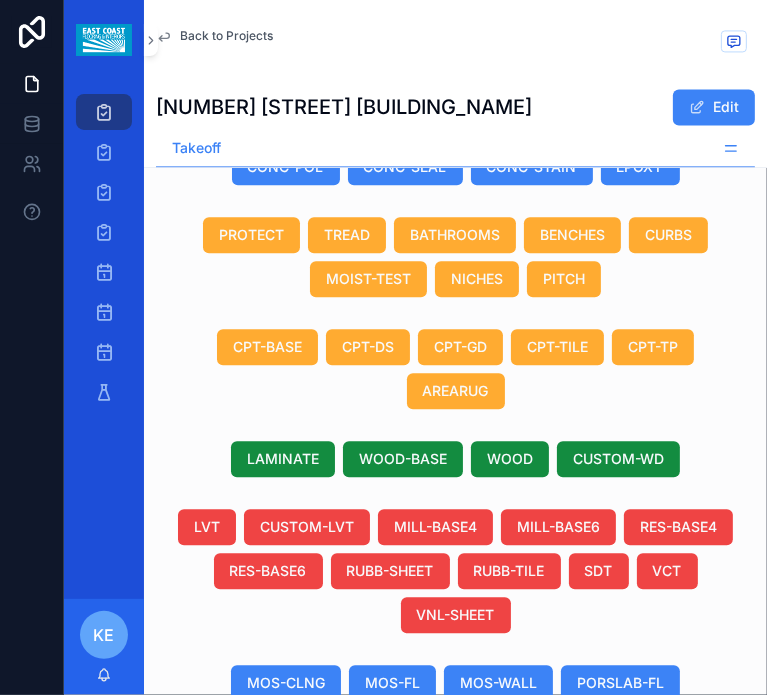click on "Duplicate View Details" at bounding box center (619, 997) 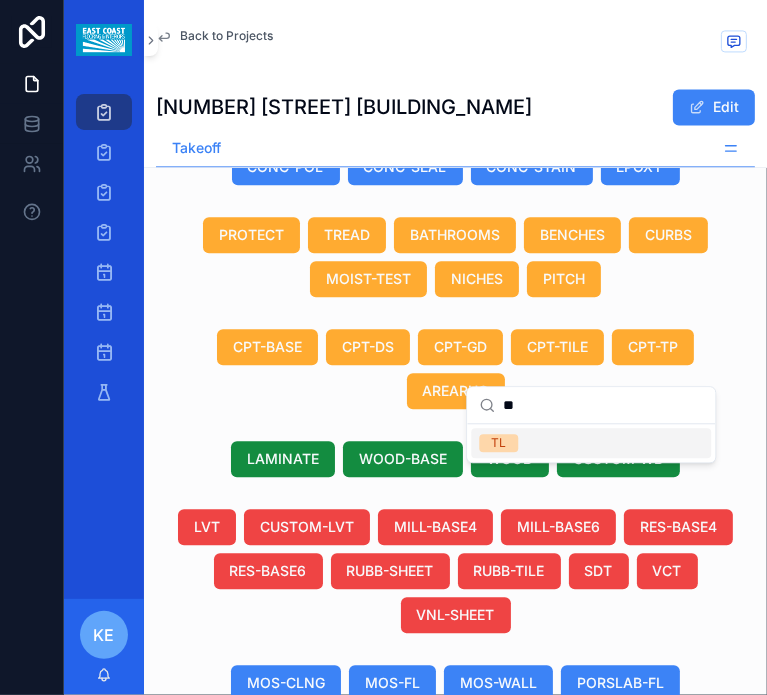 type on "**" 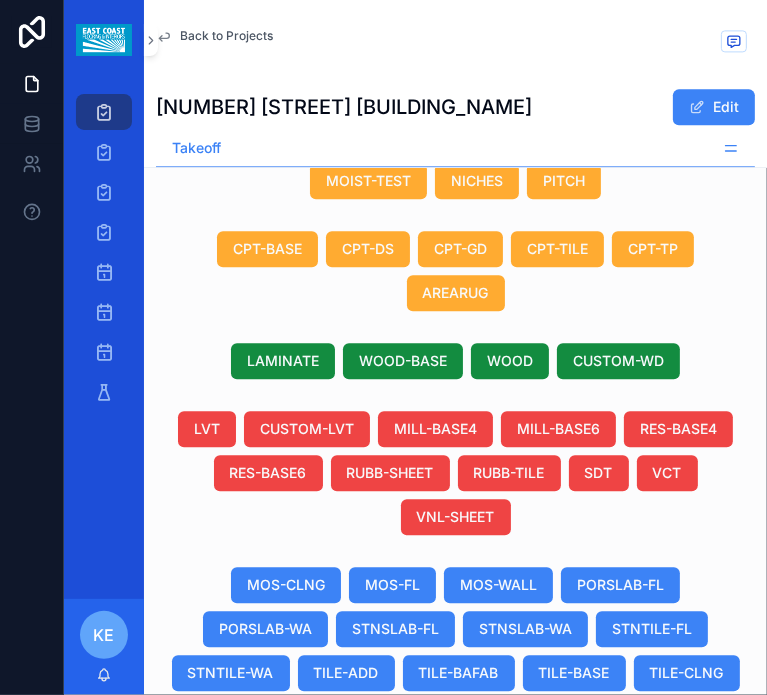 scroll, scrollTop: 2335, scrollLeft: 0, axis: vertical 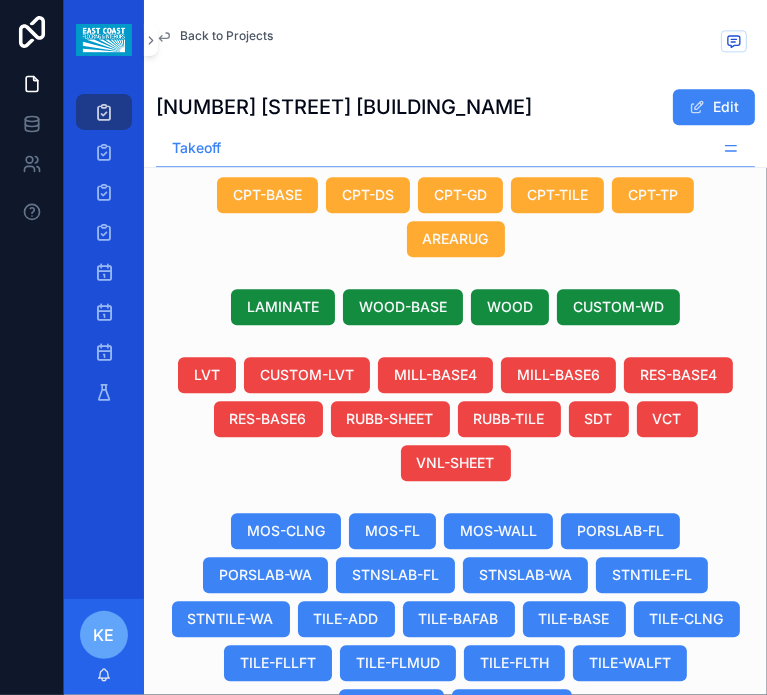 click at bounding box center [442, 881] 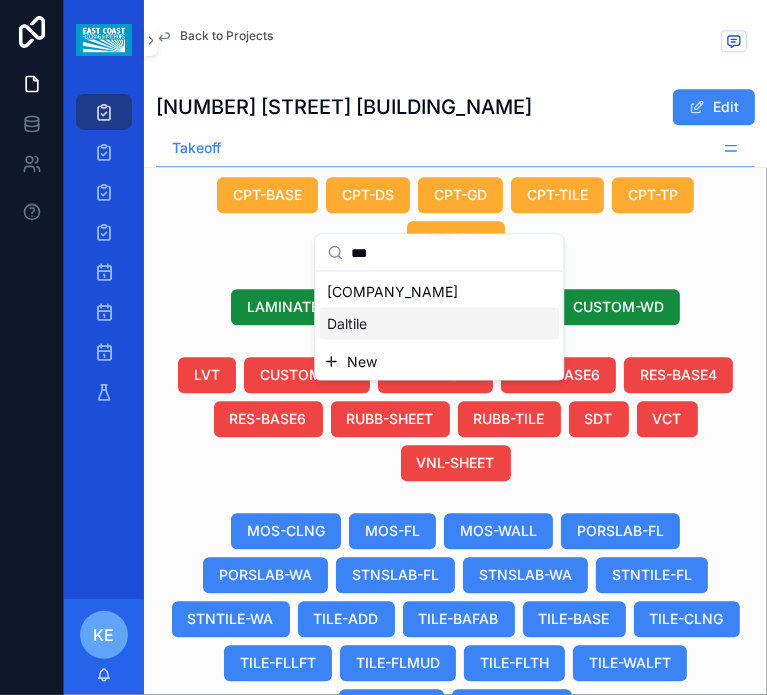 type on "***" 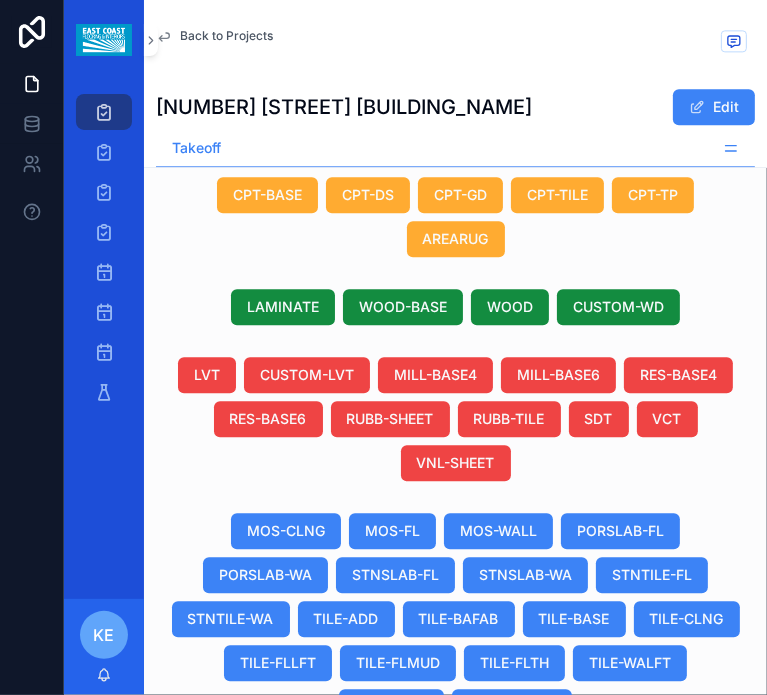 scroll, scrollTop: 0, scrollLeft: 1512, axis: horizontal 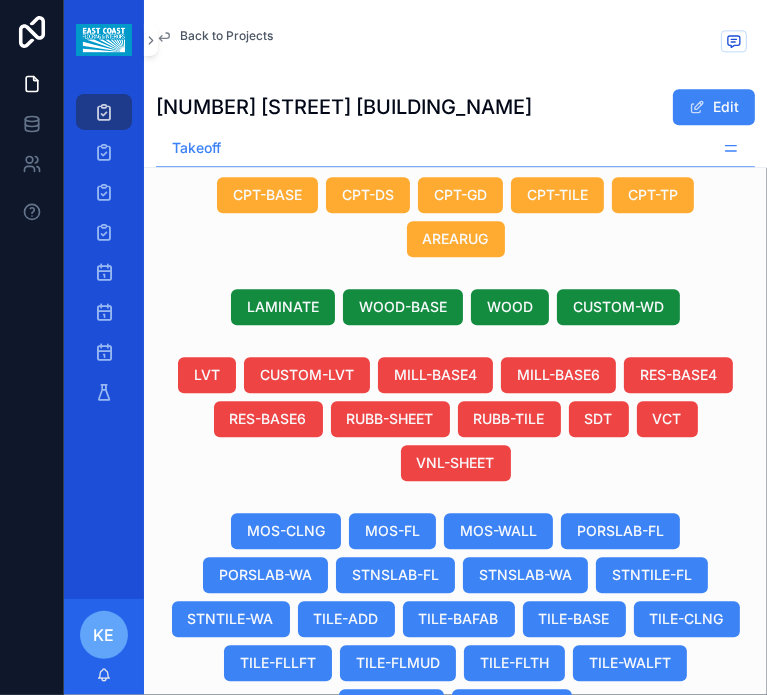 click on "--" at bounding box center [603, 881] 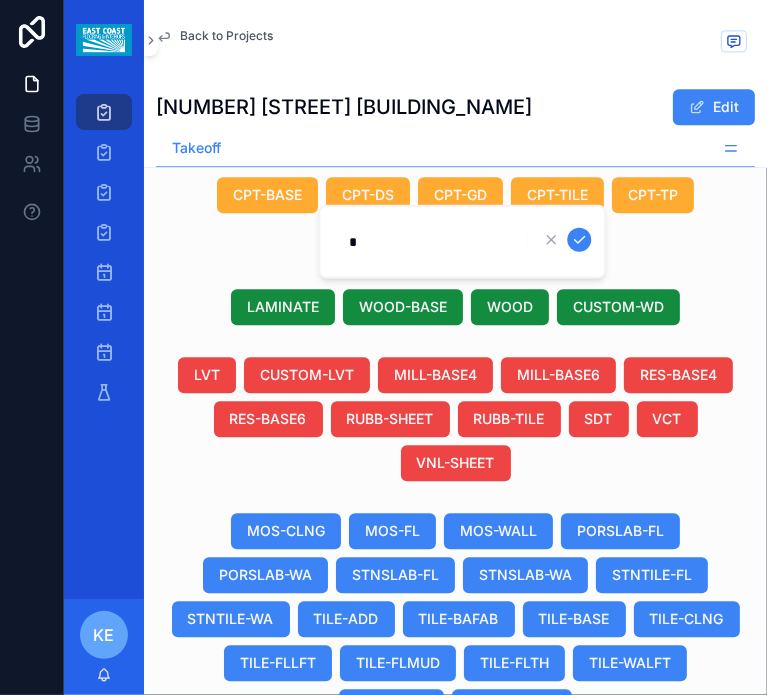 type on "**" 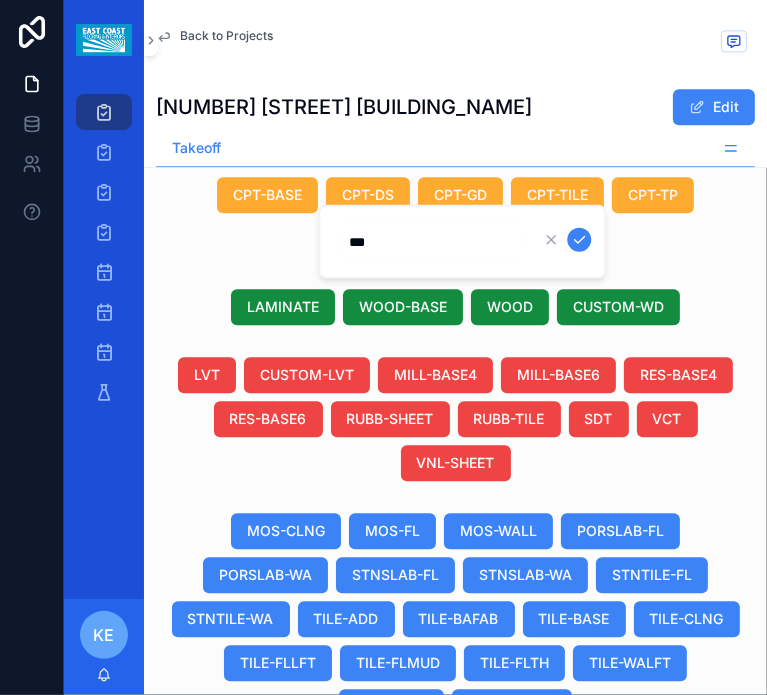 click at bounding box center [579, 240] 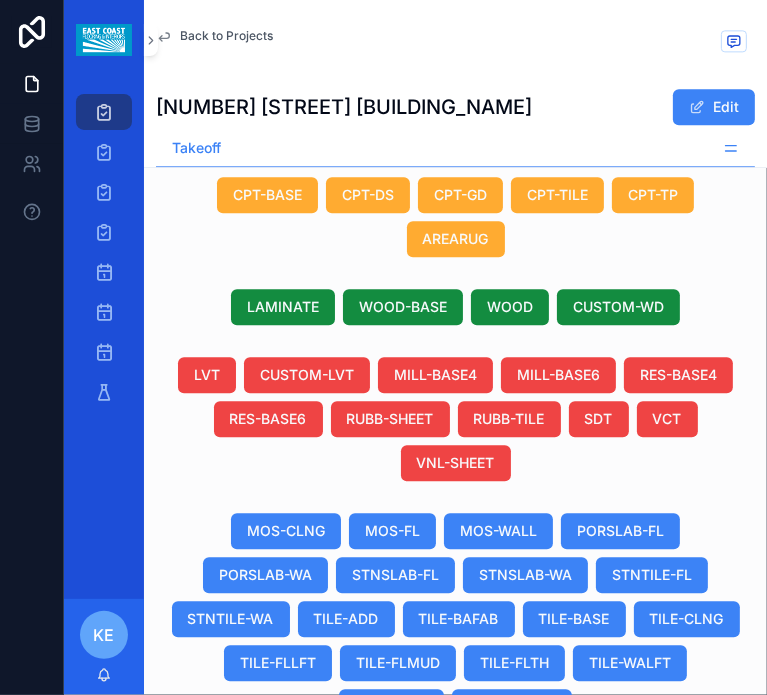 scroll, scrollTop: 2278, scrollLeft: 0, axis: vertical 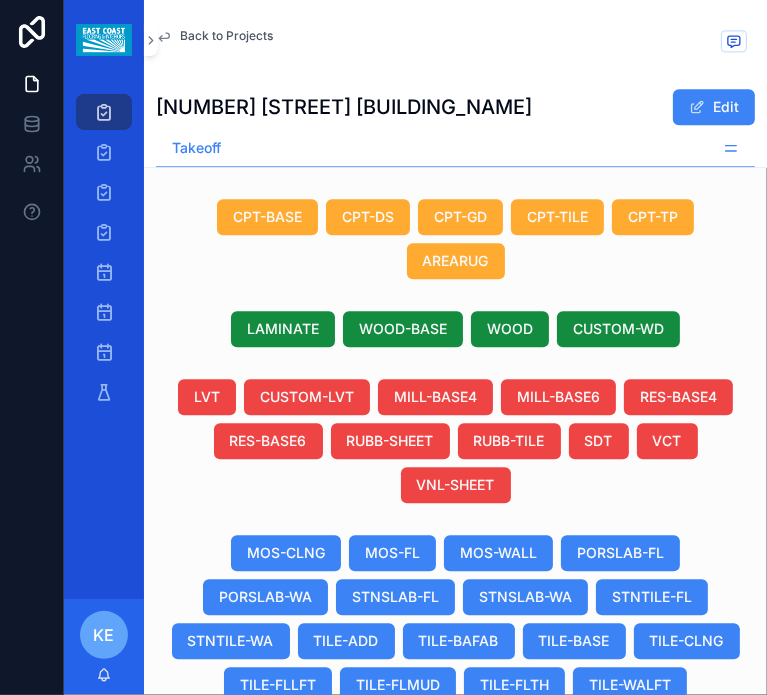 click on "[PRODUCT_NAME]" at bounding box center [488, 903] 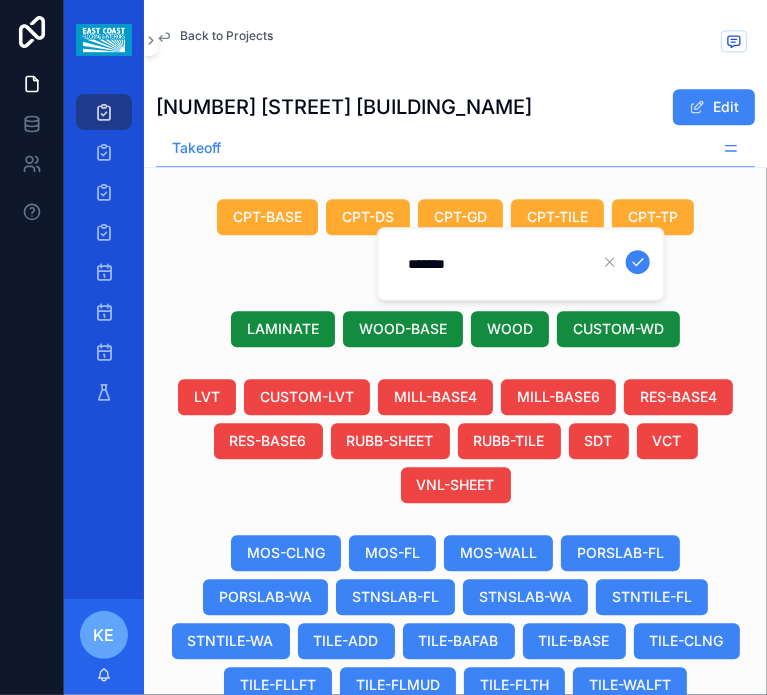 click on "Back to Projects" at bounding box center [455, 42] 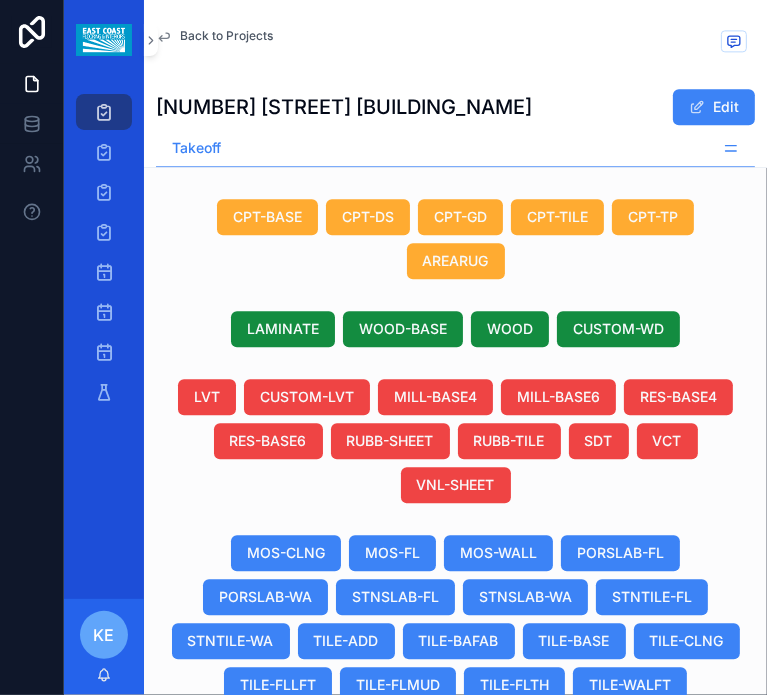 click on "[PRODUCT_NAME]" at bounding box center (488, 903) 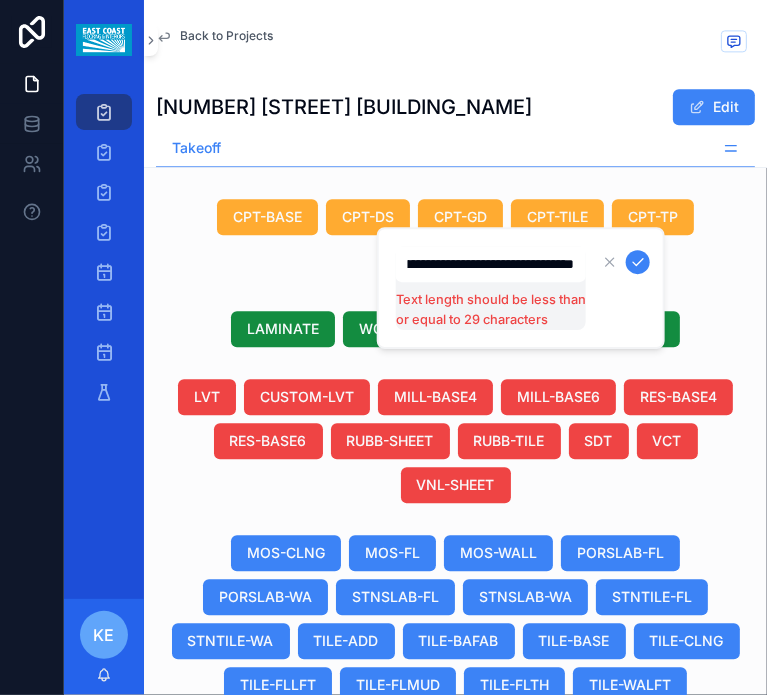 scroll, scrollTop: 0, scrollLeft: 107, axis: horizontal 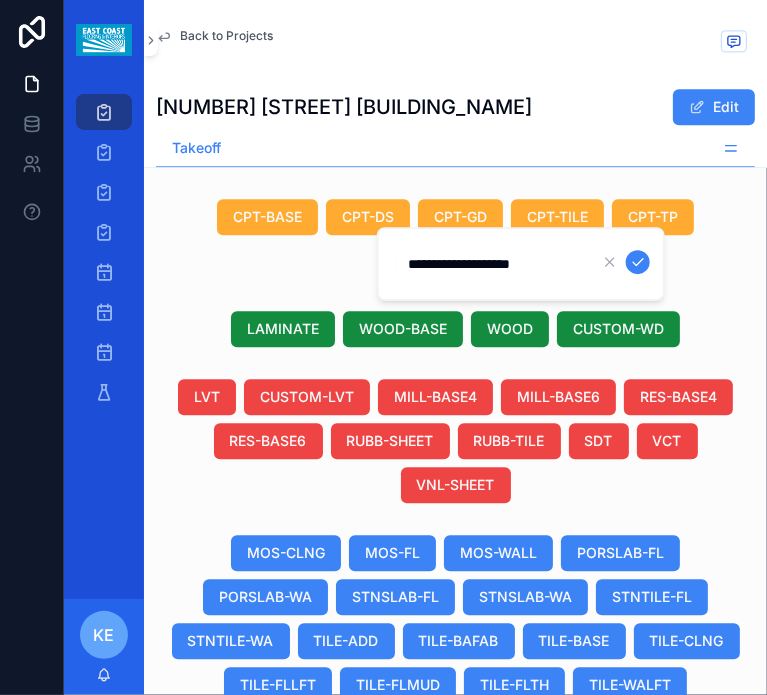 type on "**********" 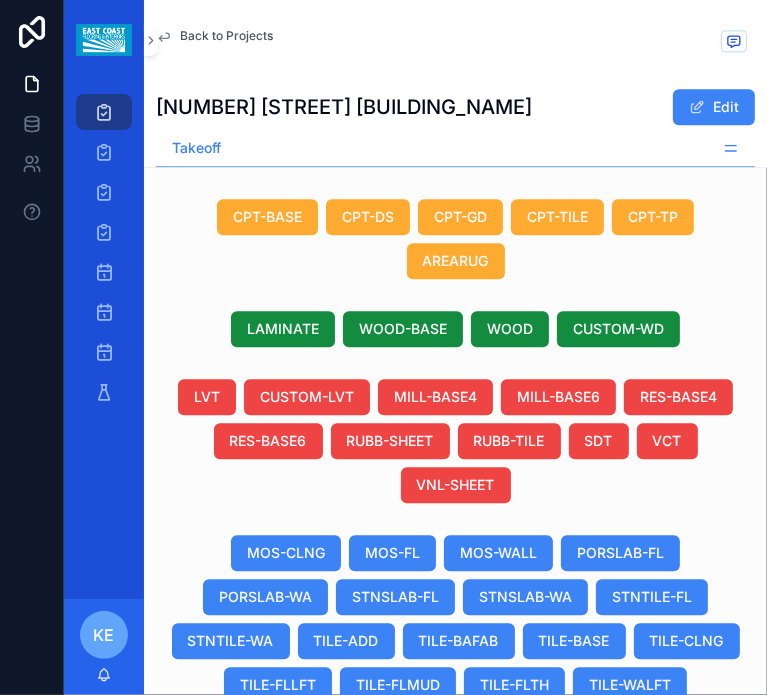 click on "Using Allowance" at bounding box center (667, 903) 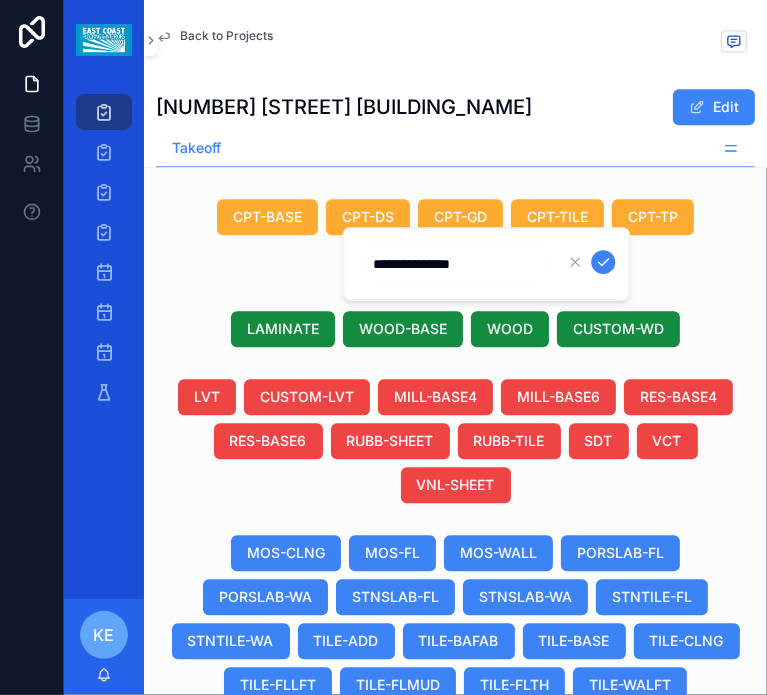 drag, startPoint x: 497, startPoint y: 258, endPoint x: 352, endPoint y: 272, distance: 145.6743 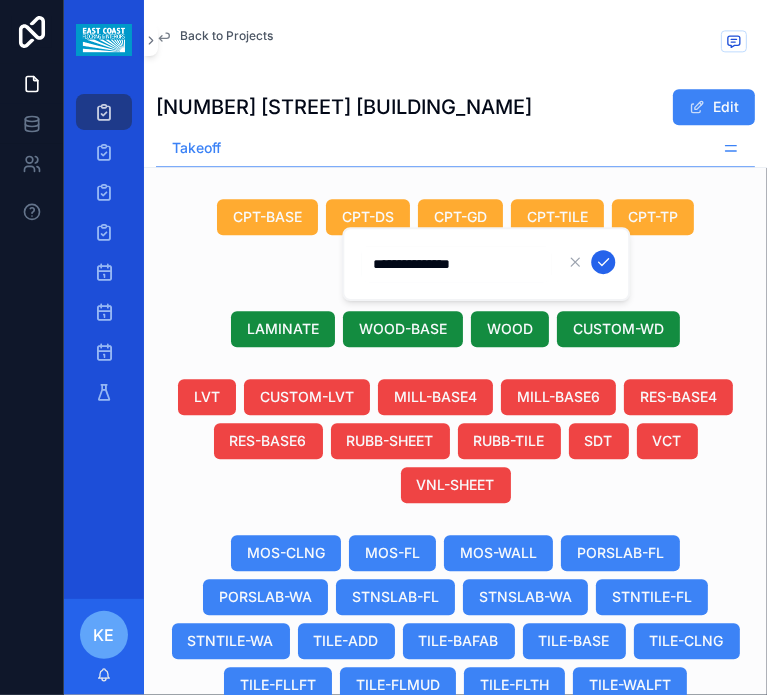 type on "**********" 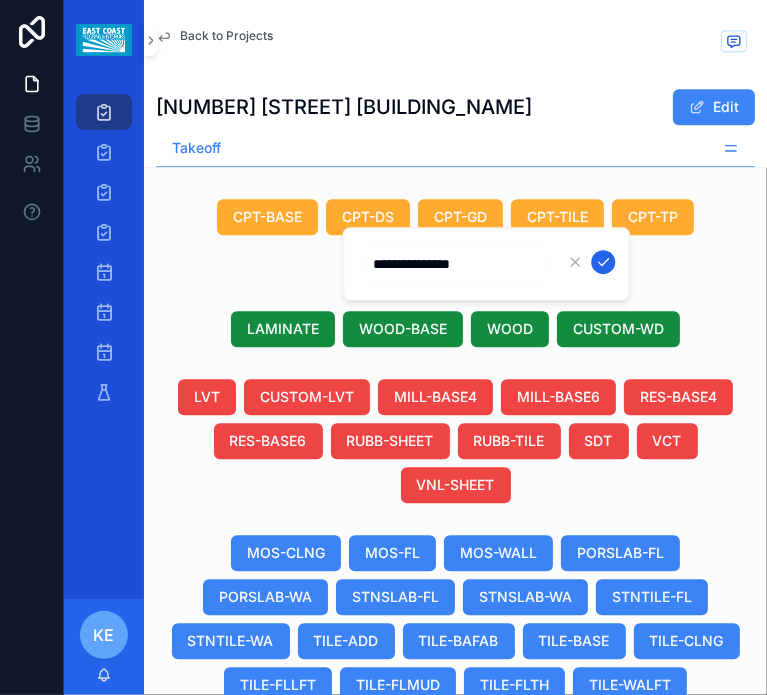 click 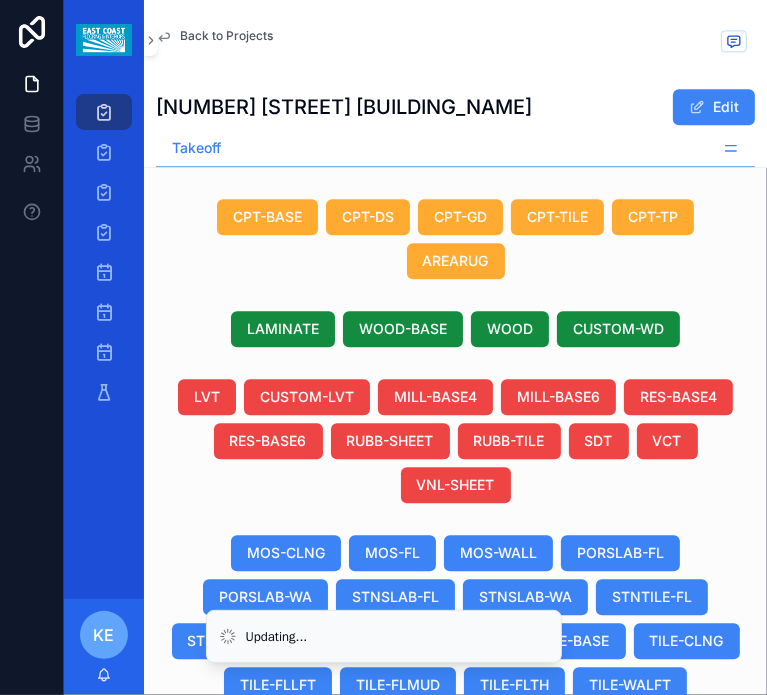 click on "[PRODUCT_NAME]" at bounding box center (449, 903) 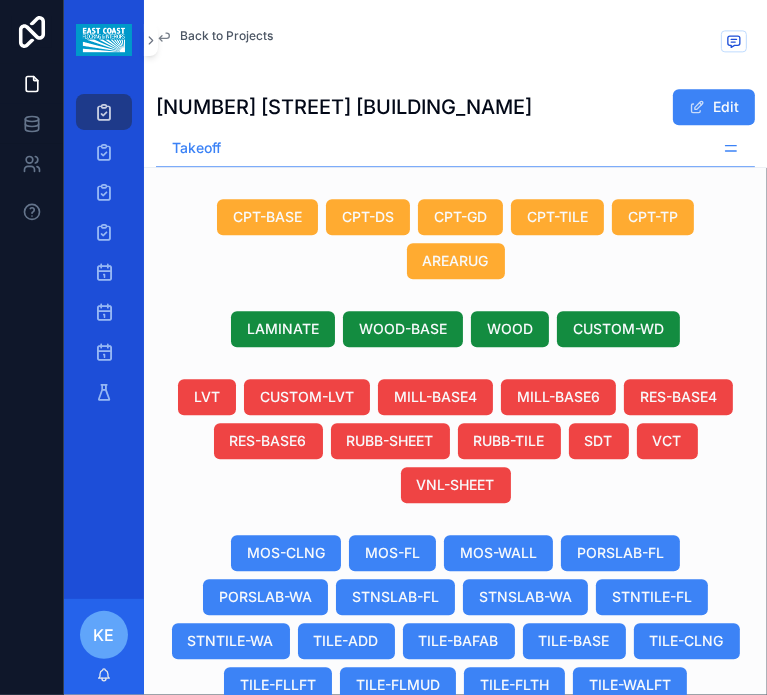 click on "[PRODUCT_NAME]" at bounding box center [488, 903] 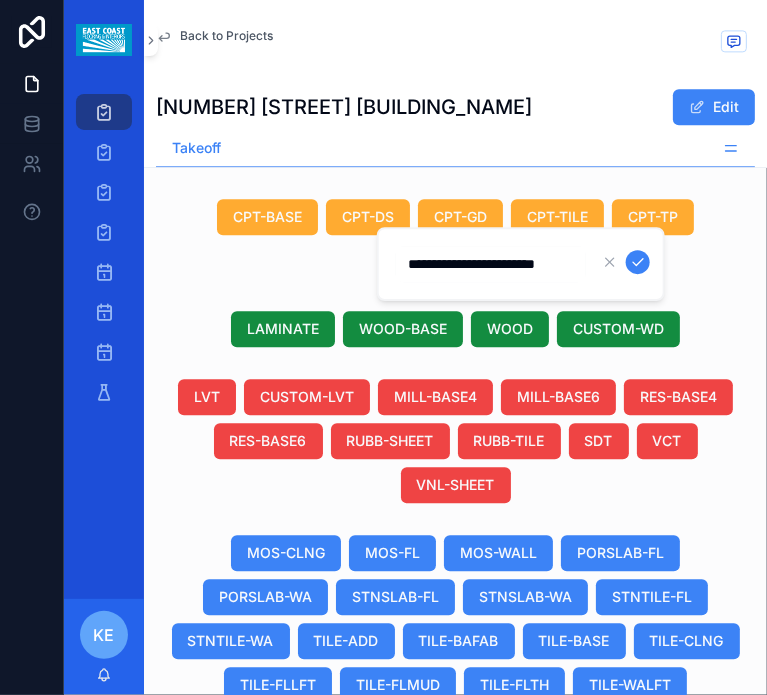 scroll, scrollTop: 0, scrollLeft: 9, axis: horizontal 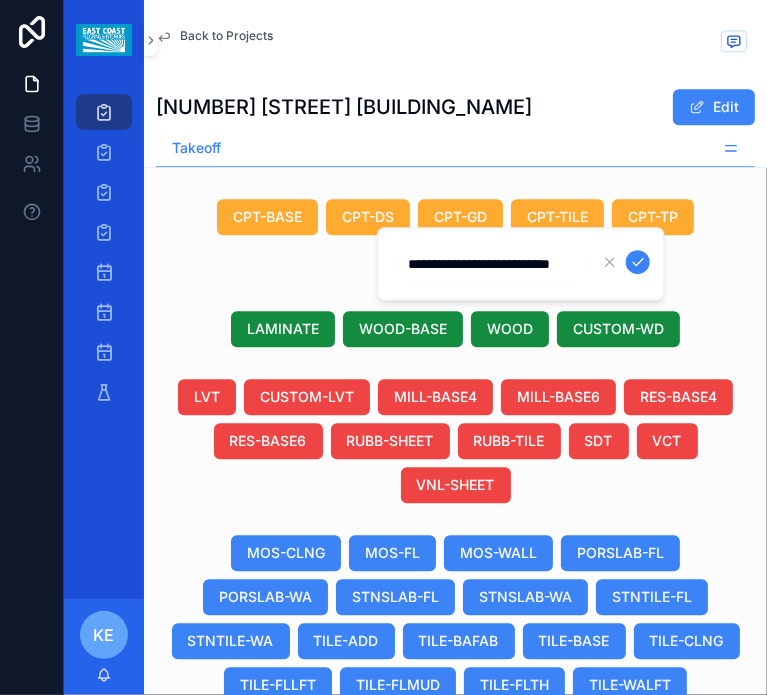 type on "**********" 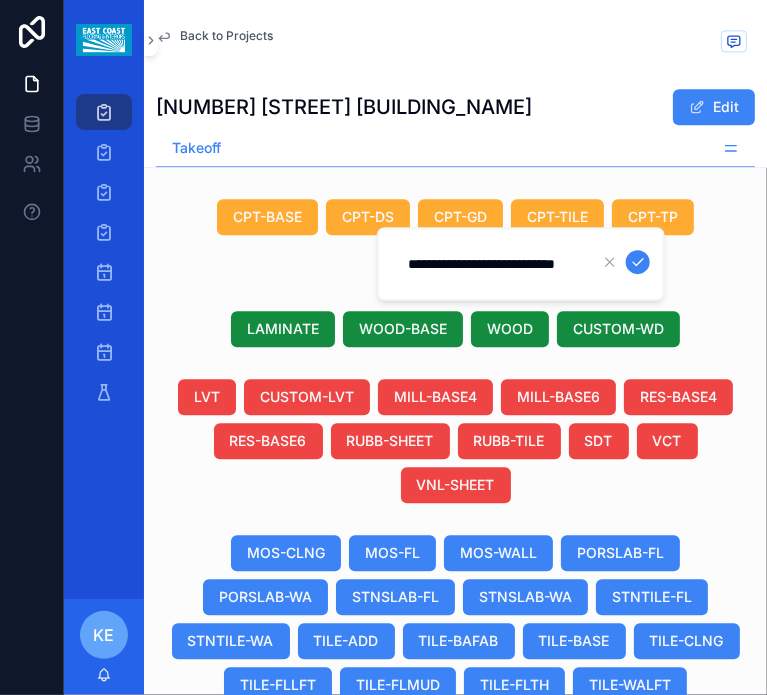 scroll, scrollTop: 0, scrollLeft: 40, axis: horizontal 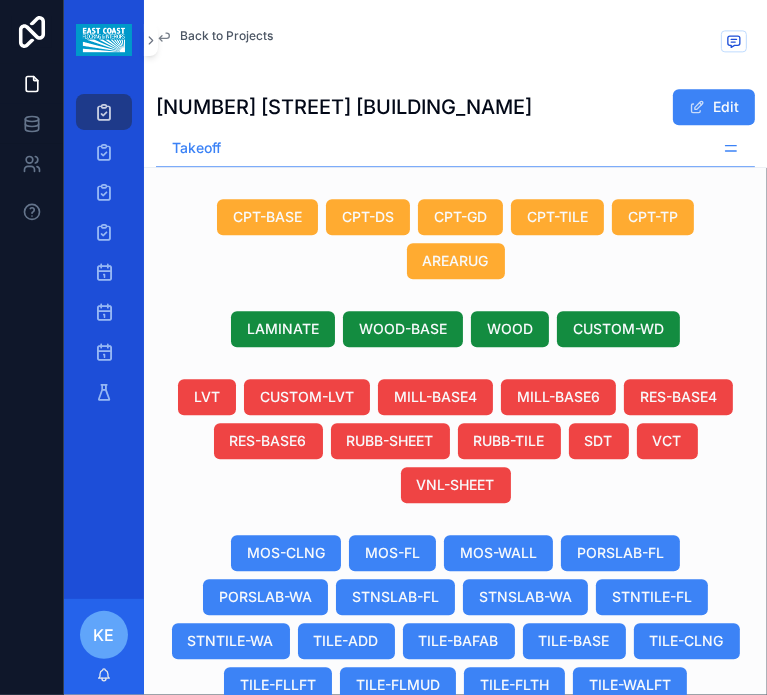 click on "[PRODUCT_CODE]" at bounding box center [511, 903] 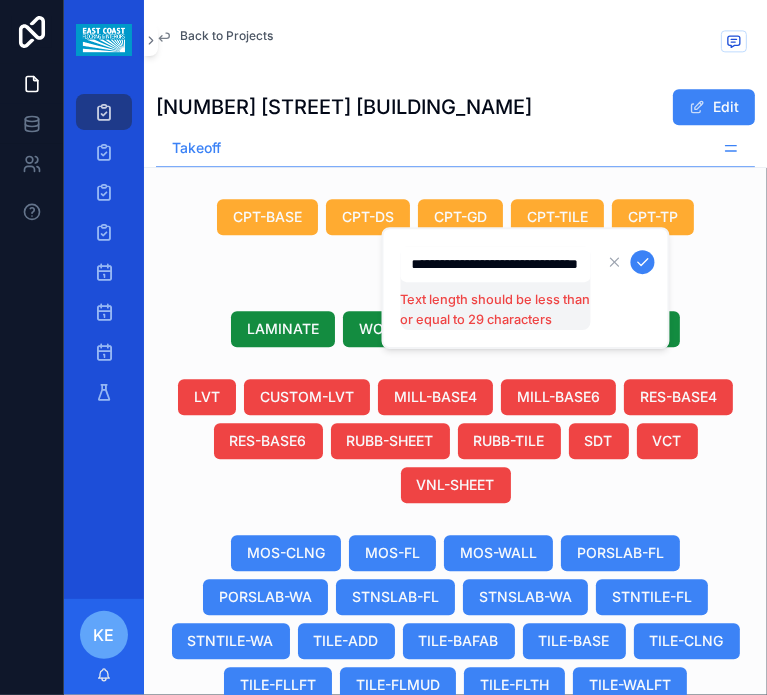 scroll, scrollTop: 0, scrollLeft: 0, axis: both 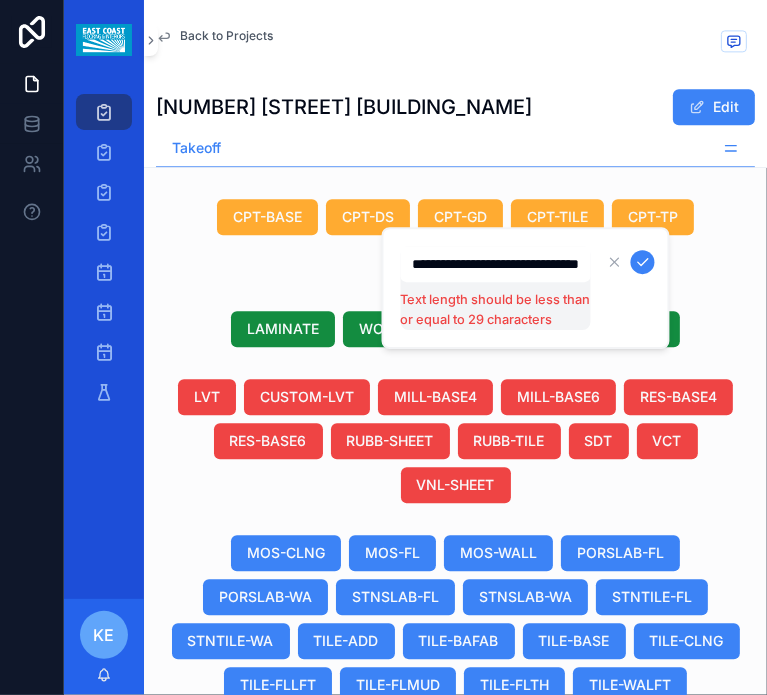 type on "**********" 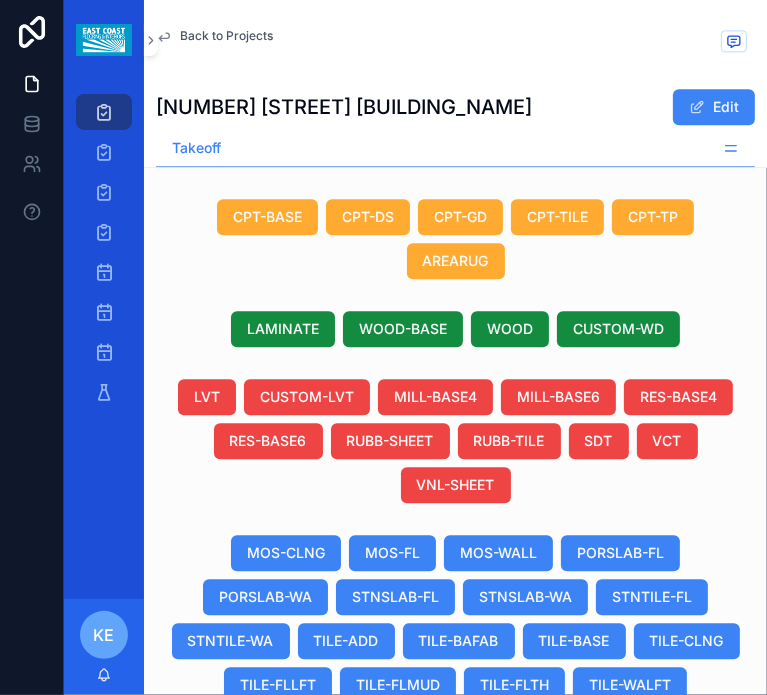 click on "Daltile Miramo Reef MR49 Reef" at bounding box center (268, 903) 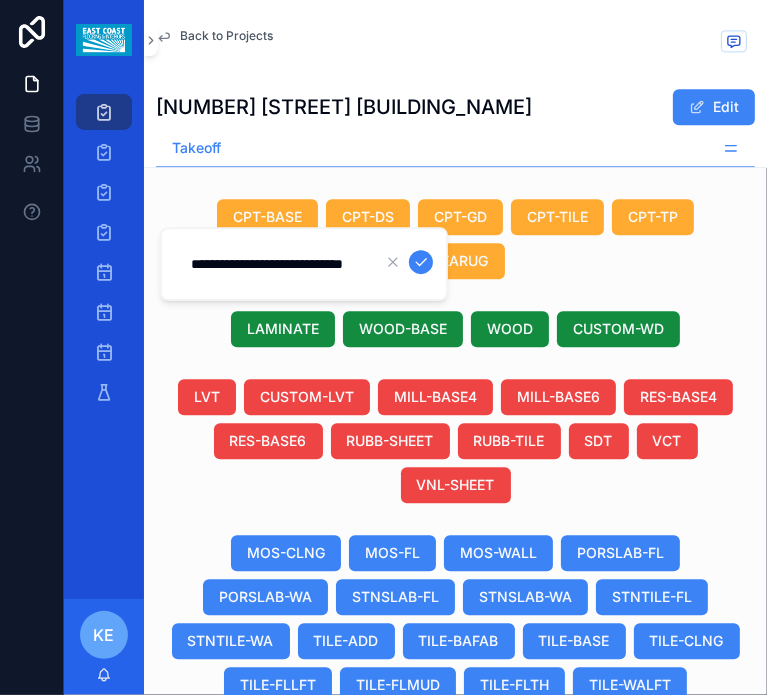 scroll, scrollTop: 0, scrollLeft: 44, axis: horizontal 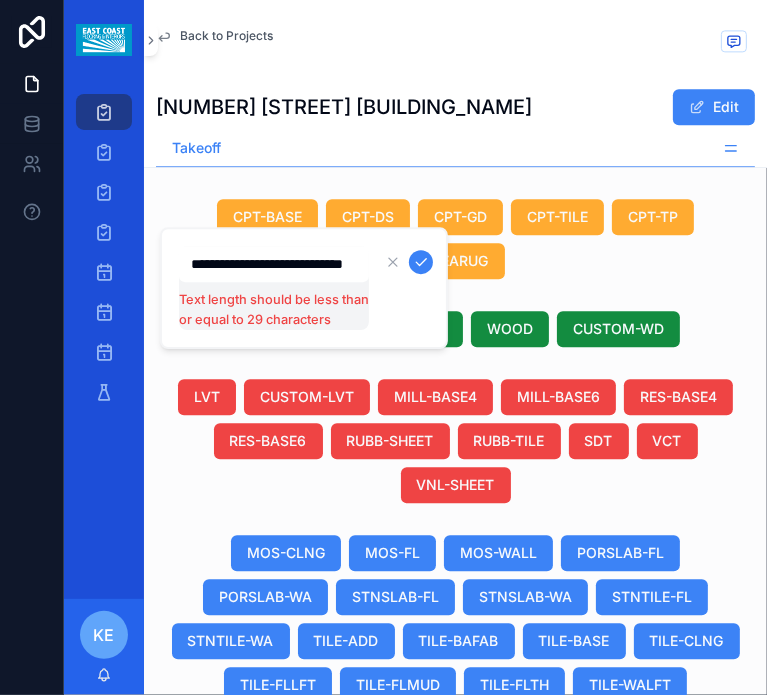 type on "**********" 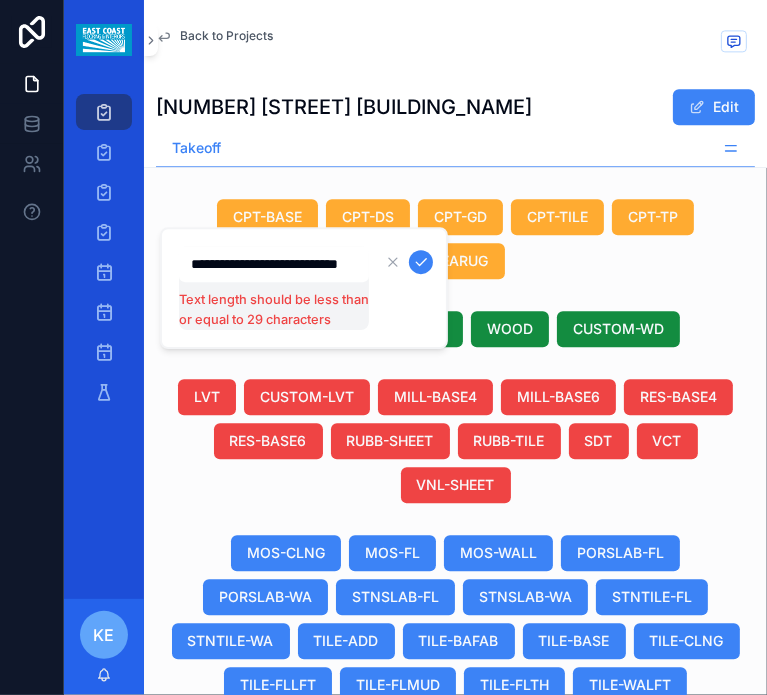 scroll, scrollTop: 0, scrollLeft: 40, axis: horizontal 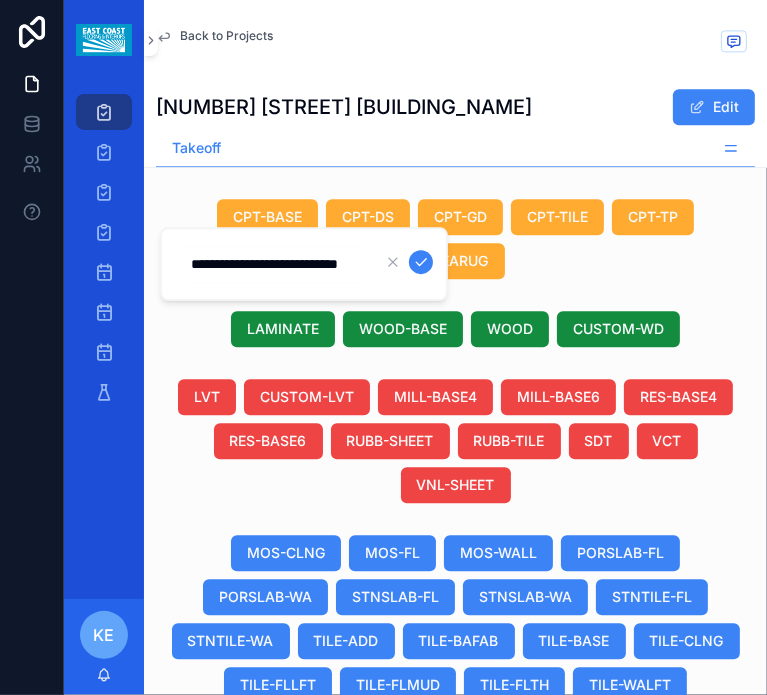click at bounding box center (421, 262) 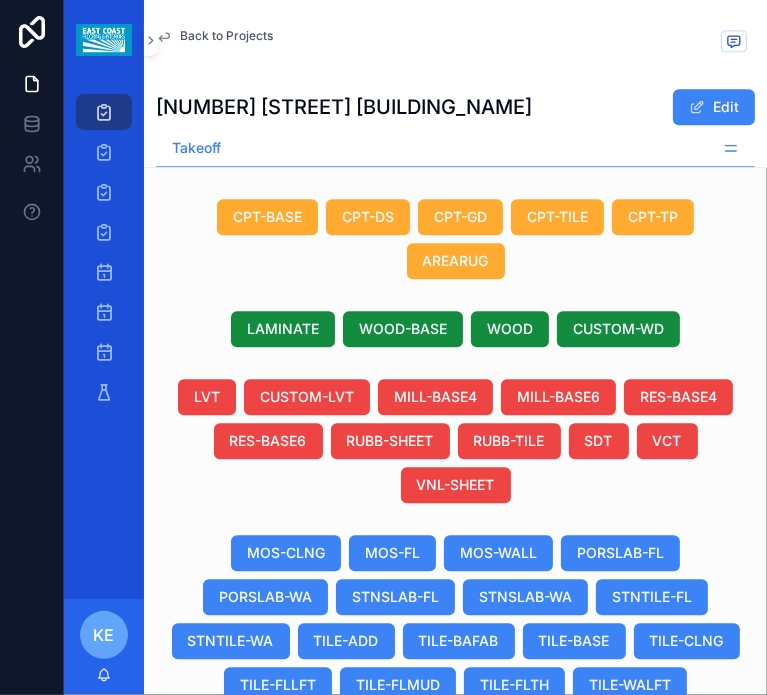 click on "[PRODUCT_CODE]" at bounding box center [511, 903] 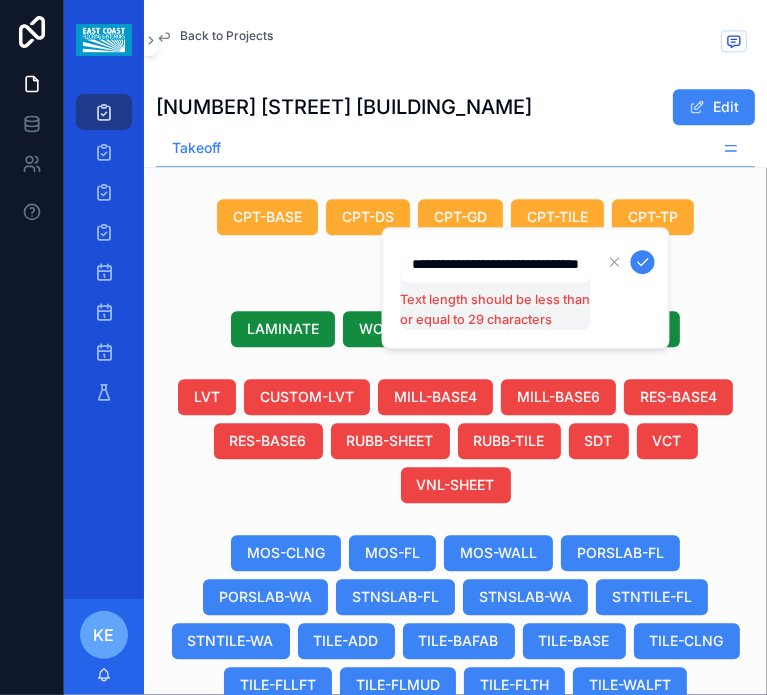 scroll, scrollTop: 0, scrollLeft: 100, axis: horizontal 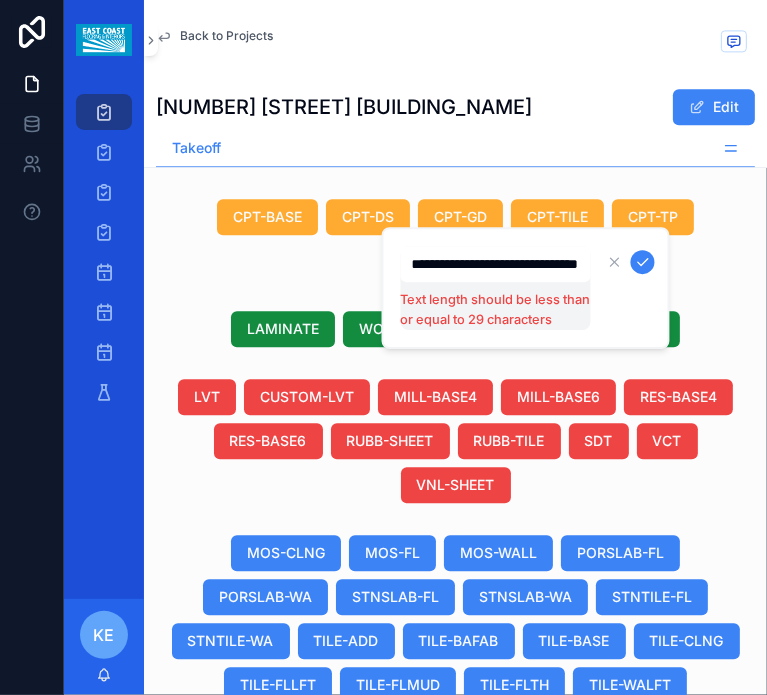 click on "**********" at bounding box center (496, 264) 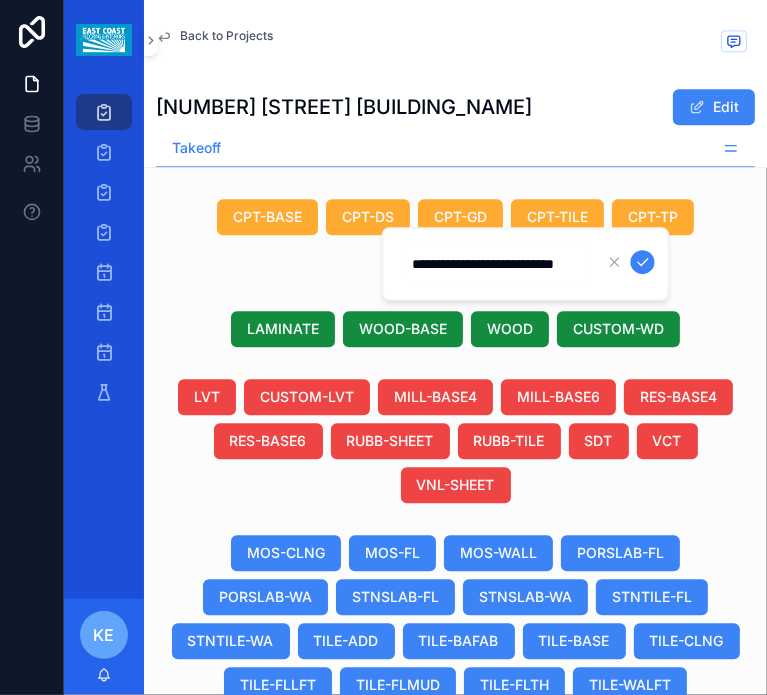 scroll, scrollTop: 0, scrollLeft: 64, axis: horizontal 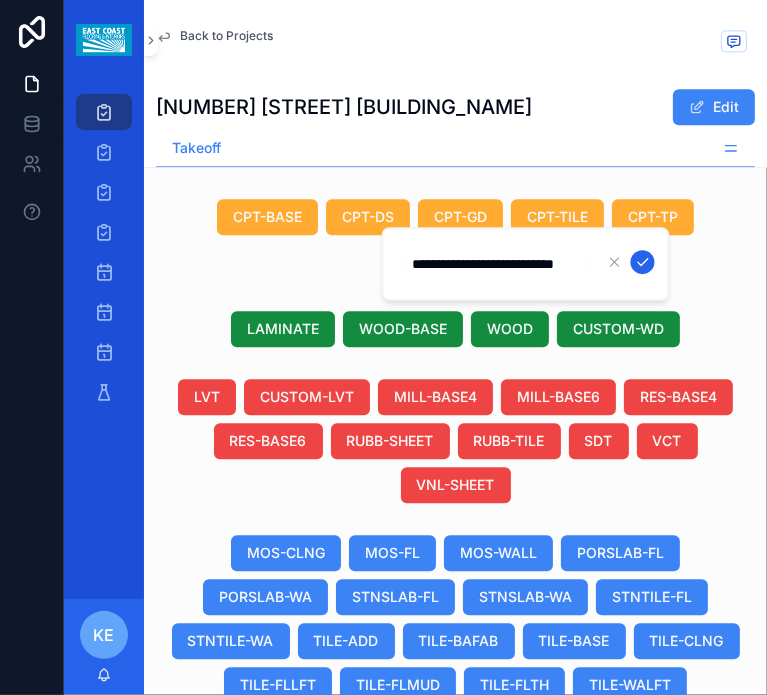 type on "**********" 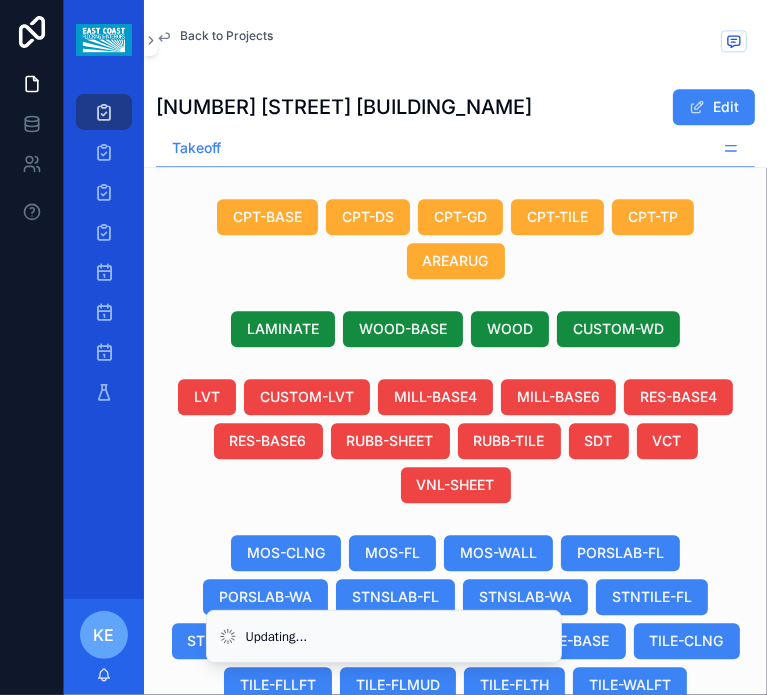 click on "MR49STJ16MBMSGL Glazed 1"X6" MR49STJ16MBMSGL Glazed 1"X6"" at bounding box center [511, 903] 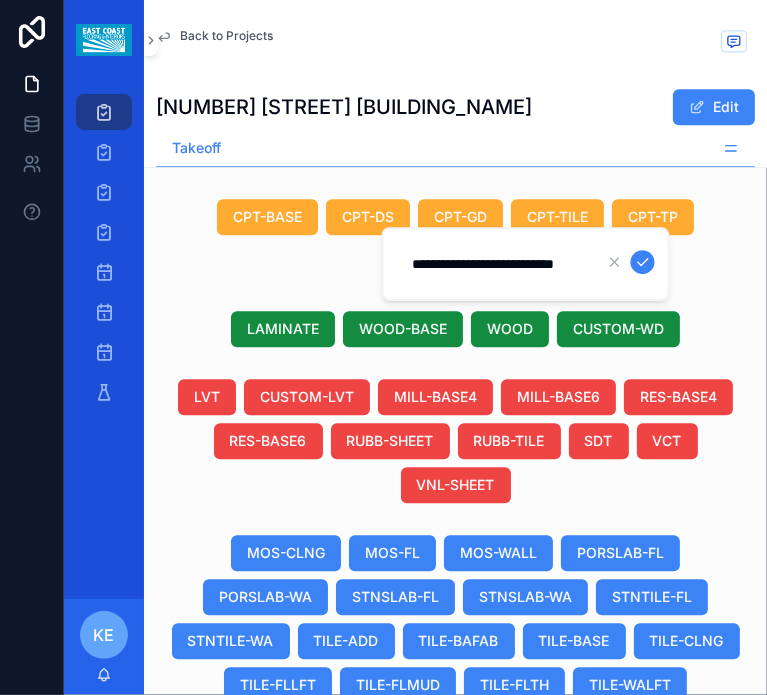 scroll, scrollTop: 0, scrollLeft: 64, axis: horizontal 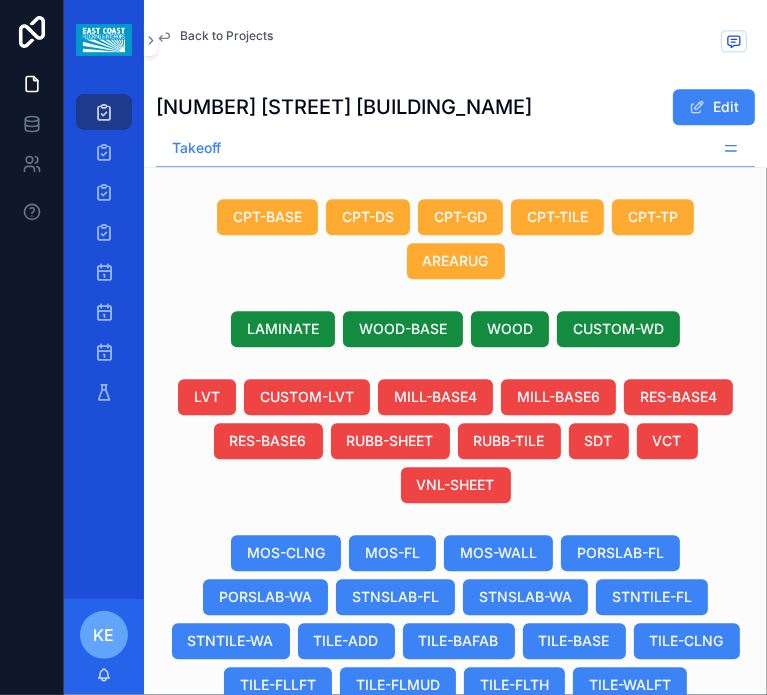 click on "[PRODUCT_CODE]" at bounding box center [456, 903] 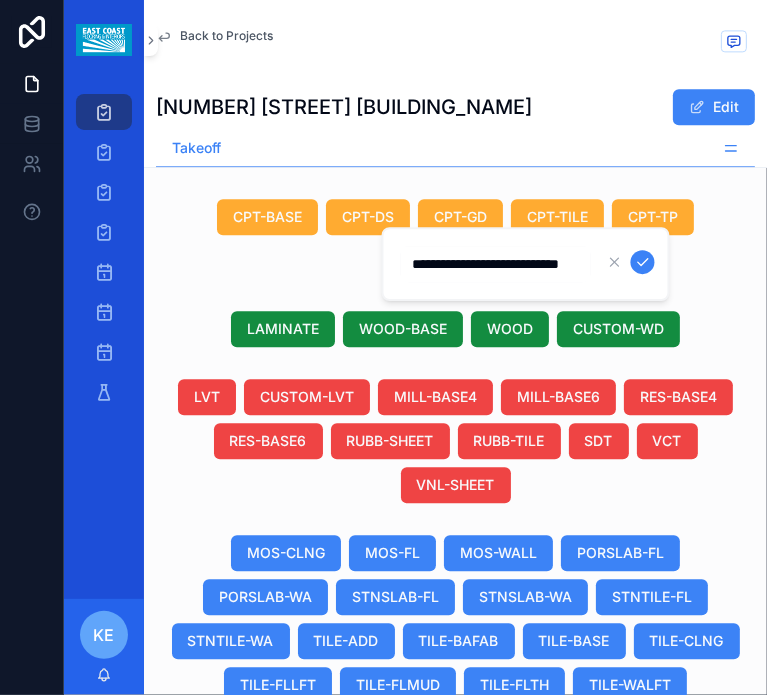 scroll, scrollTop: 0, scrollLeft: 73, axis: horizontal 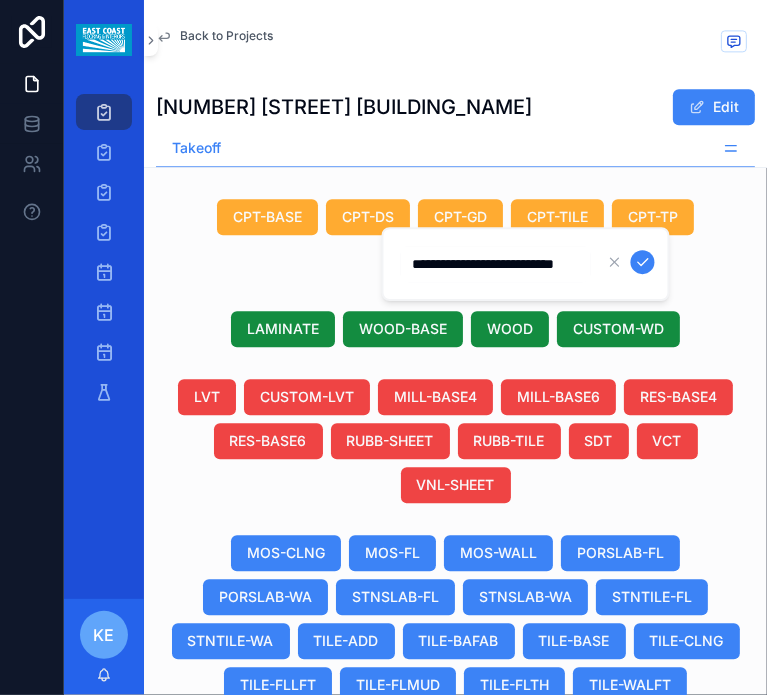click at bounding box center (643, 262) 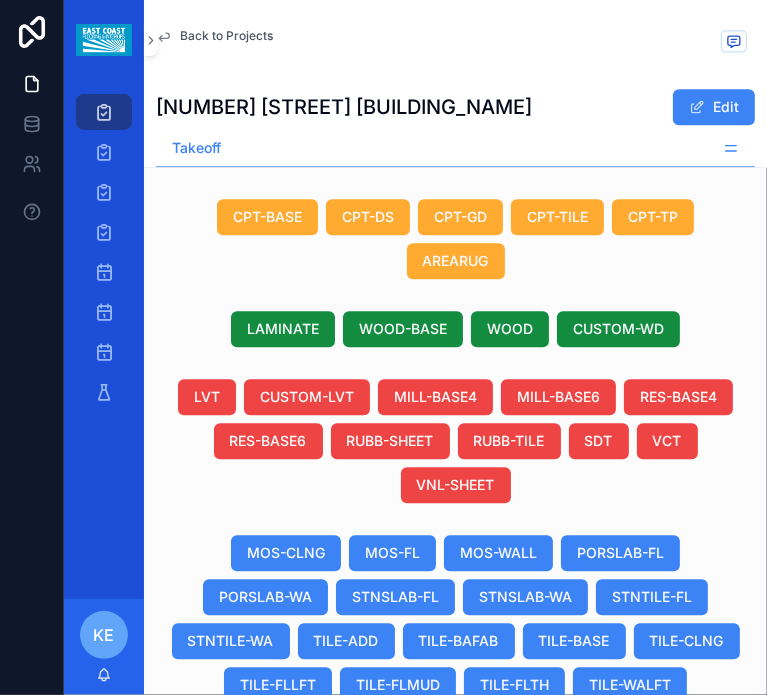 click on "MR49STJ16MBMSGL Glazed 1"X6" MR49STJ16MBMSGL Glazed 1"X6"" at bounding box center [511, 903] 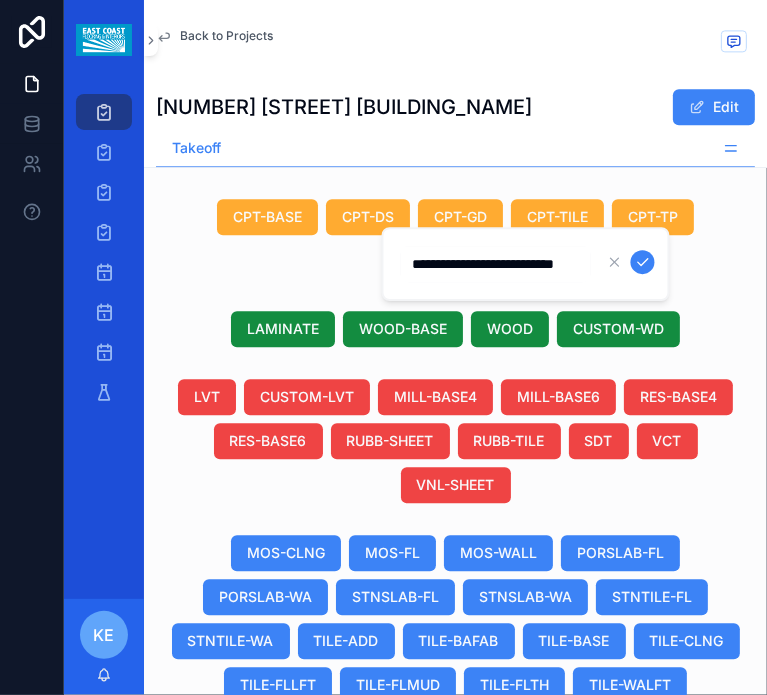 scroll, scrollTop: 0, scrollLeft: 64, axis: horizontal 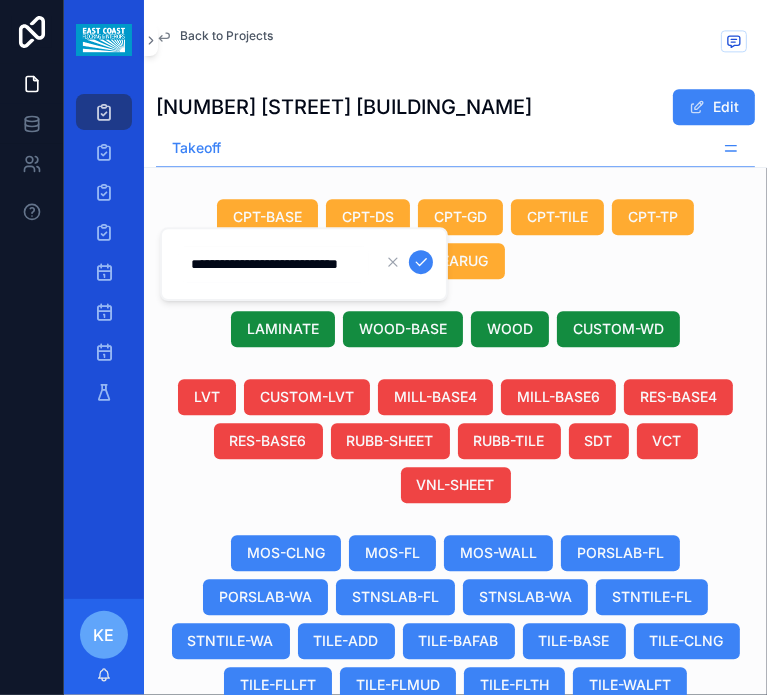 drag, startPoint x: 360, startPoint y: 272, endPoint x: 280, endPoint y: 266, distance: 80.224686 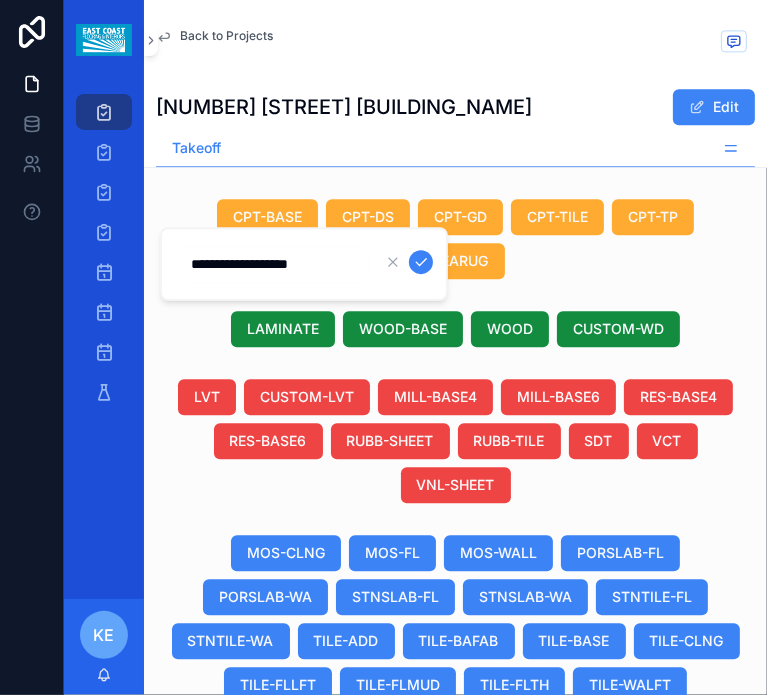 scroll, scrollTop: 0, scrollLeft: 0, axis: both 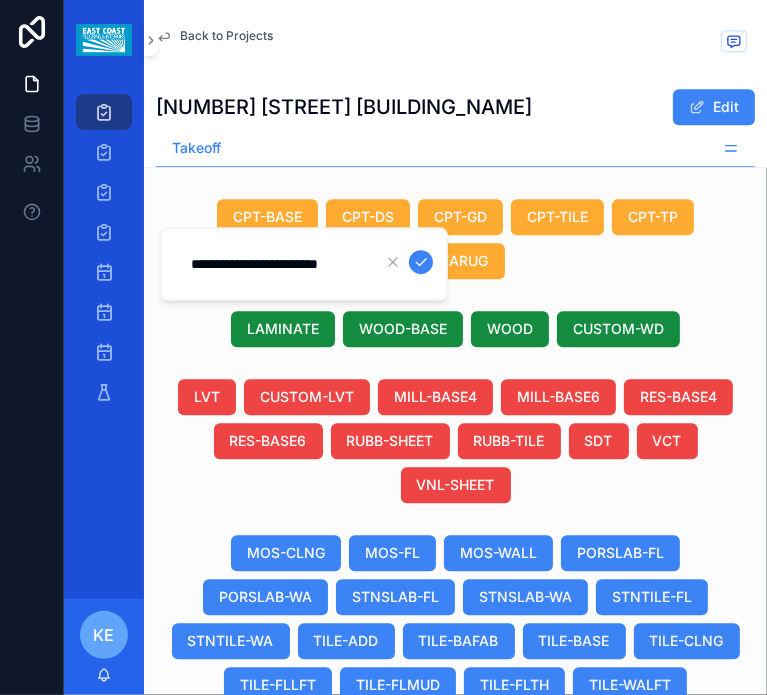 type on "**********" 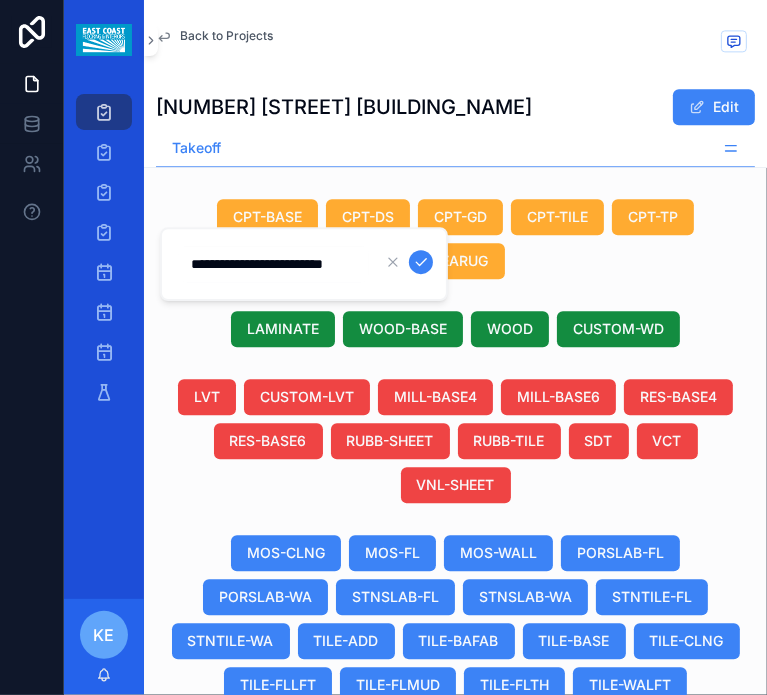 scroll, scrollTop: 0, scrollLeft: 12, axis: horizontal 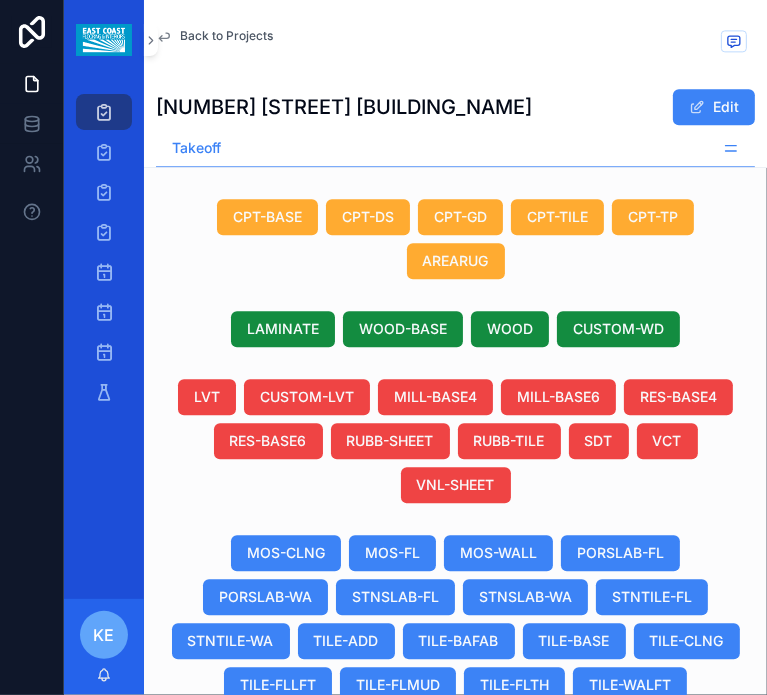click on "MR49STJ16MBMSGL Glazed 1"X6" MR49STJ16MBMSGL Glazed 1"X6"" at bounding box center (511, 903) 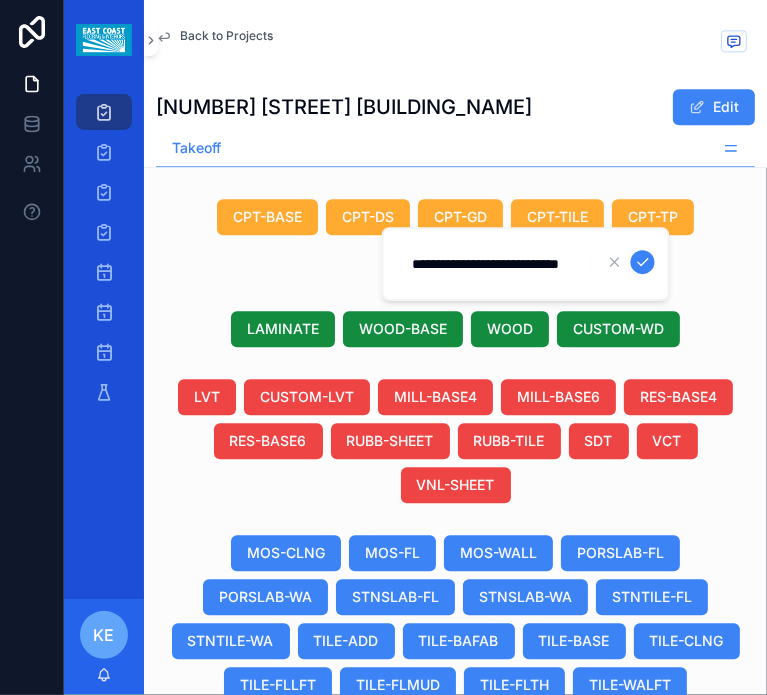 scroll, scrollTop: 0, scrollLeft: 73, axis: horizontal 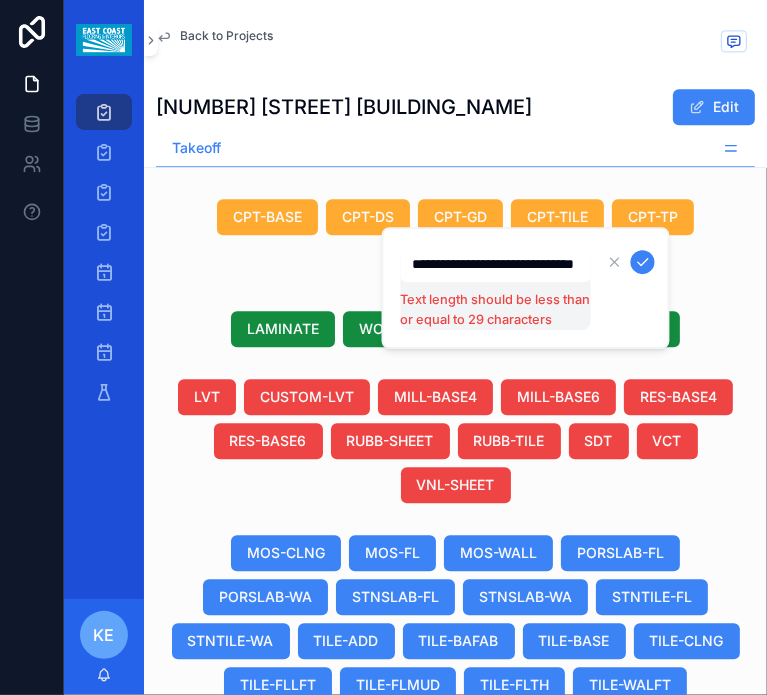 type on "**********" 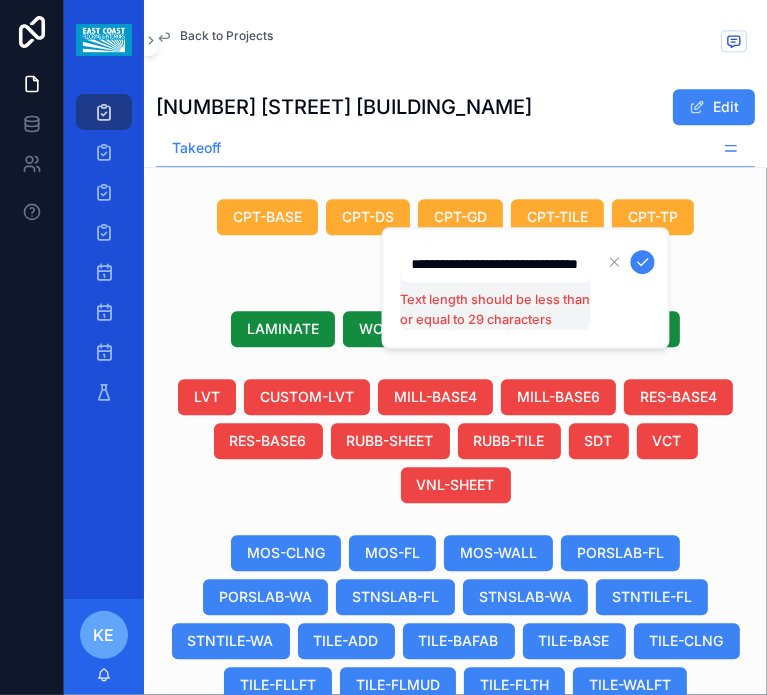 scroll, scrollTop: 0, scrollLeft: 100, axis: horizontal 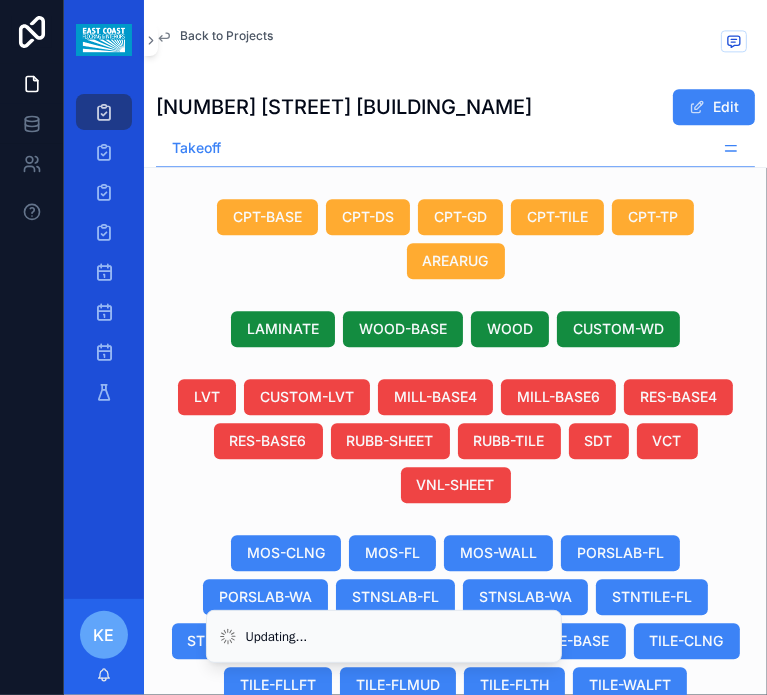 click on "[PRODUCT_CODE]" at bounding box center [456, 903] 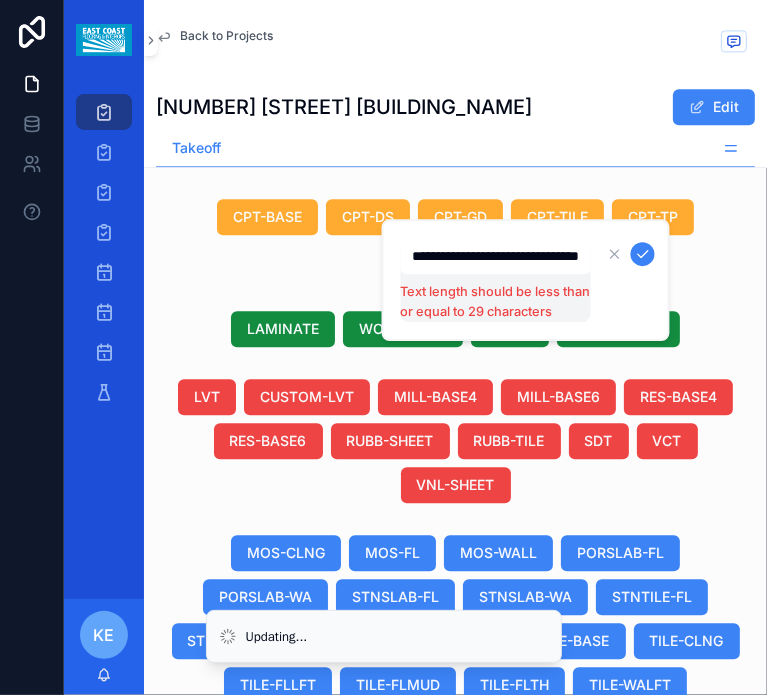 scroll, scrollTop: 0, scrollLeft: 100, axis: horizontal 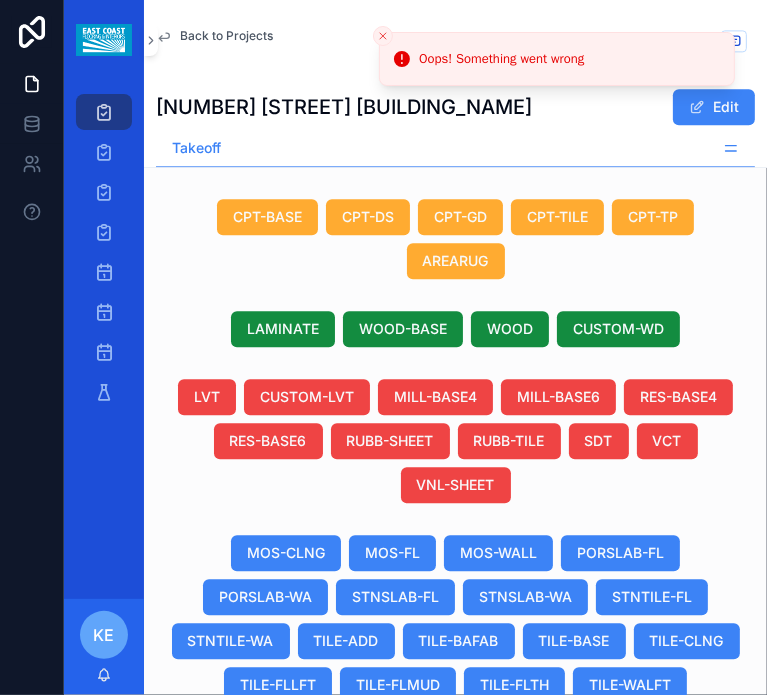 drag, startPoint x: 505, startPoint y: 257, endPoint x: 451, endPoint y: 257, distance: 54 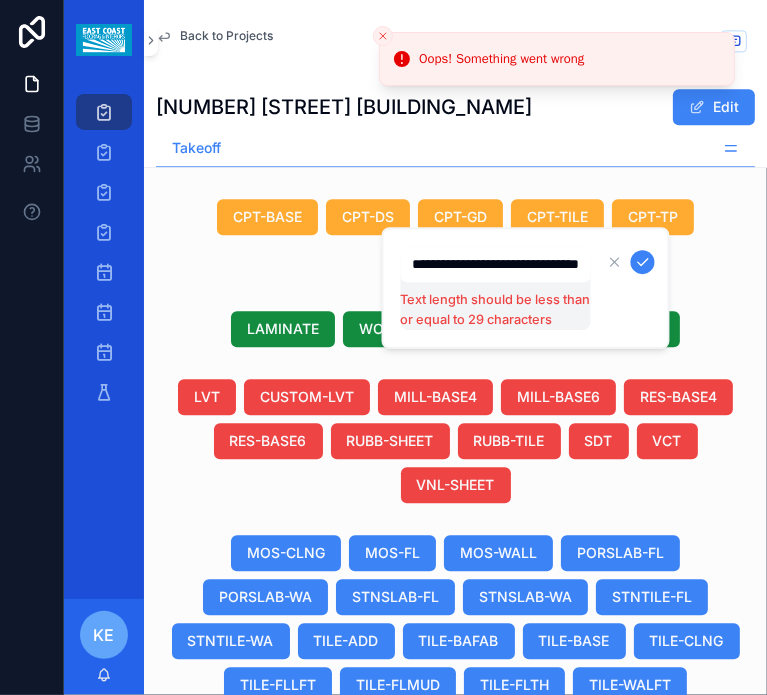 scroll, scrollTop: 0, scrollLeft: 100, axis: horizontal 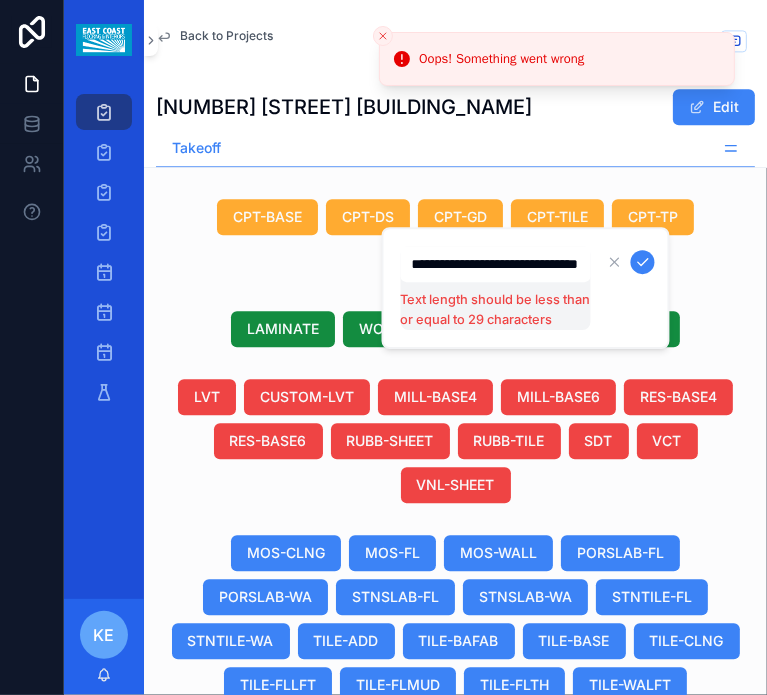drag, startPoint x: 504, startPoint y: 262, endPoint x: 456, endPoint y: 270, distance: 48.6621 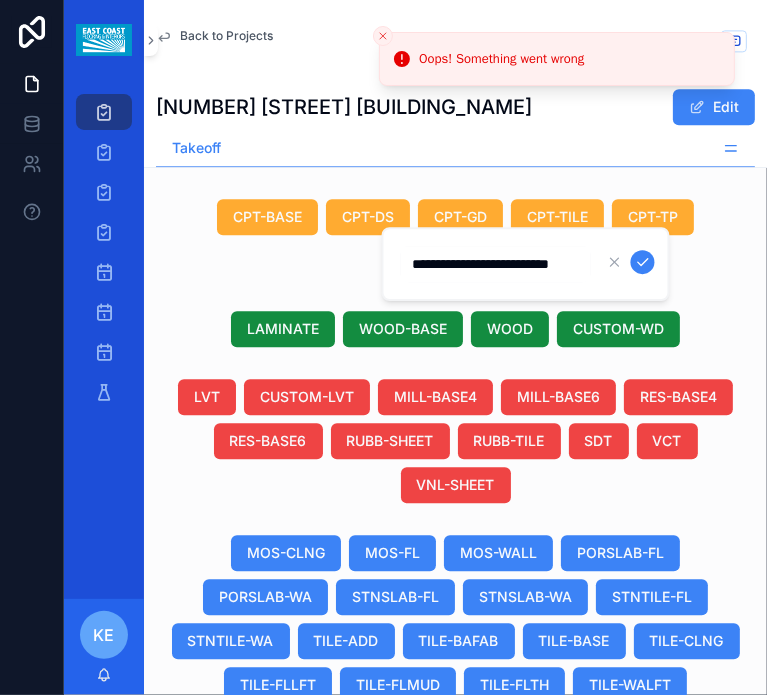 type on "**********" 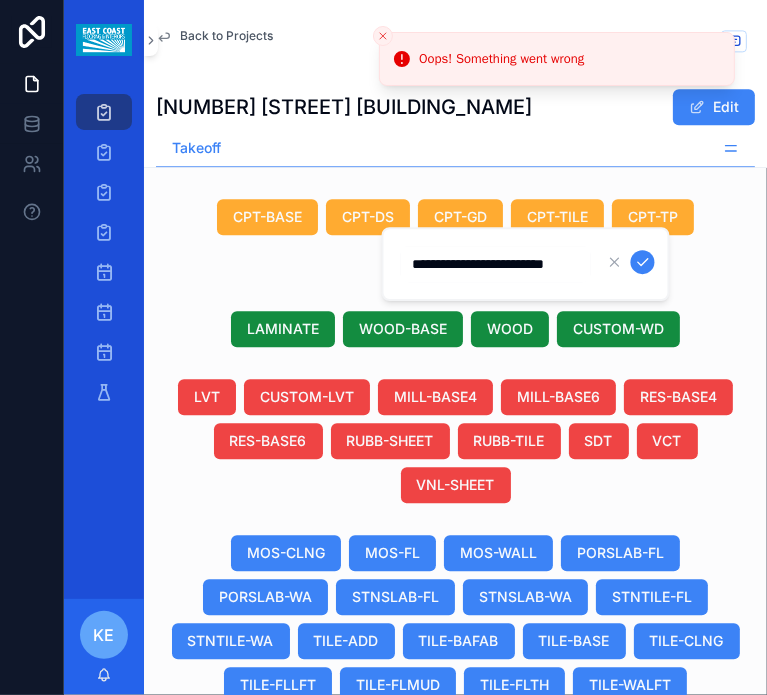 scroll, scrollTop: 0, scrollLeft: 50, axis: horizontal 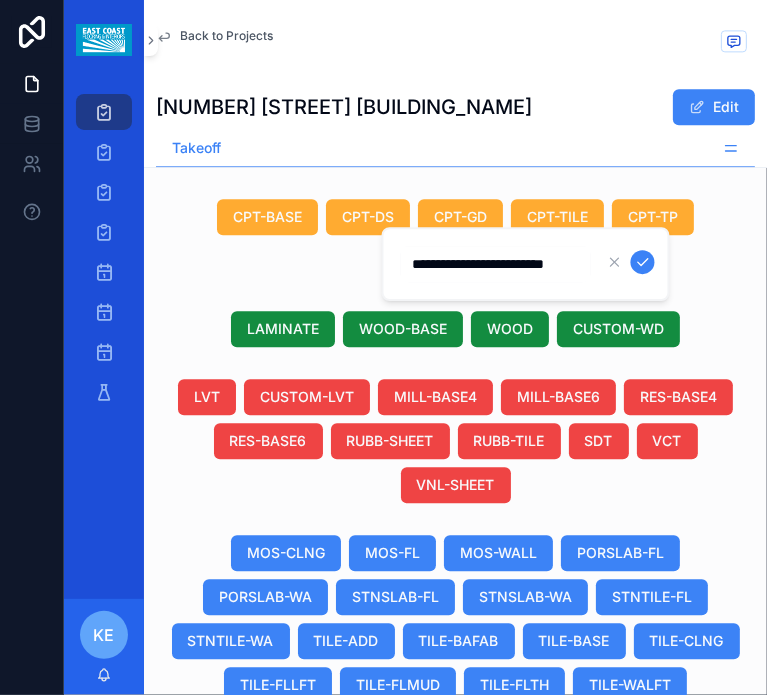 click at bounding box center (643, 262) 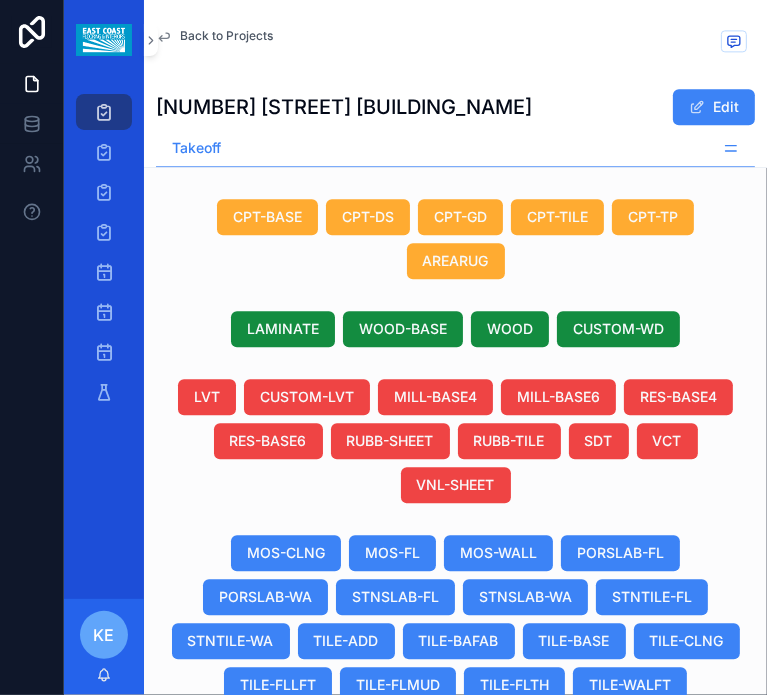 click on "[NUMBER] [STREET] [CITY] Edit" at bounding box center [455, 107] 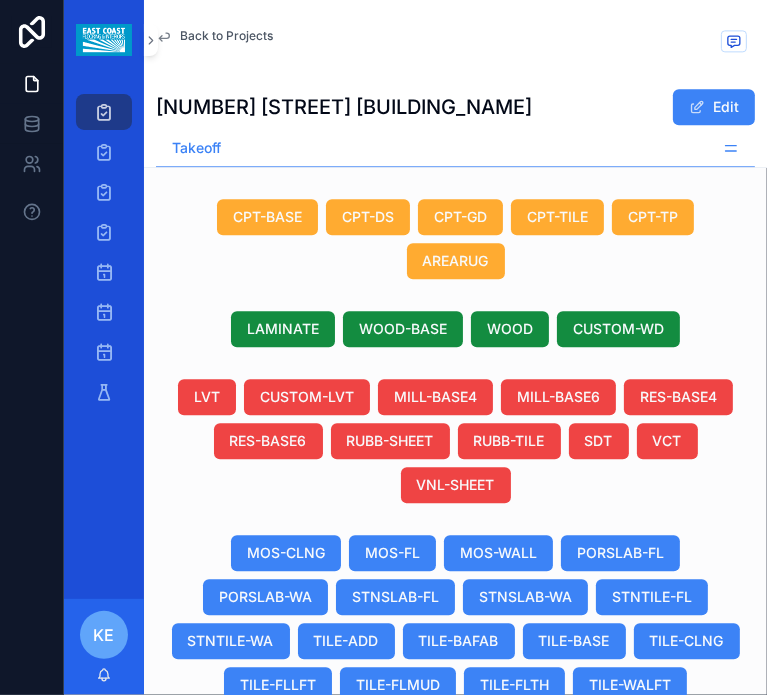 scroll, scrollTop: 0, scrollLeft: 1089, axis: horizontal 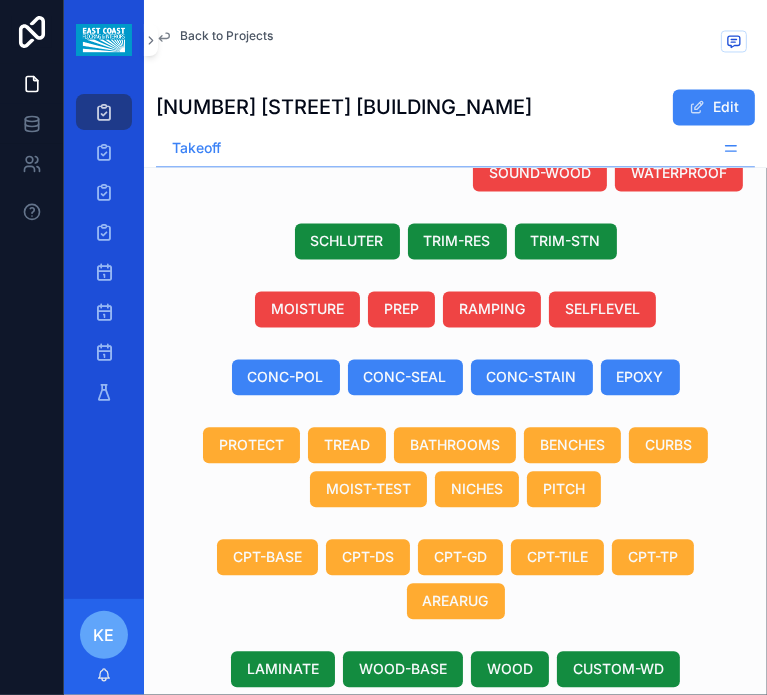 click on "MOS-WALL" at bounding box center [498, 893] 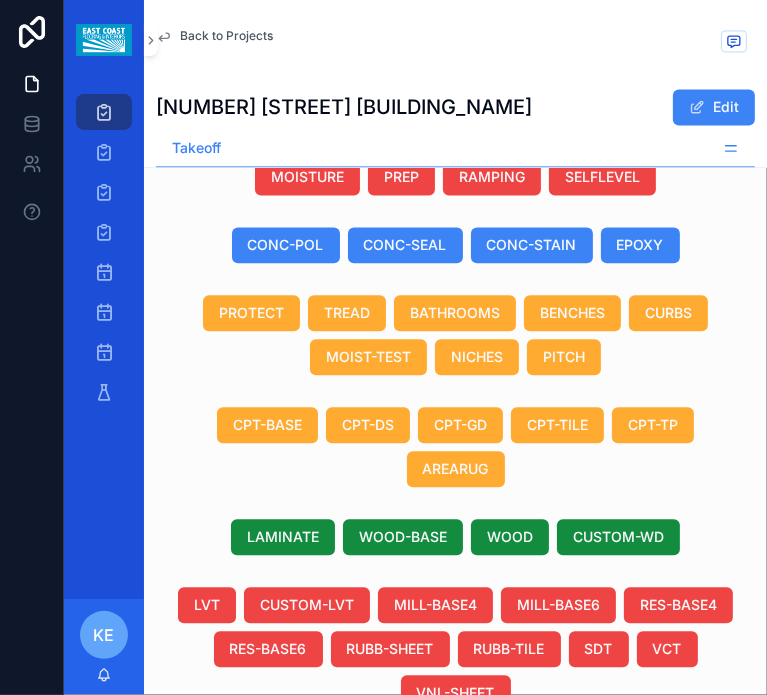 scroll, scrollTop: 2252, scrollLeft: 0, axis: vertical 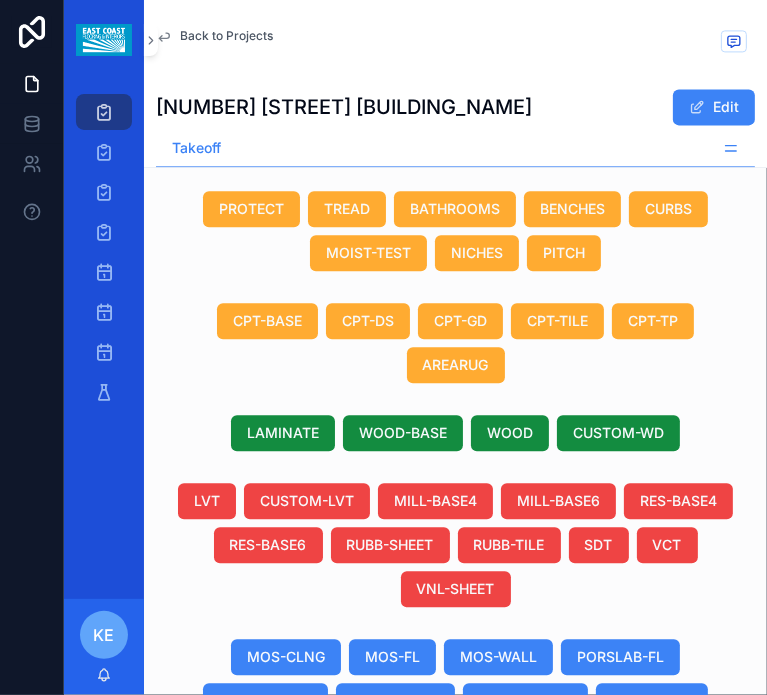 click on "1" at bounding box center (381, 1007) 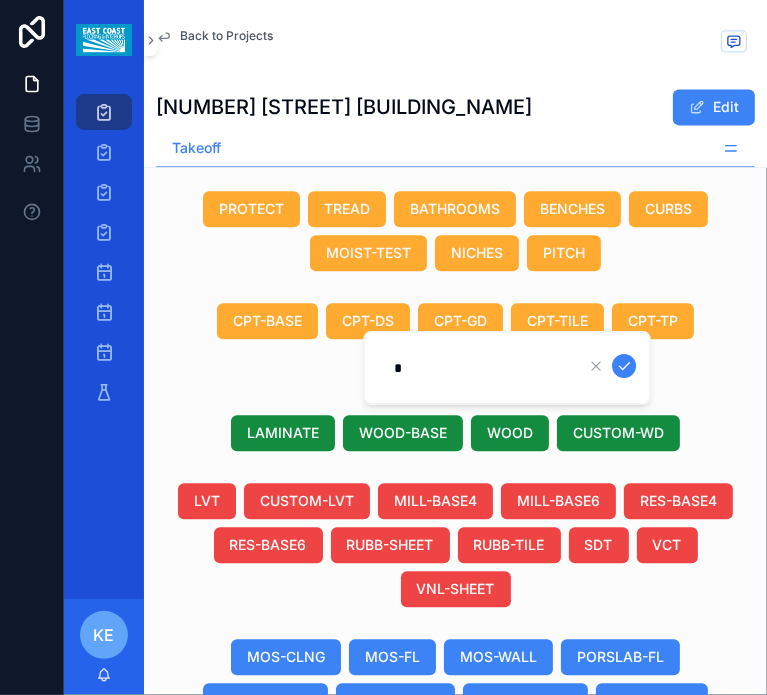 type on "**" 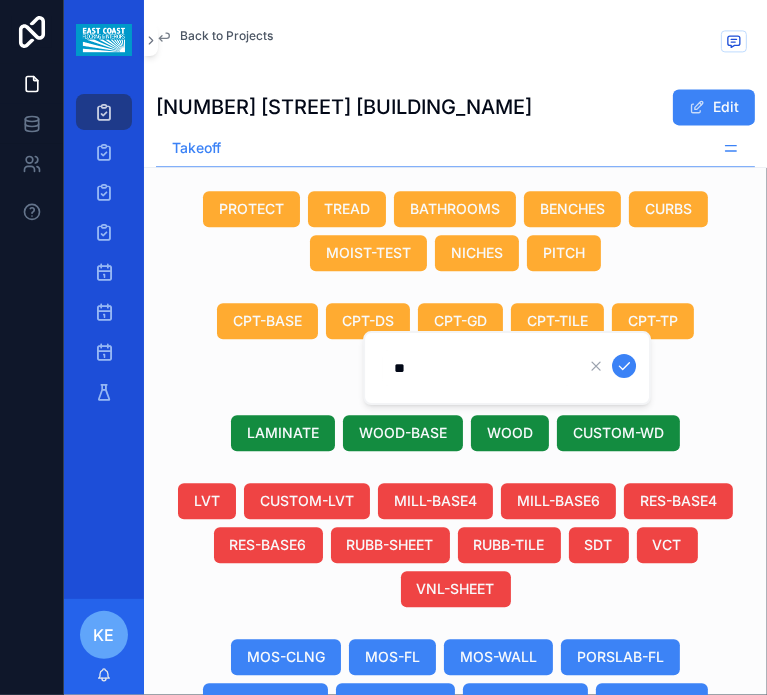 click at bounding box center [624, 366] 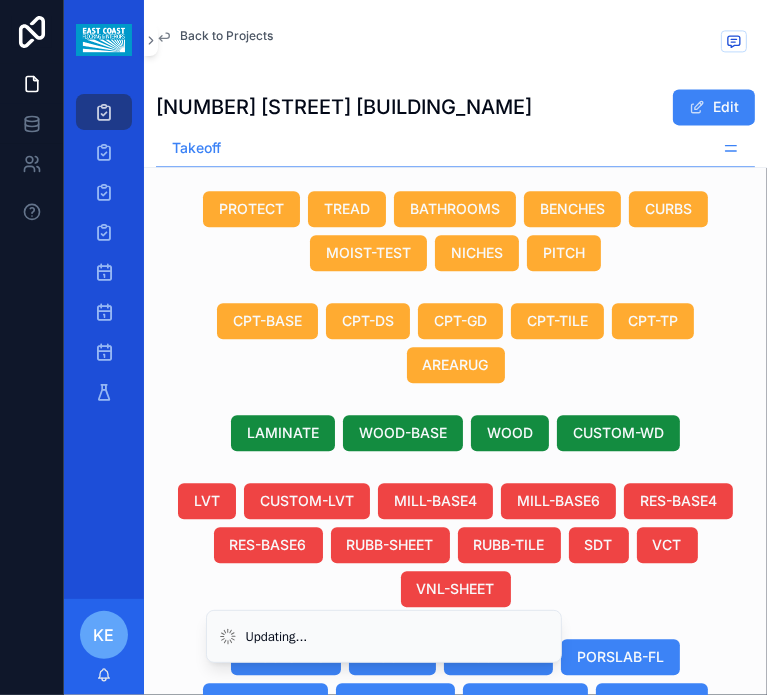 click on "MOS" at bounding box center [592, 1007] 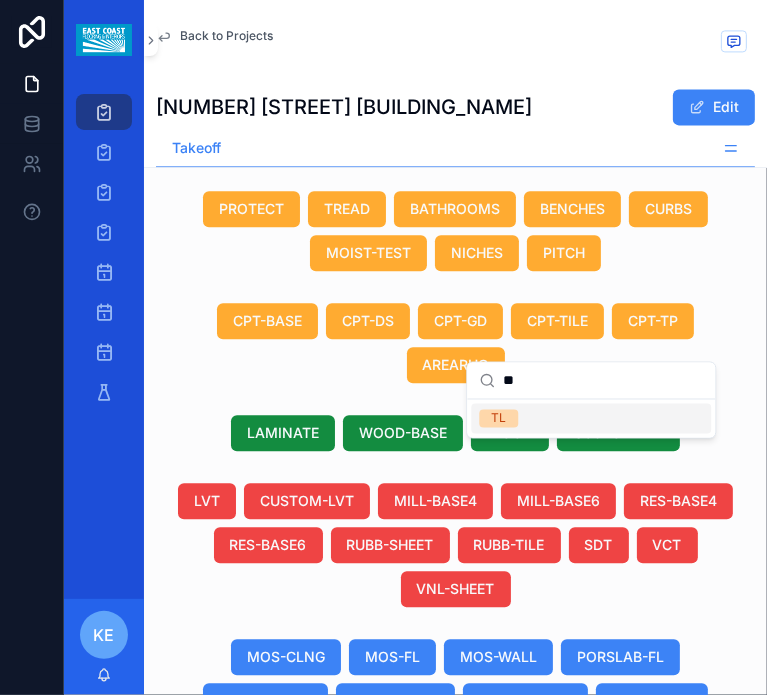 type on "**" 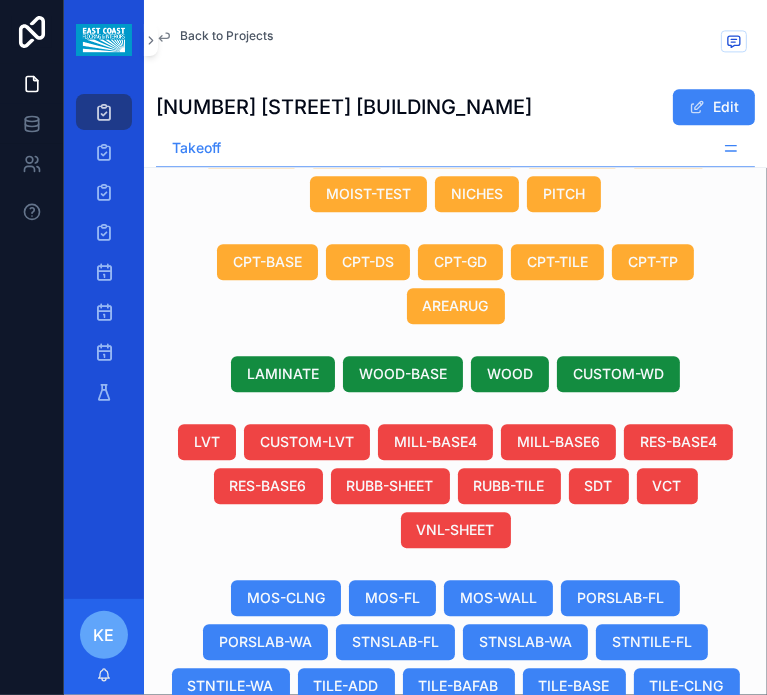 scroll, scrollTop: 2346, scrollLeft: 0, axis: vertical 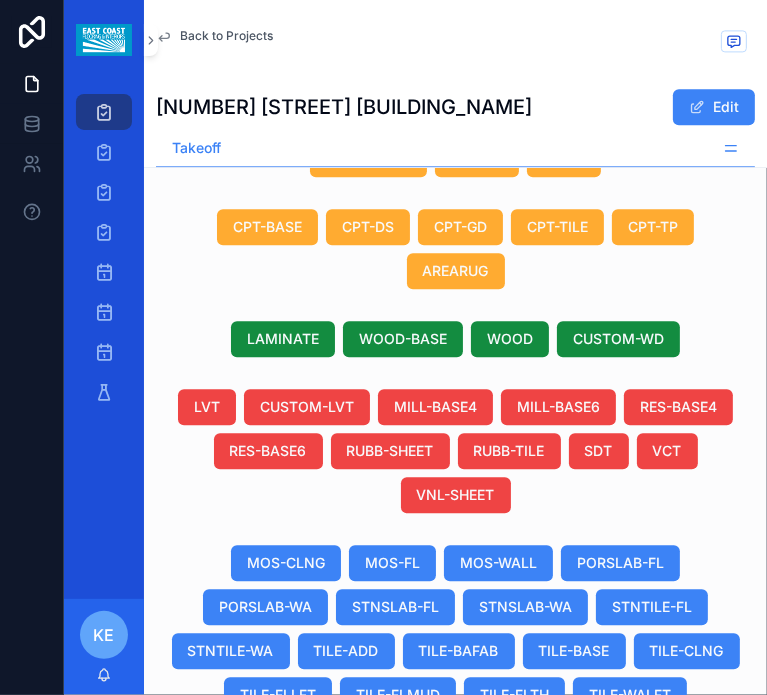 click at bounding box center [457, 913] 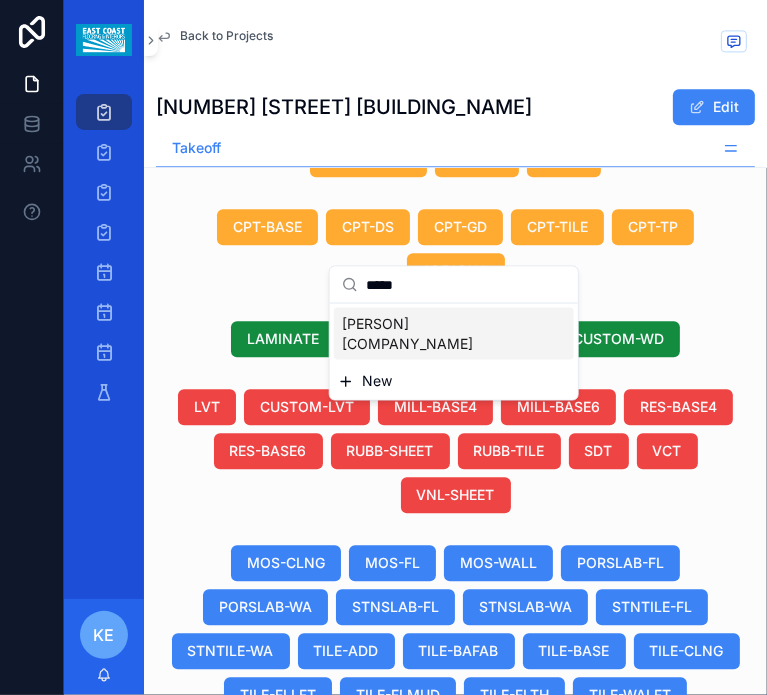 type on "*****" 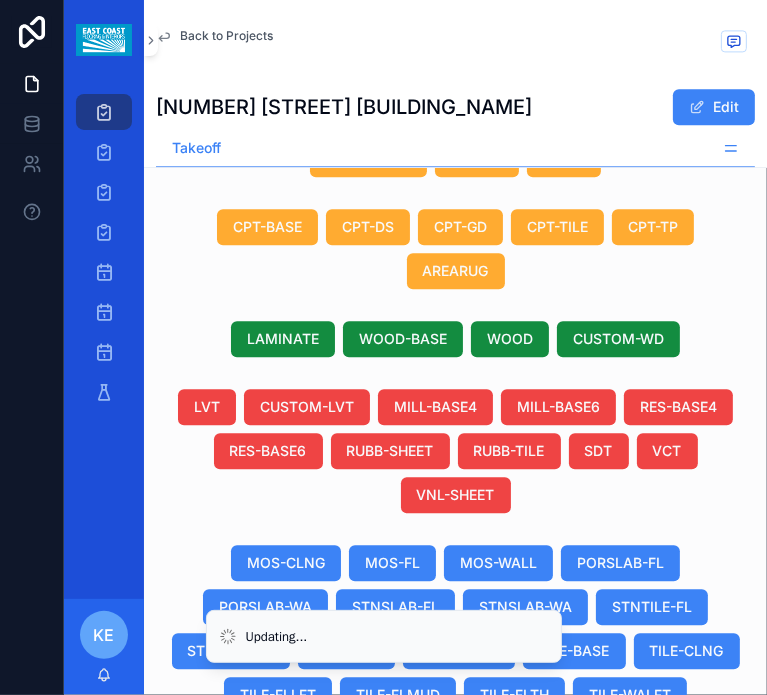 scroll, scrollTop: 0, scrollLeft: 1048, axis: horizontal 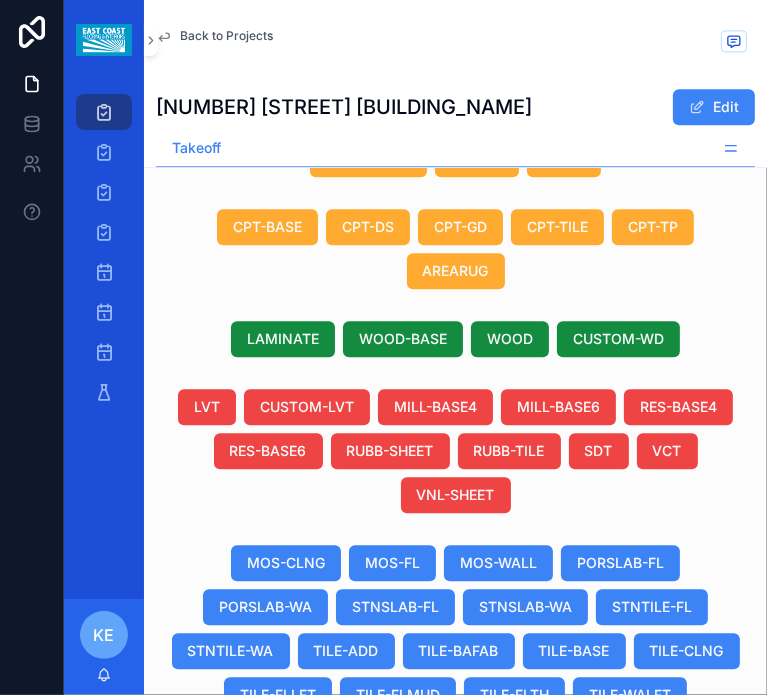 click on "[PERSON] [PERSON]" at bounding box center [416, 913] 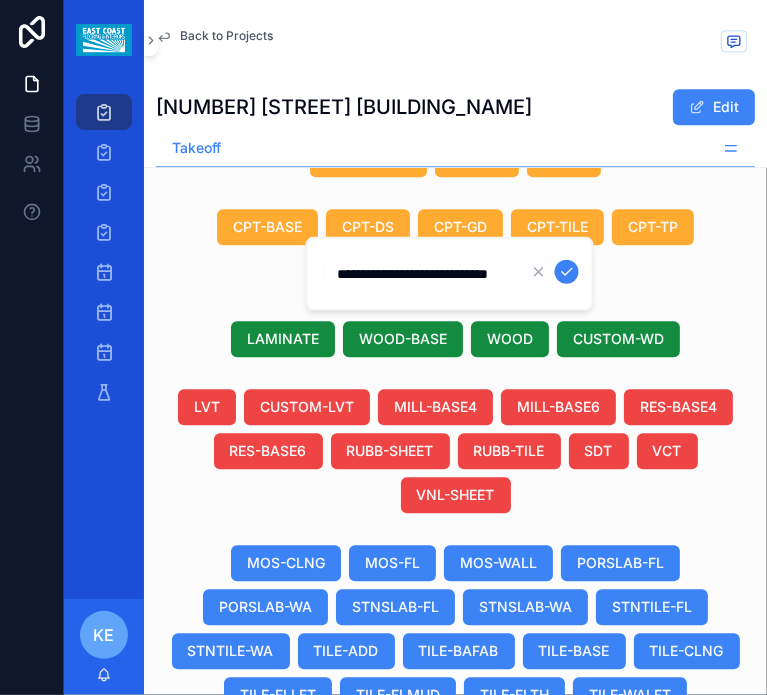 scroll, scrollTop: 0, scrollLeft: 53, axis: horizontal 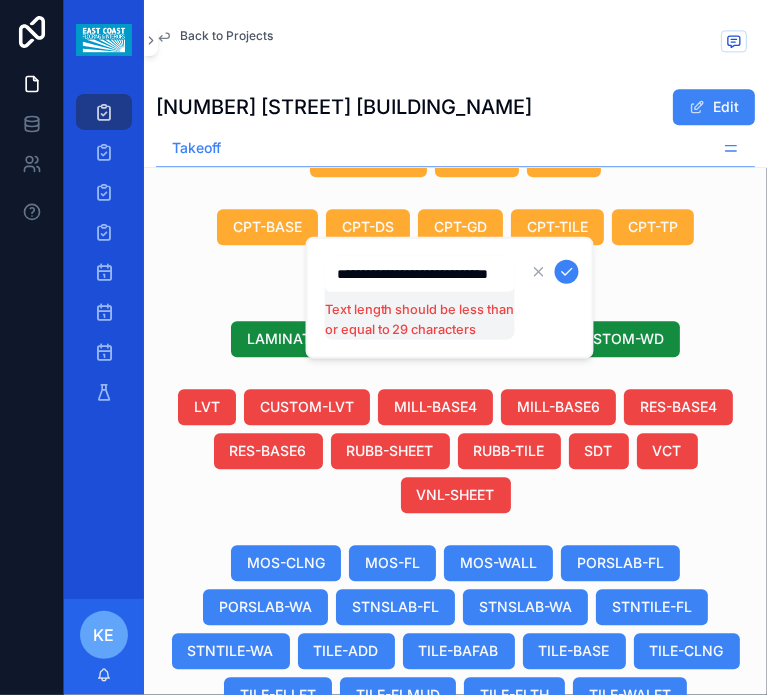 click on "**********" at bounding box center [450, 298] 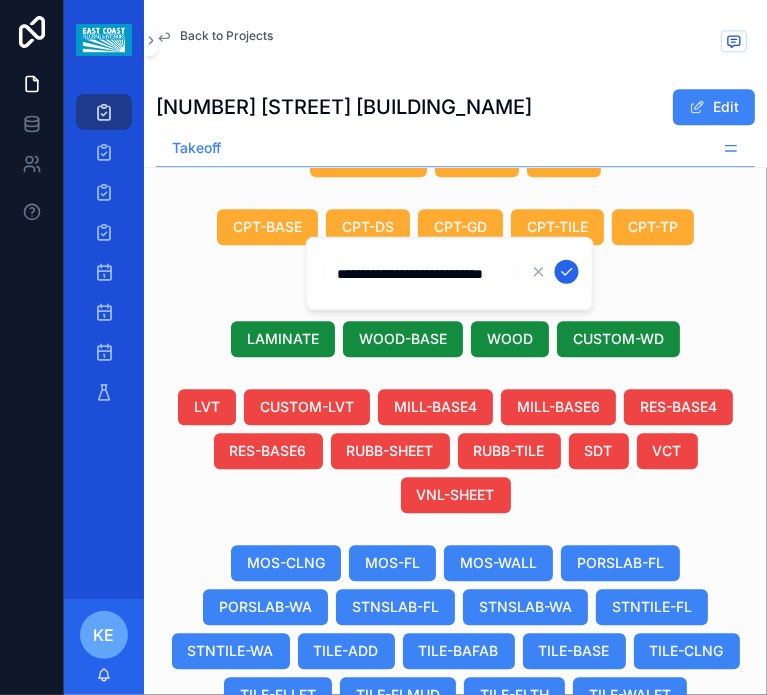 type on "**********" 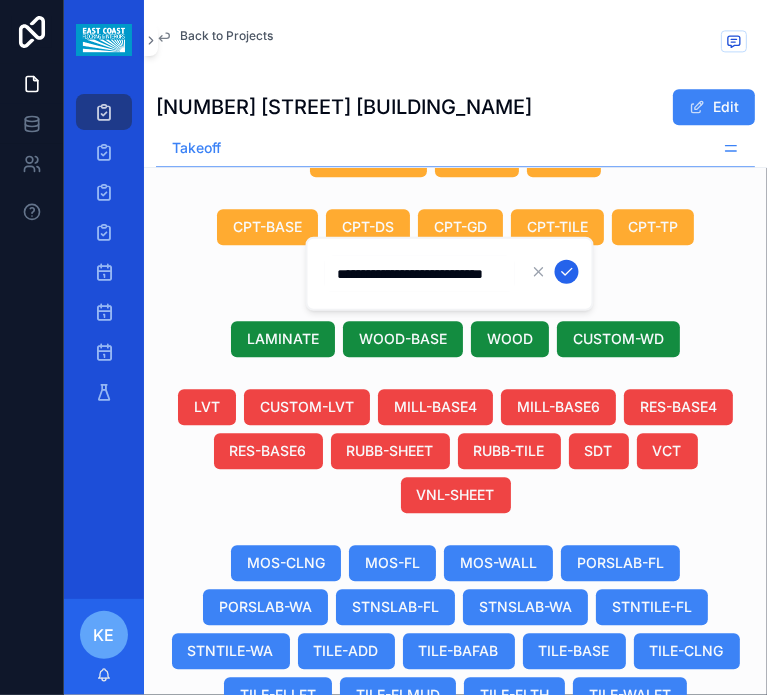 click 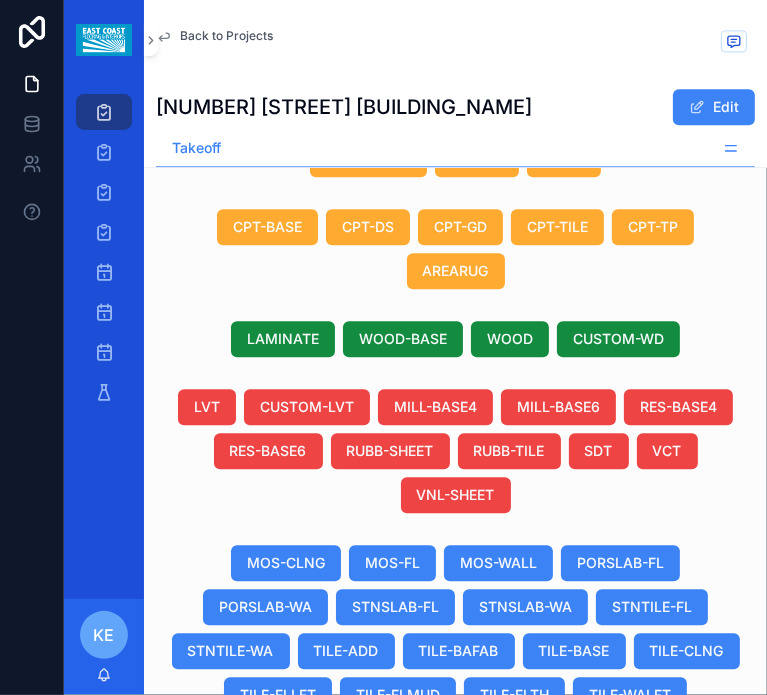 click on "Using Allowance" at bounding box center [595, 913] 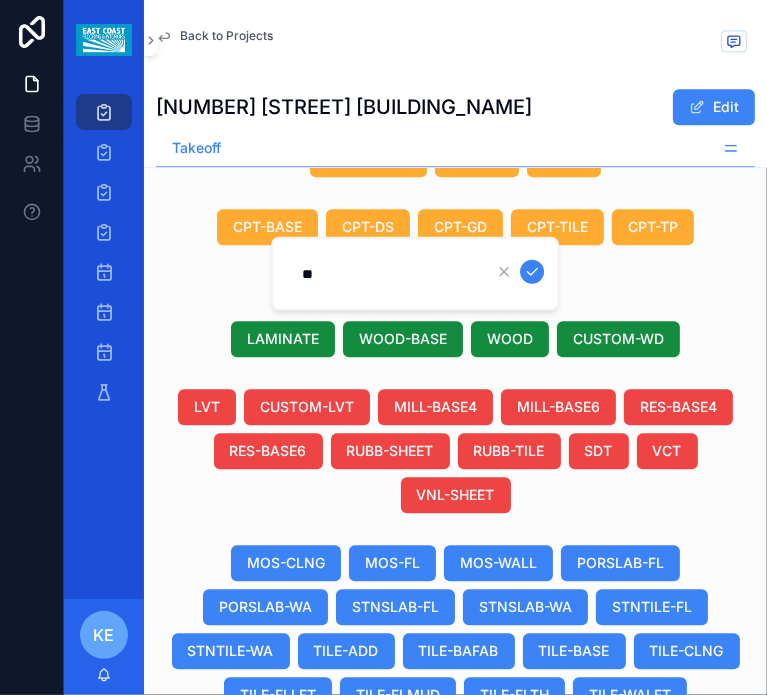 type on "*" 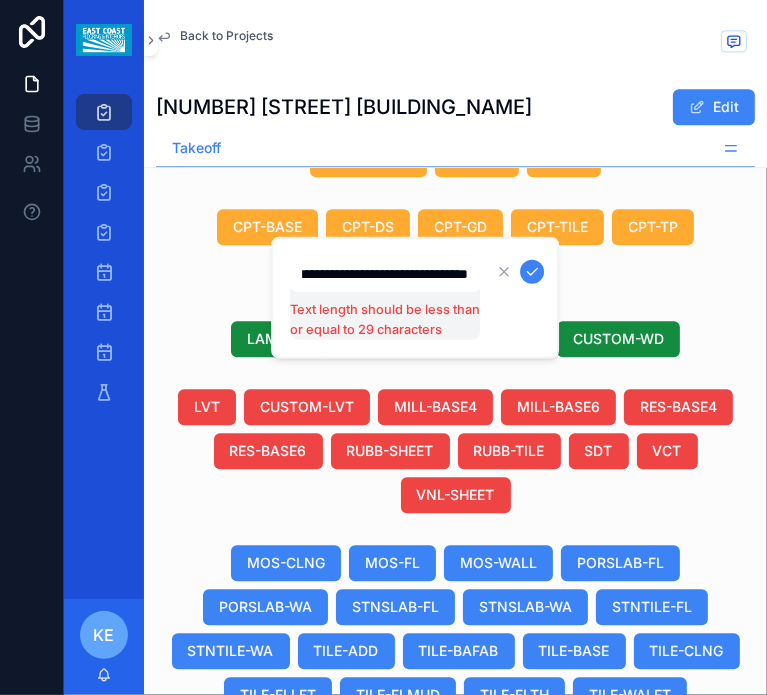 scroll, scrollTop: 0, scrollLeft: 99, axis: horizontal 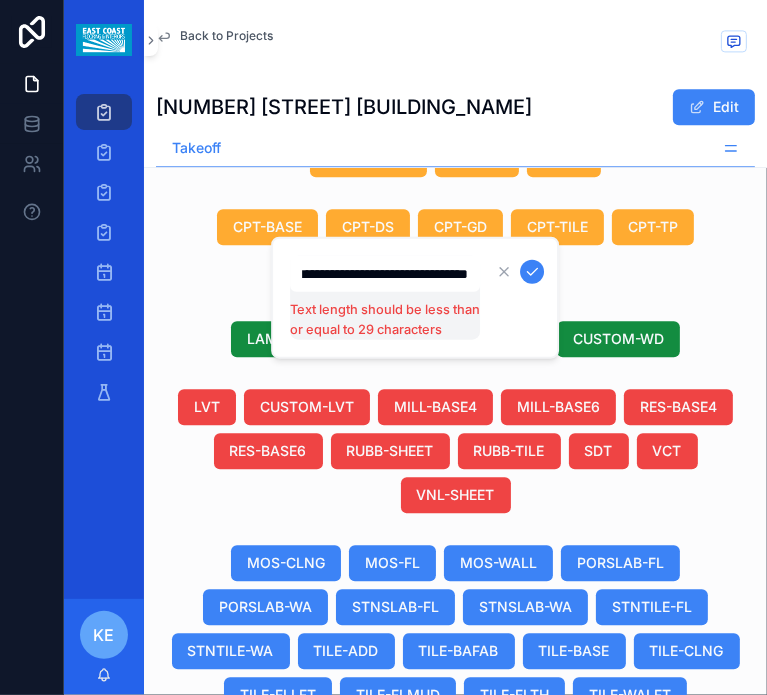 type on "**********" 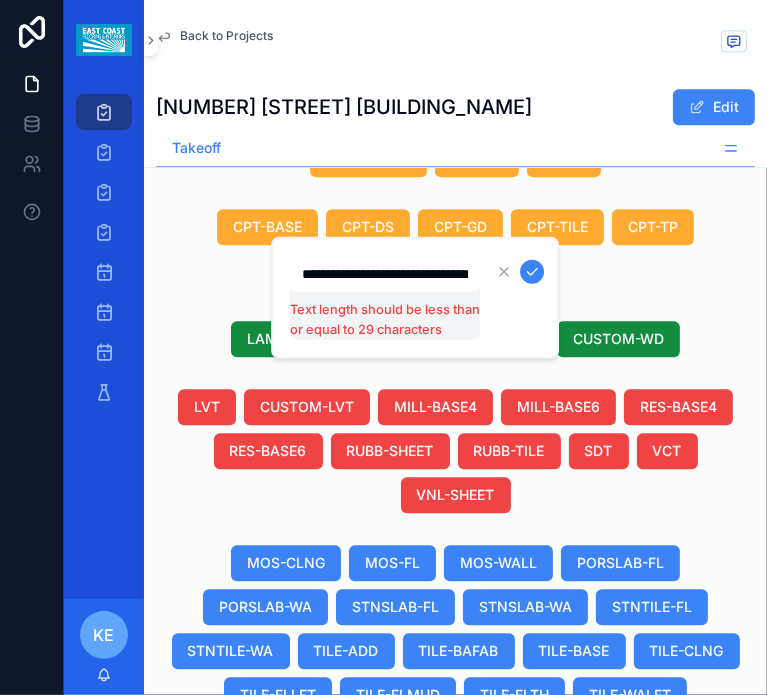 click on "[NUMBER] [STREET] [CITY] Edit" at bounding box center [455, 107] 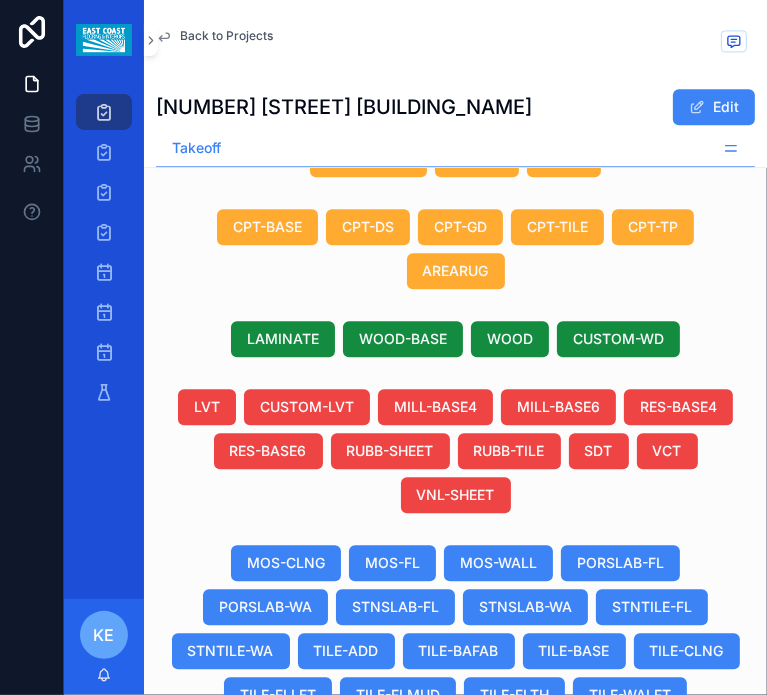click on "[PERSON_NAME] [PRODUCT_NAME] #[ID]" at bounding box center [416, 913] 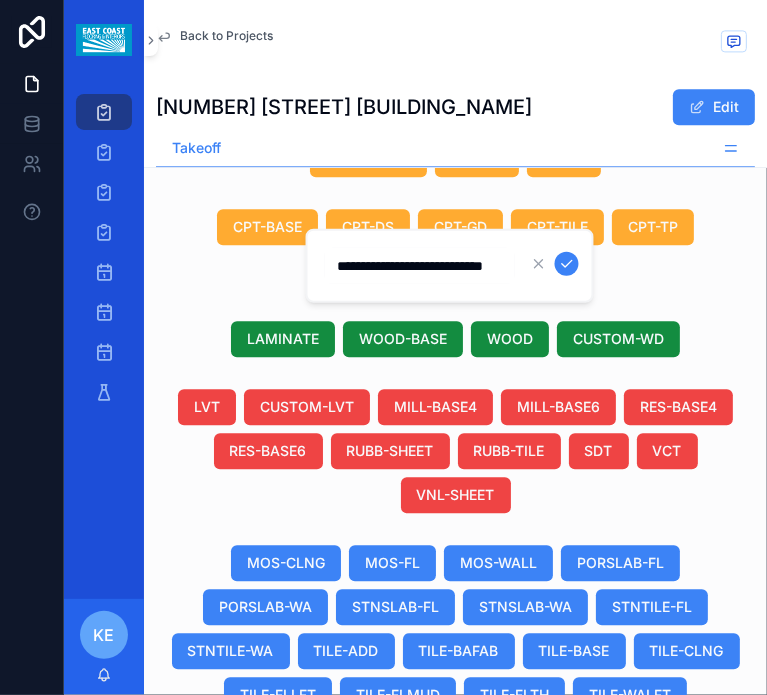 scroll, scrollTop: 0, scrollLeft: 49, axis: horizontal 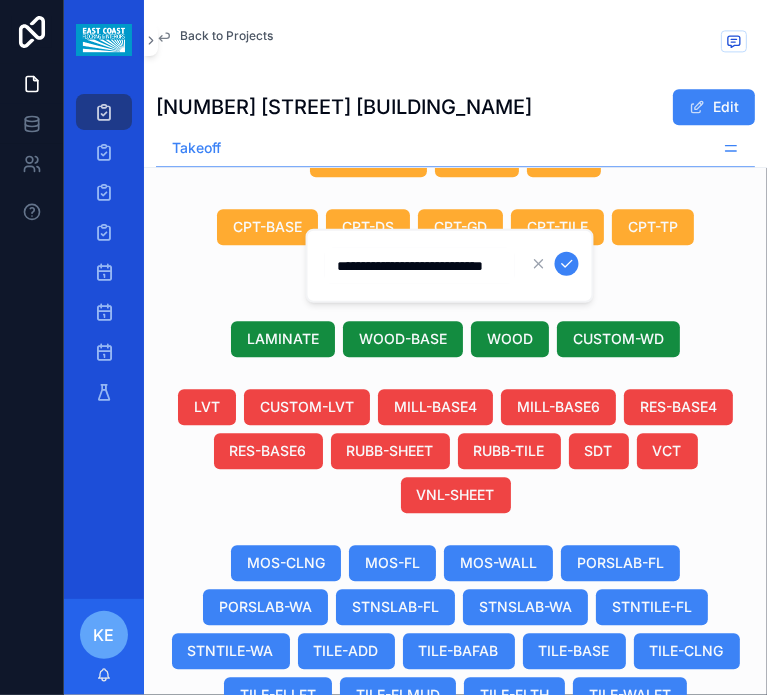 click on "Back to Projects [NUMBER] [STREET] [BUILDING_NAME] Edit" at bounding box center (455, 65) 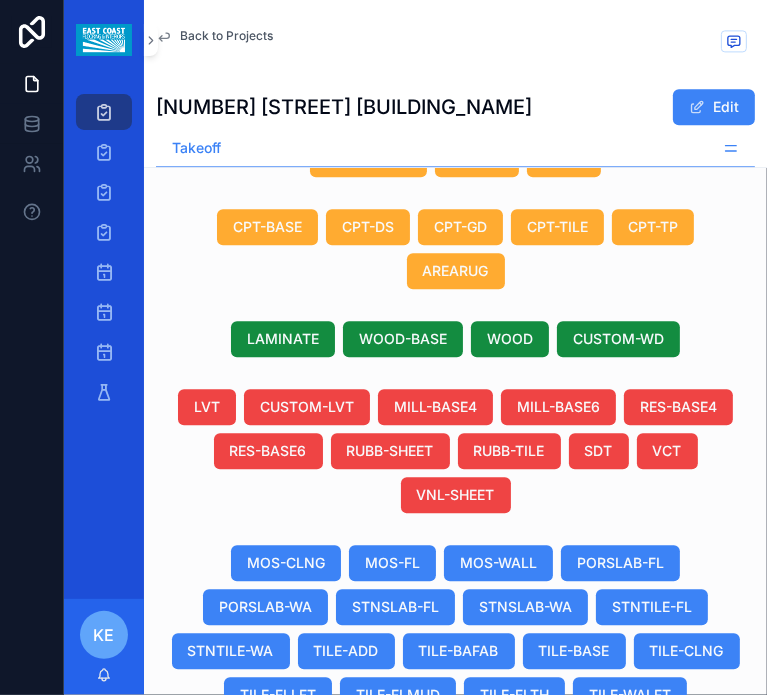 click on "Using Allowance" at bounding box center (595, 913) 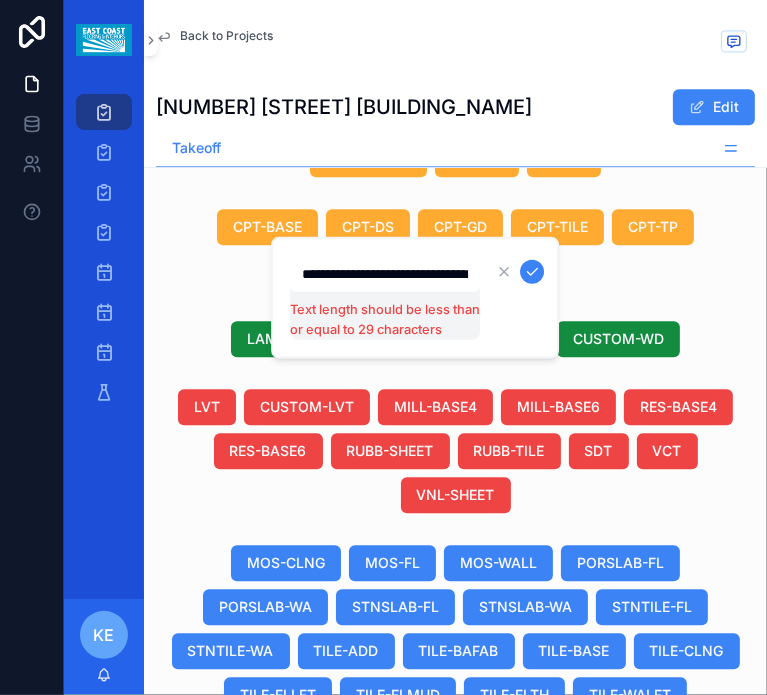 scroll, scrollTop: 0, scrollLeft: 99, axis: horizontal 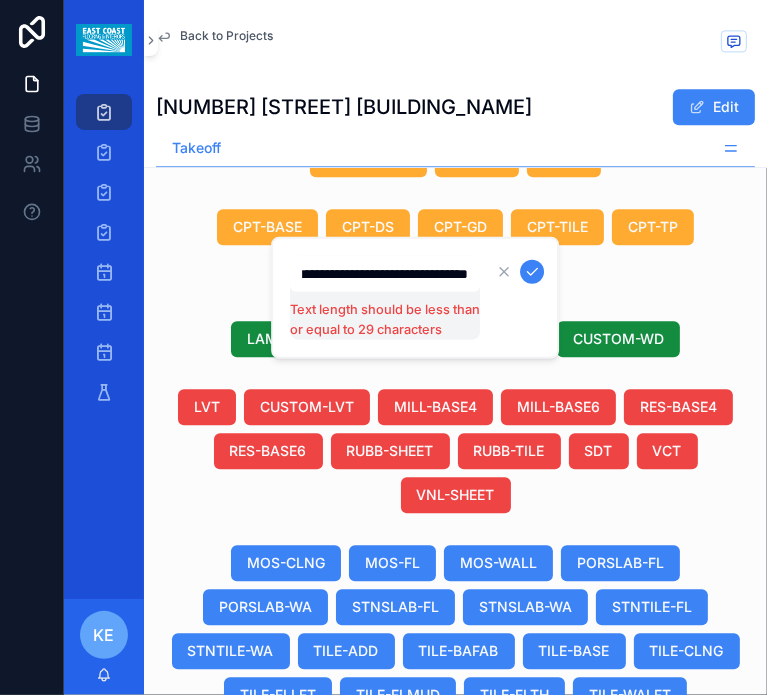 click on "**********" at bounding box center [385, 274] 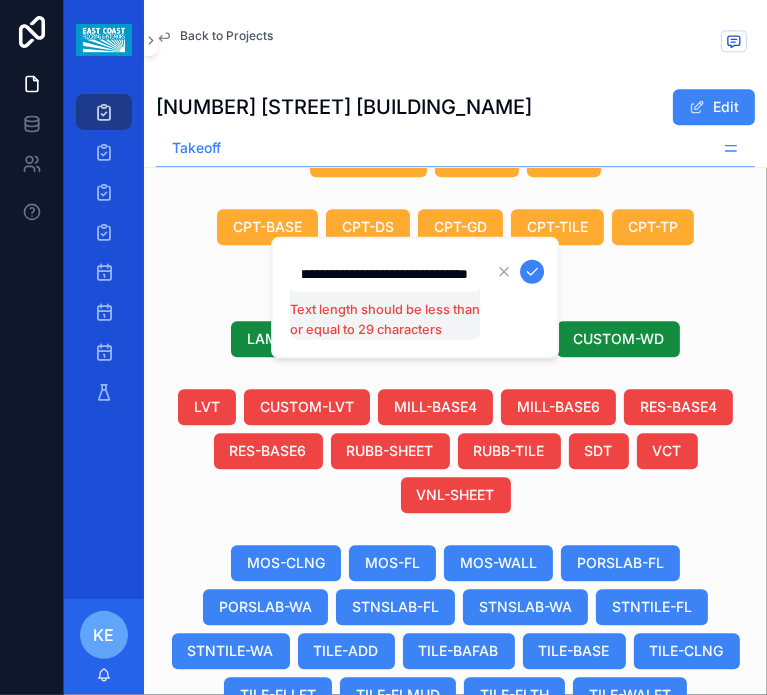 scroll, scrollTop: 0, scrollLeft: 0, axis: both 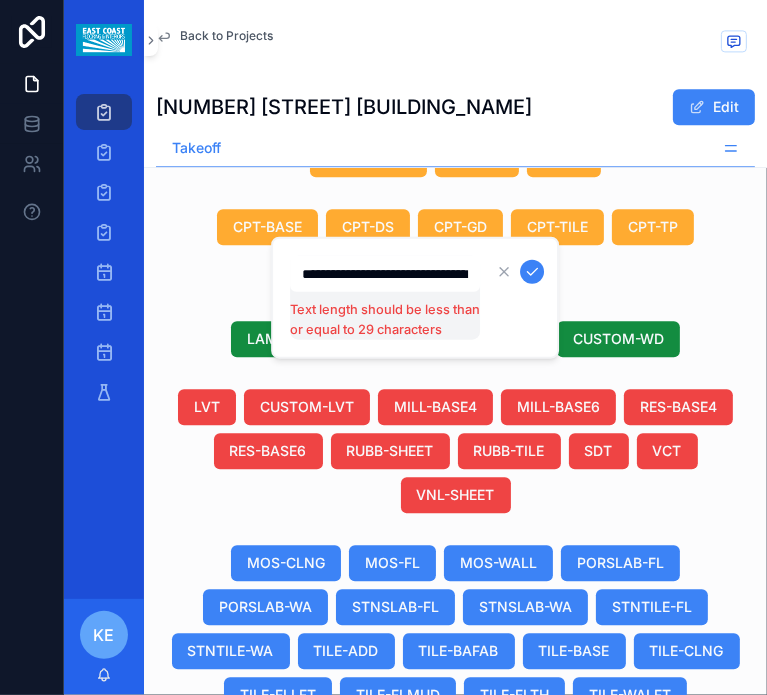 drag, startPoint x: 452, startPoint y: 271, endPoint x: 420, endPoint y: 291, distance: 37.735924 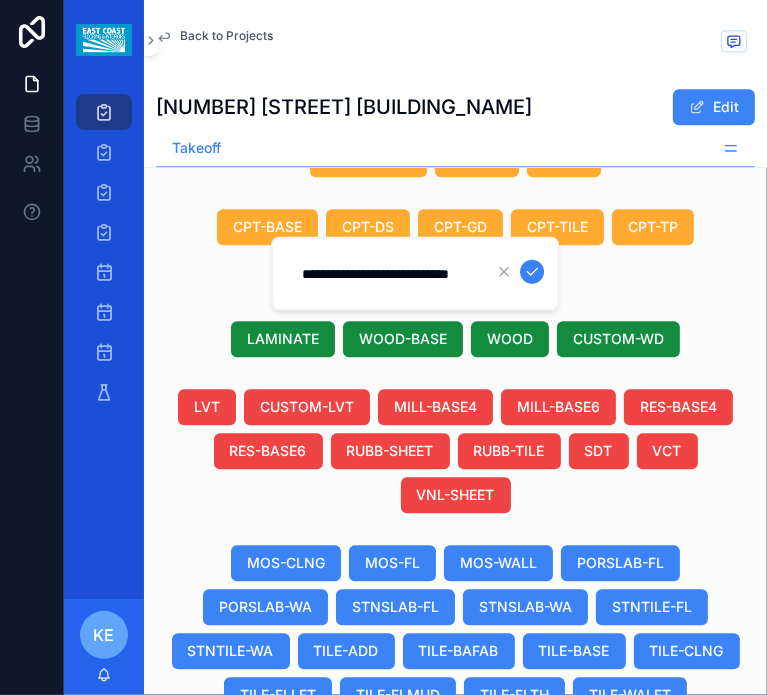 type on "**********" 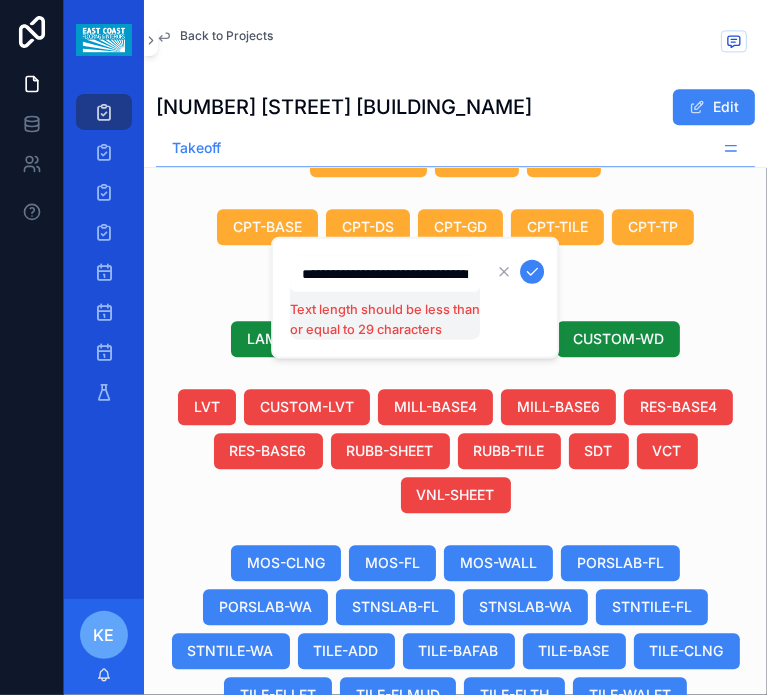 click on "[NUMBER] [STREET] [CITY] Edit" at bounding box center [455, 107] 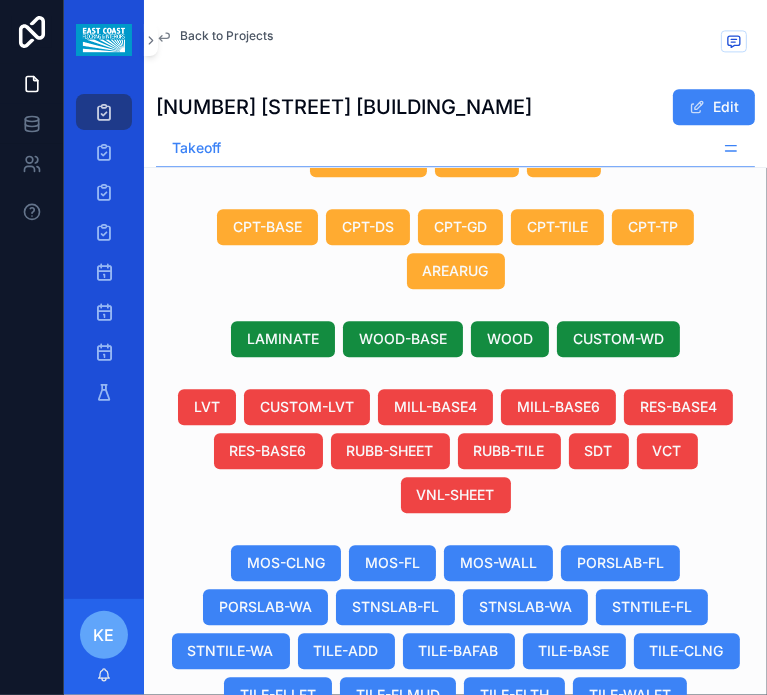 scroll, scrollTop: 0, scrollLeft: 1367, axis: horizontal 